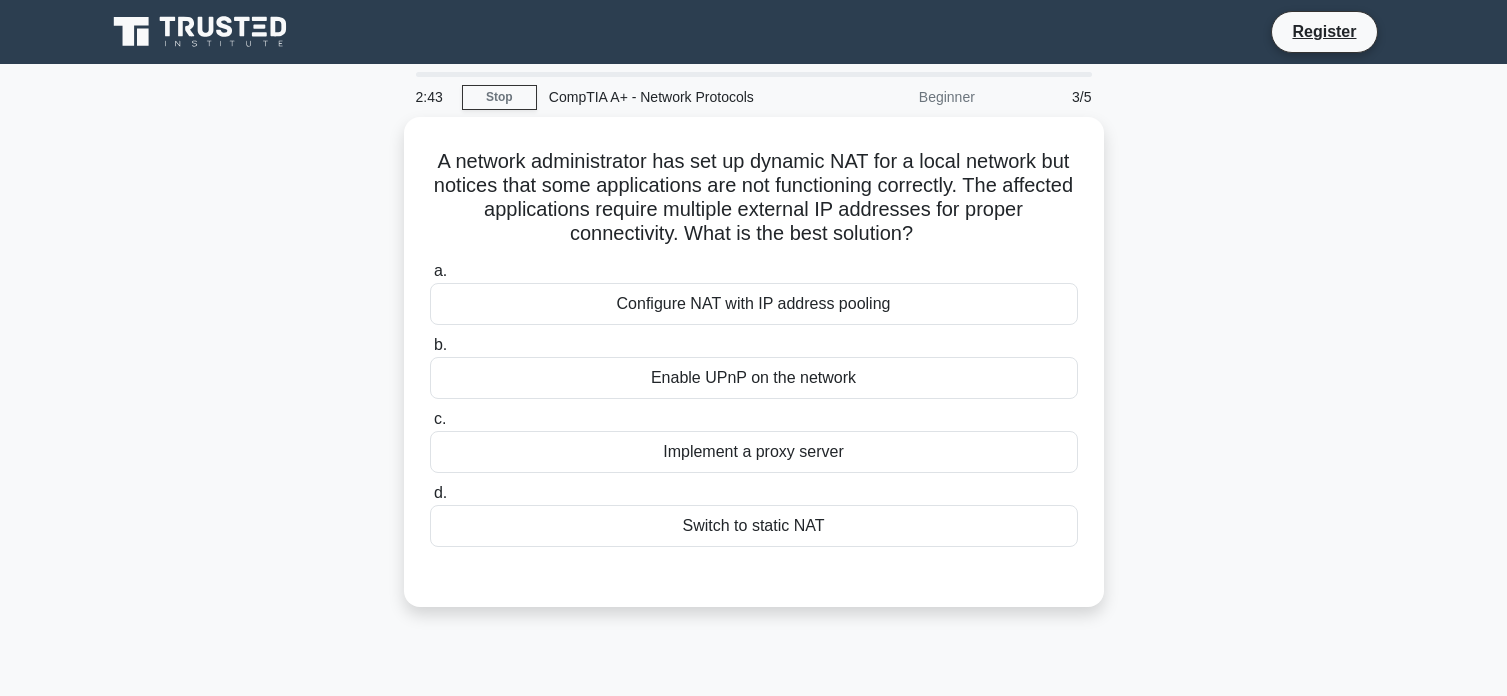 scroll, scrollTop: 0, scrollLeft: 0, axis: both 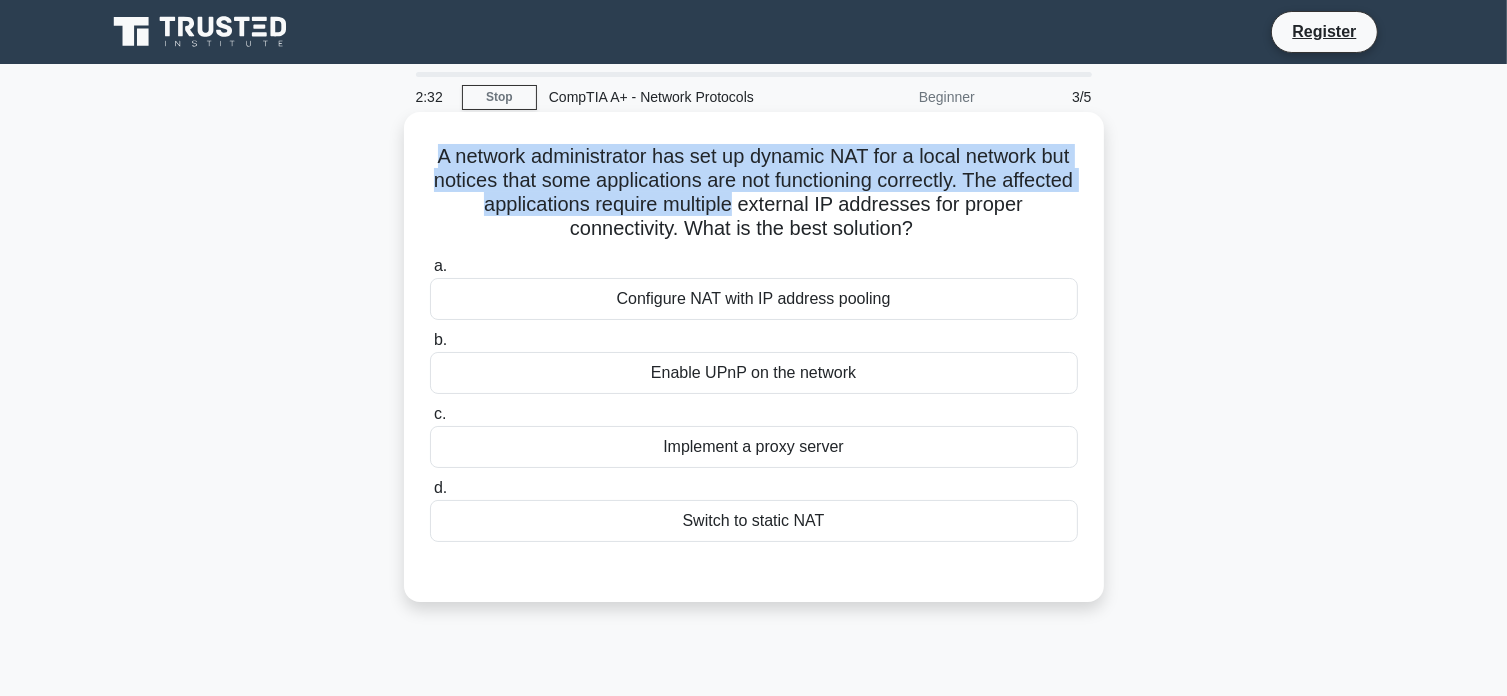 drag, startPoint x: 443, startPoint y: 158, endPoint x: 776, endPoint y: 217, distance: 338.18634 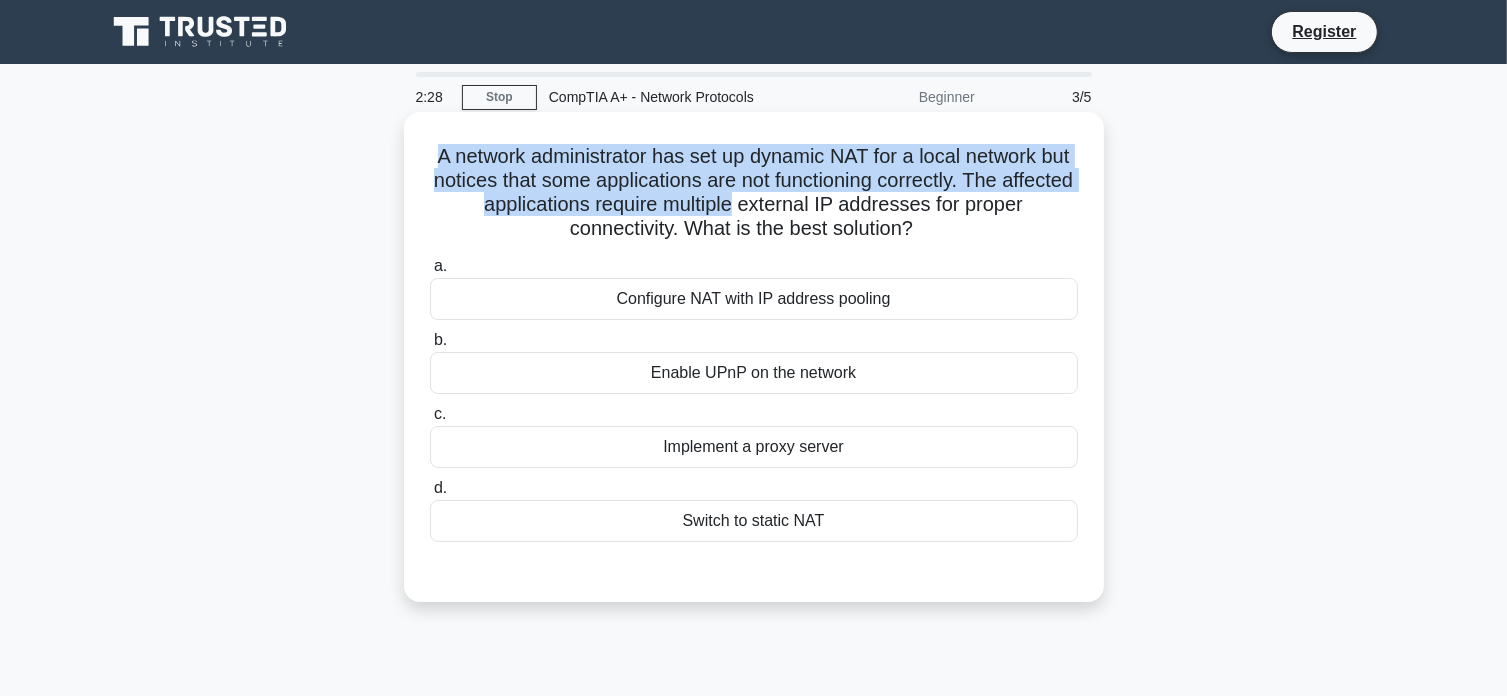 click on "A network administrator has set up dynamic NAT for a local network but notices that some applications are not functioning correctly. The affected applications require multiple external IP addresses for proper connectivity. What is the best solution?
.spinner_0XTQ{transform-origin:center;animation:spinner_y6GP .75s linear infinite}@keyframes spinner_y6GP{100%{transform:rotate(360deg)}}
a.
b." at bounding box center (754, 357) 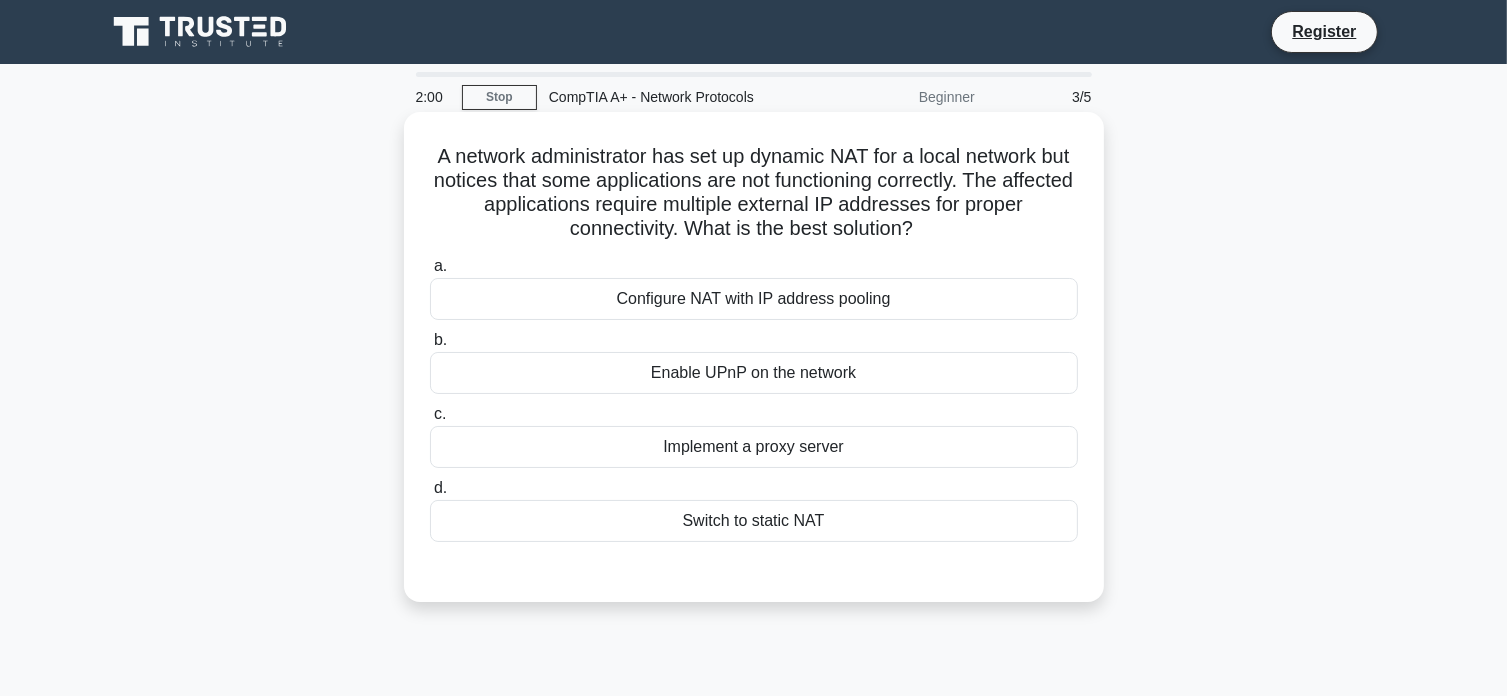 click on "Configure NAT with IP address pooling" at bounding box center (754, 299) 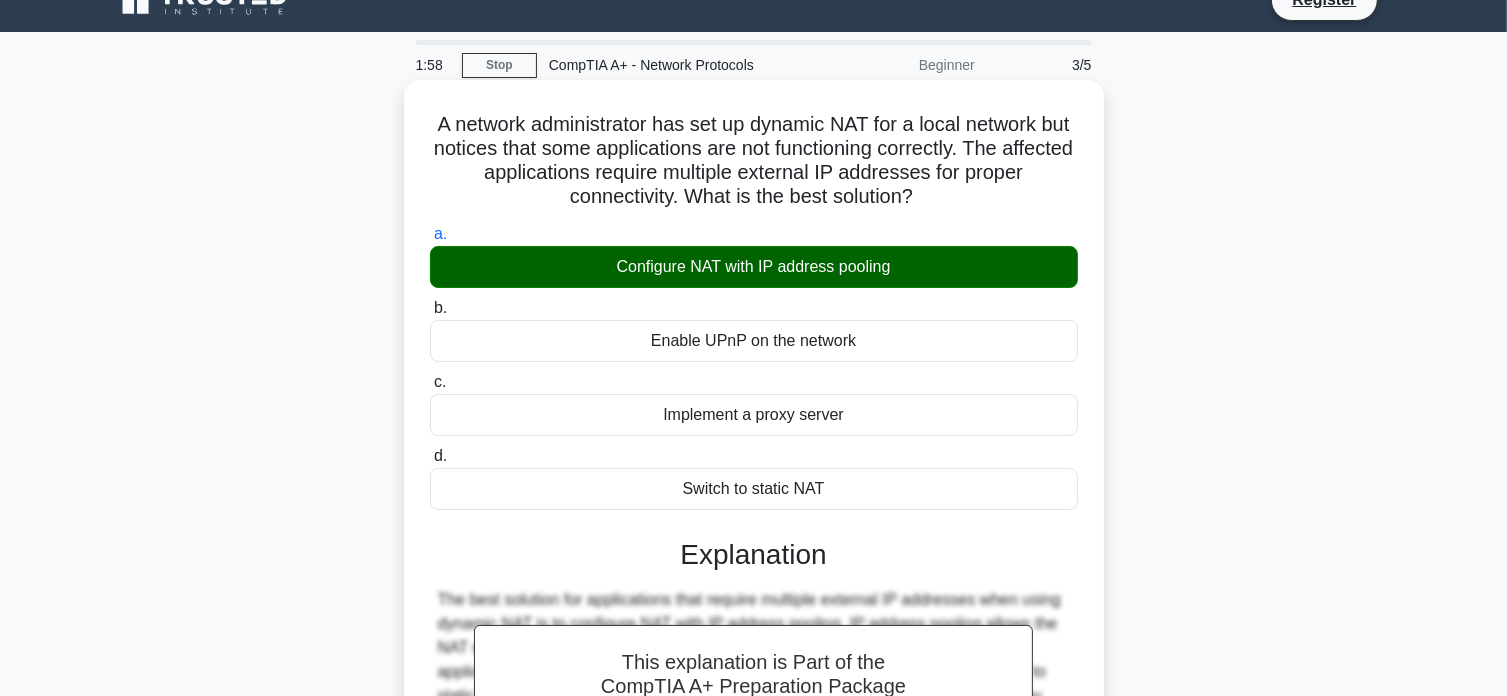 scroll, scrollTop: 30, scrollLeft: 0, axis: vertical 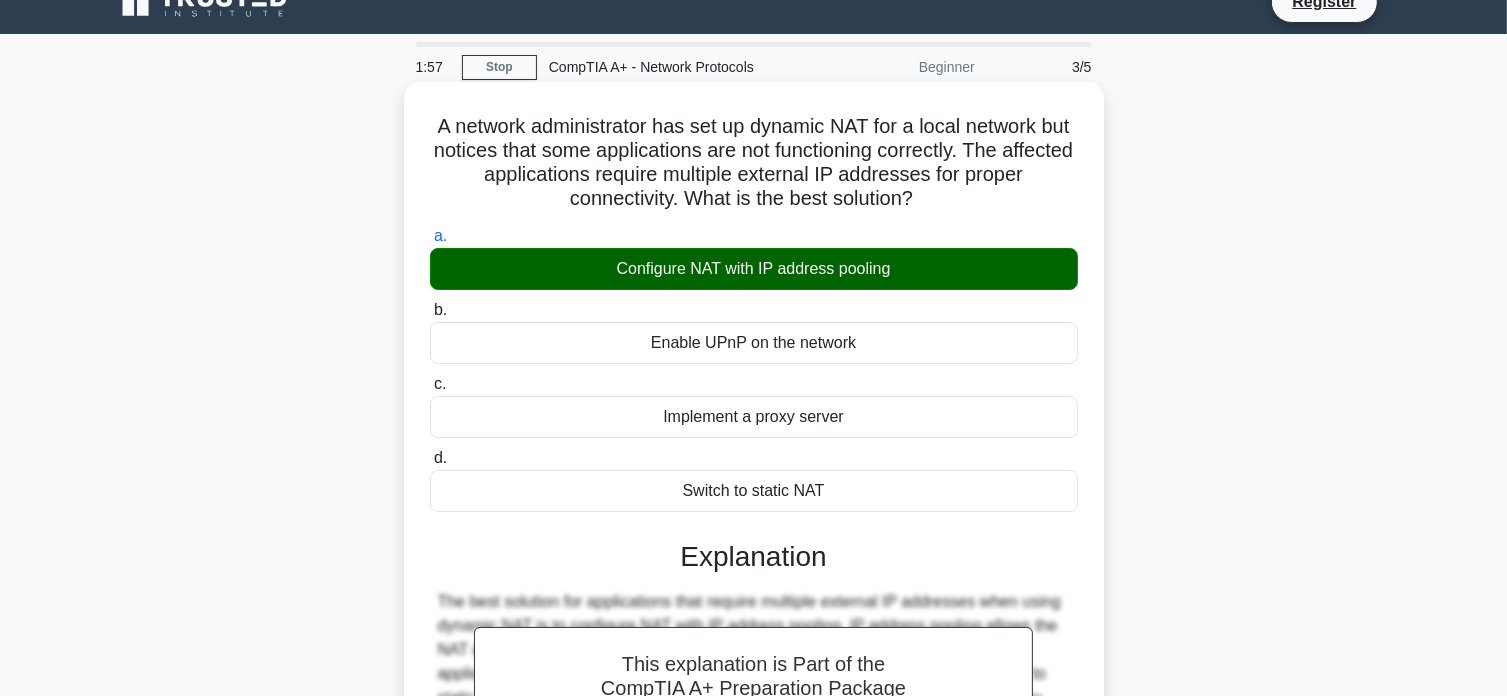 click on "Implement a proxy server" at bounding box center [754, 417] 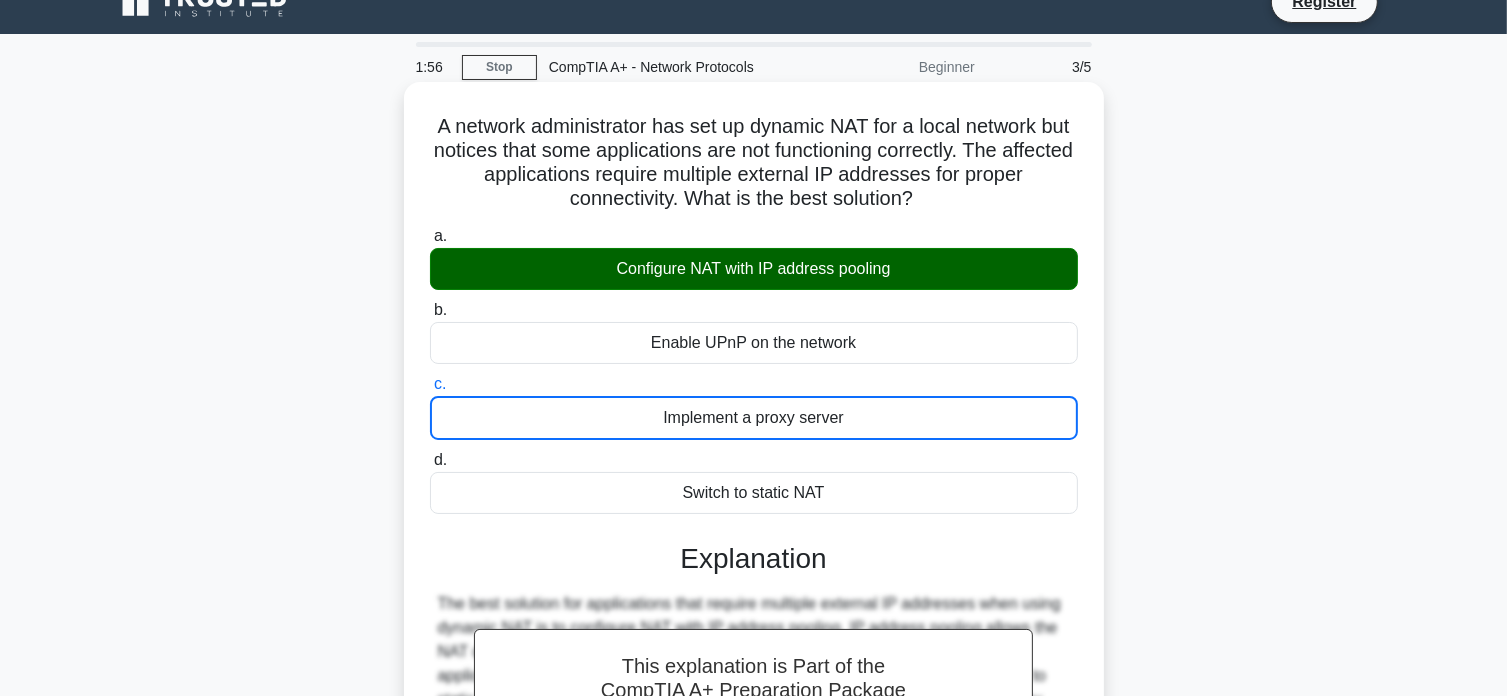 click on "Implement a proxy server" at bounding box center (754, 418) 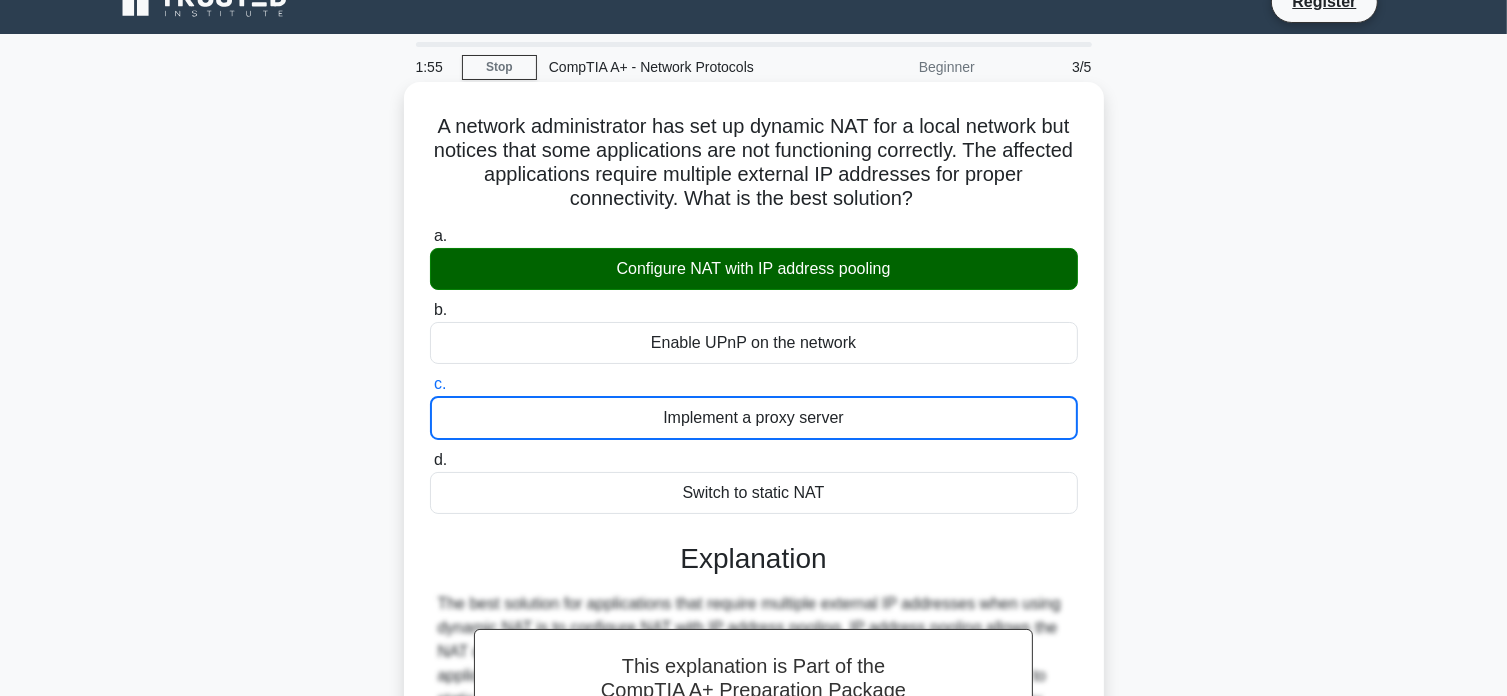 click on "Implement a proxy server" at bounding box center (754, 418) 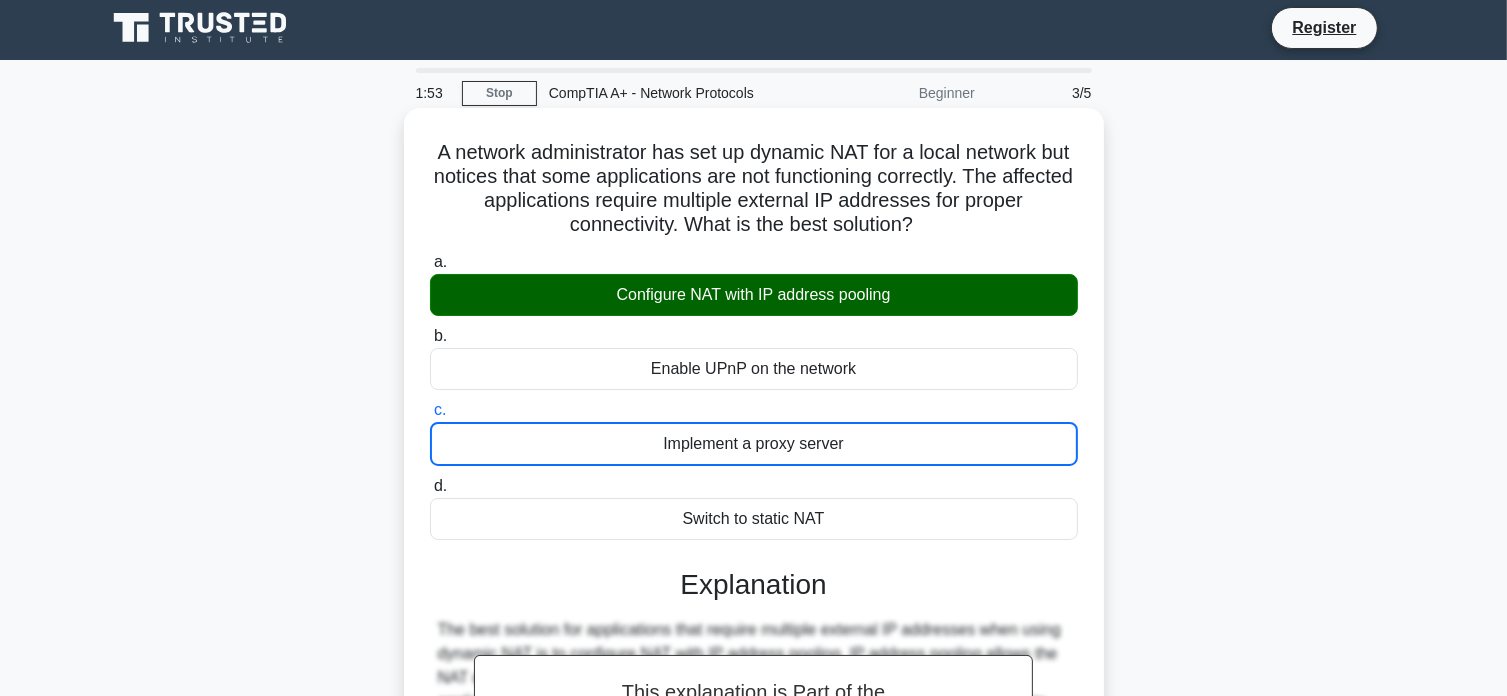 scroll, scrollTop: 0, scrollLeft: 0, axis: both 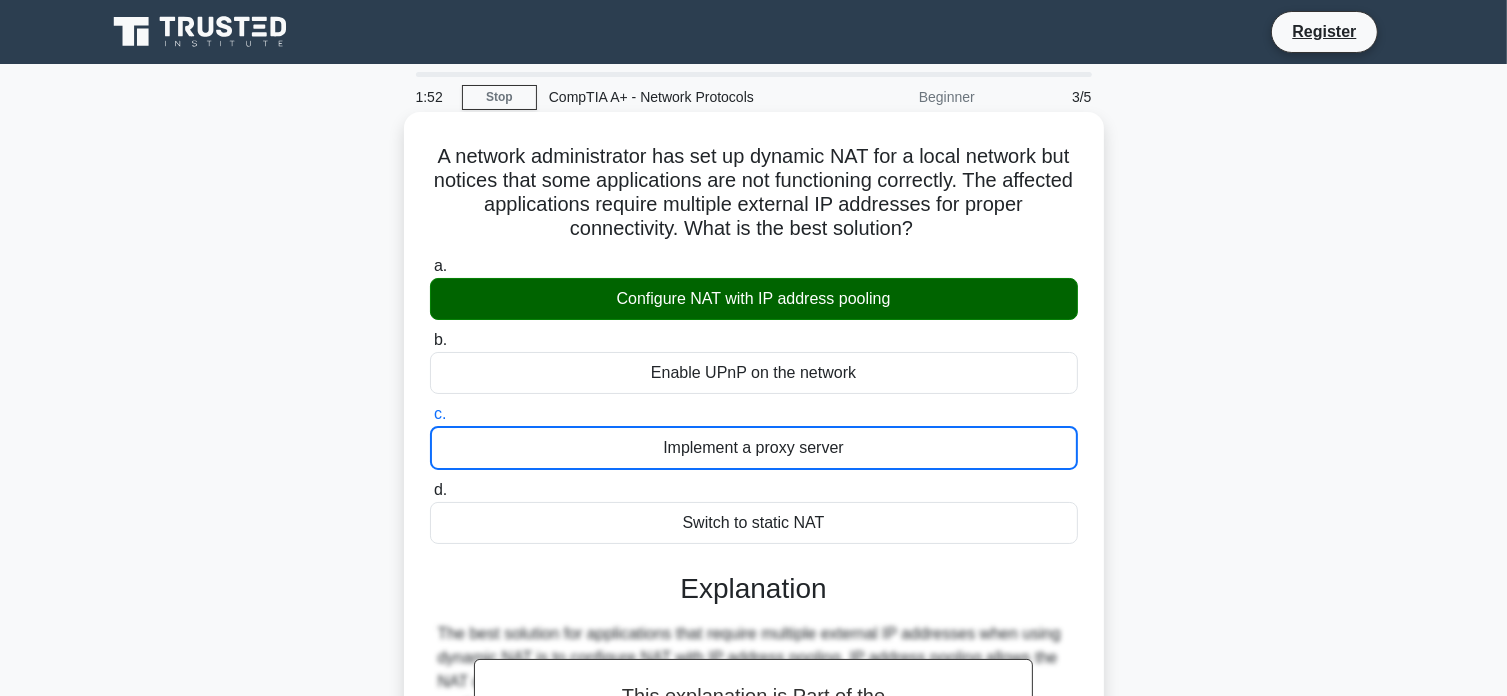 click on "A network administrator has set up dynamic NAT for a local network but notices that some applications are not functioning correctly. The affected applications require multiple external IP addresses for proper connectivity. What is the best solution?
.spinner_0XTQ{transform-origin:center;animation:spinner_y6GP .75s linear infinite}@keyframes spinner_y6GP{100%{transform:rotate(360deg)}}" at bounding box center [754, 193] 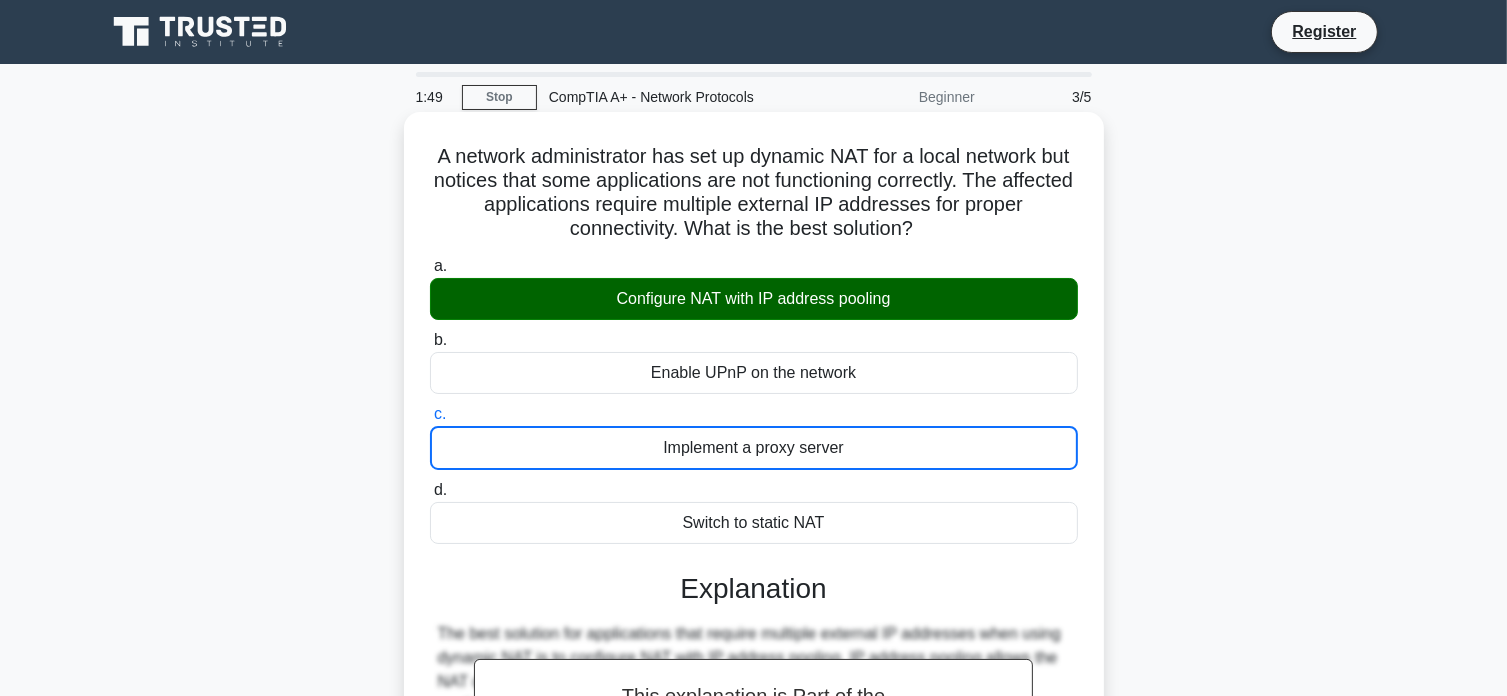 scroll, scrollTop: 384, scrollLeft: 0, axis: vertical 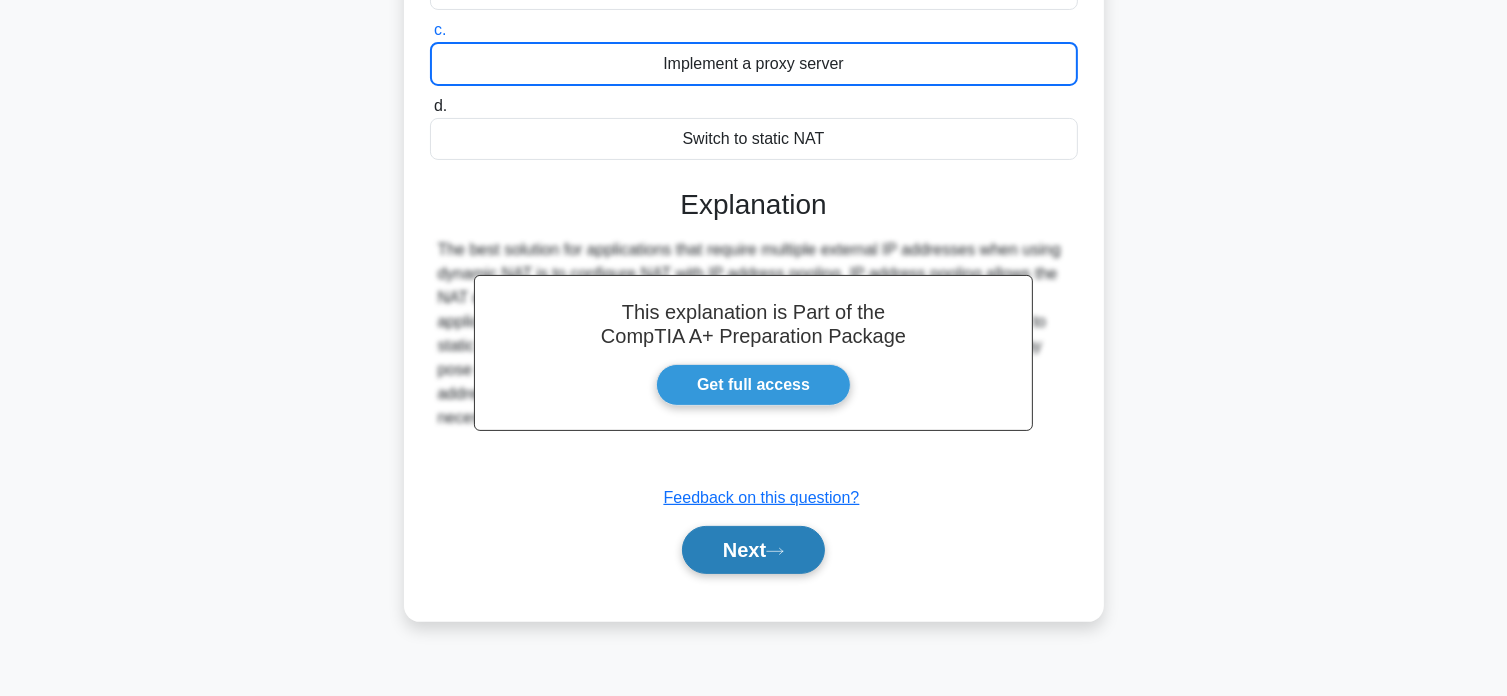 click on "Next" at bounding box center (753, 550) 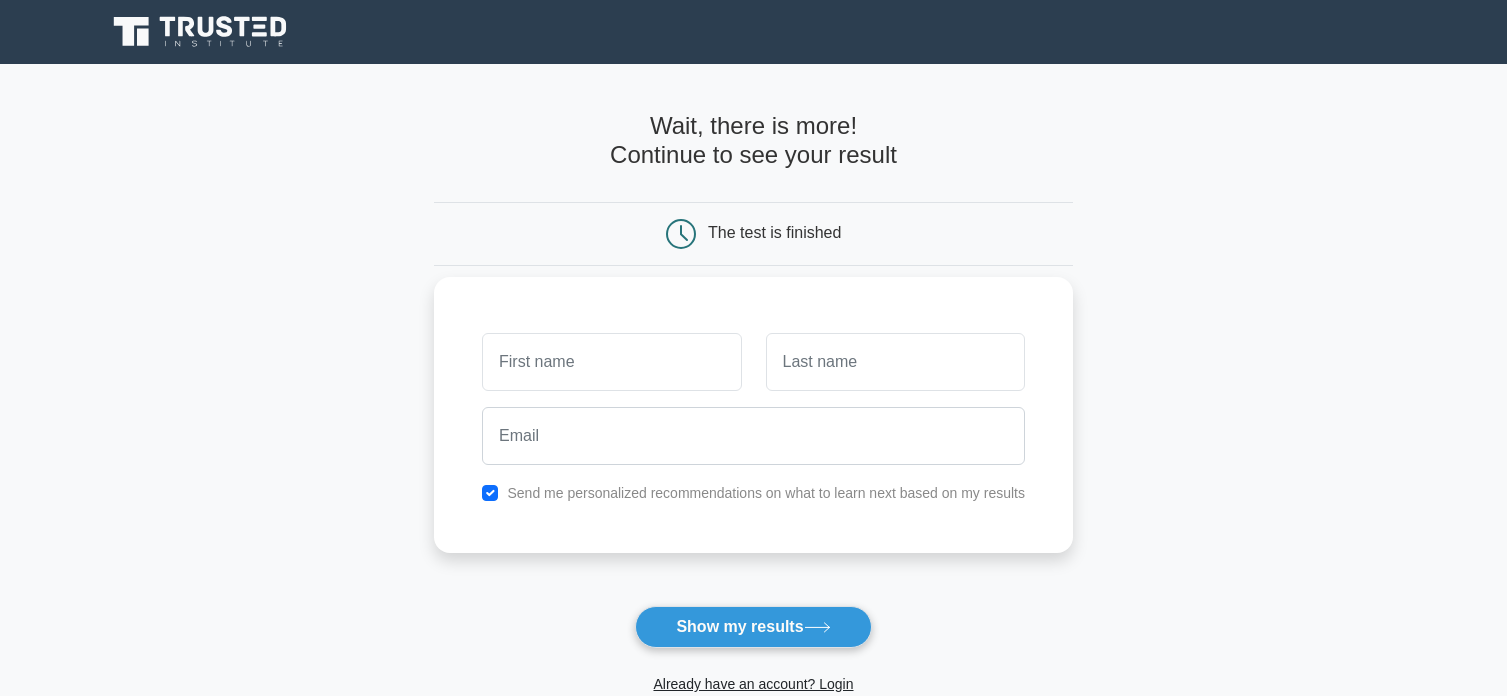 scroll, scrollTop: 0, scrollLeft: 0, axis: both 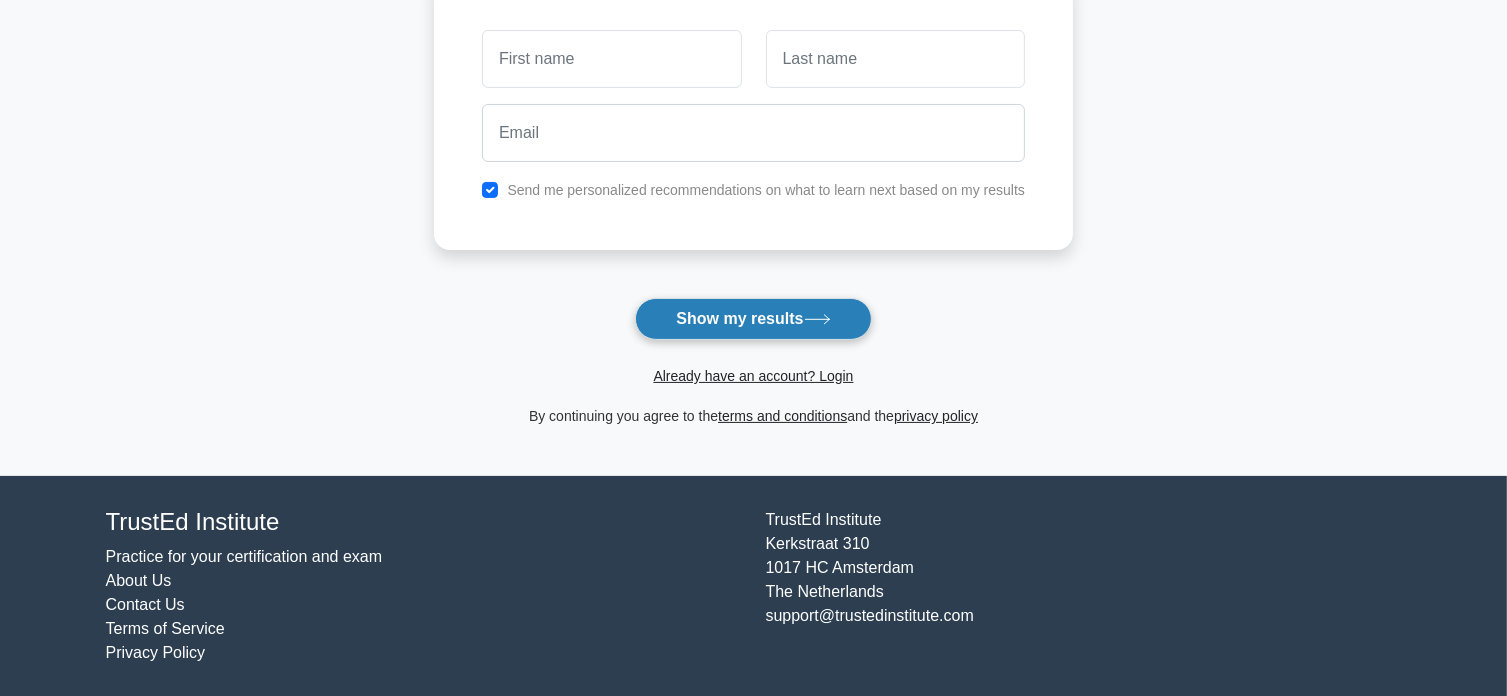 click on "Show my results" at bounding box center (753, 319) 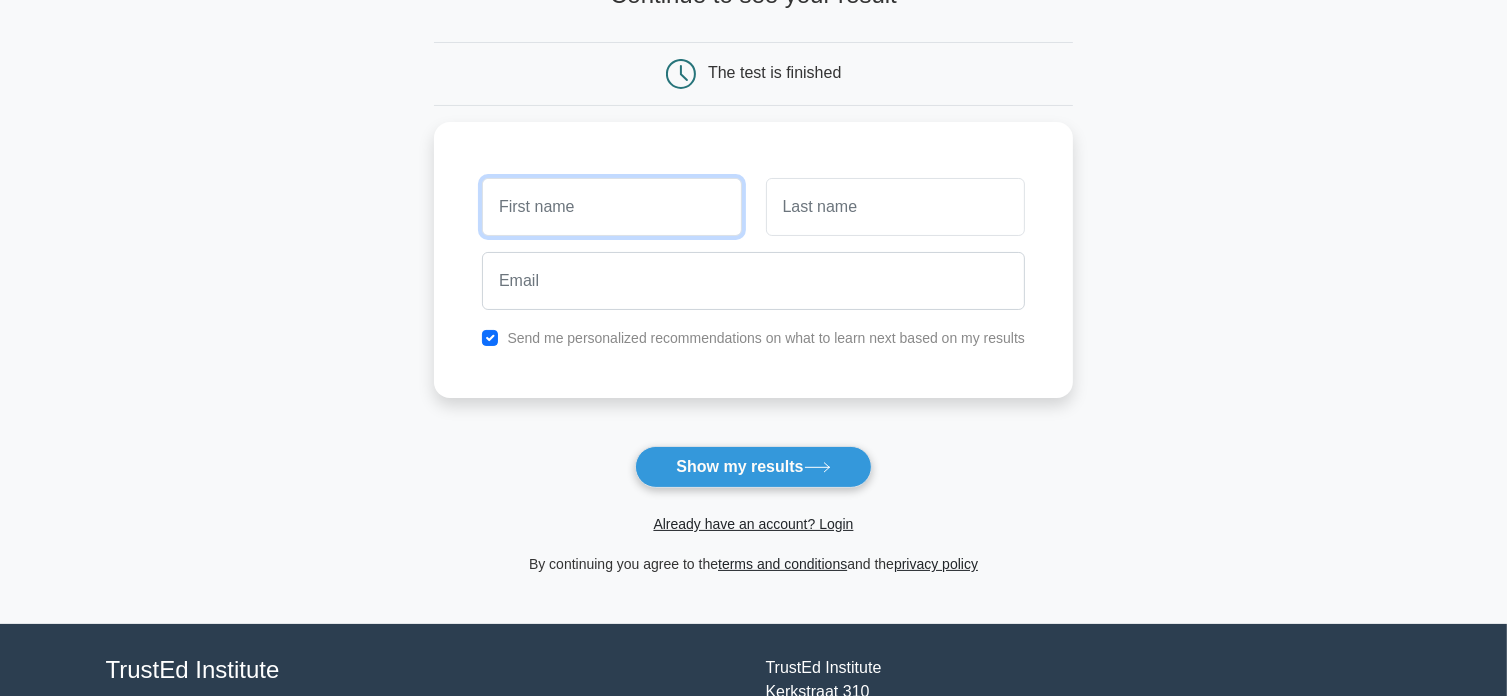 scroll, scrollTop: 156, scrollLeft: 0, axis: vertical 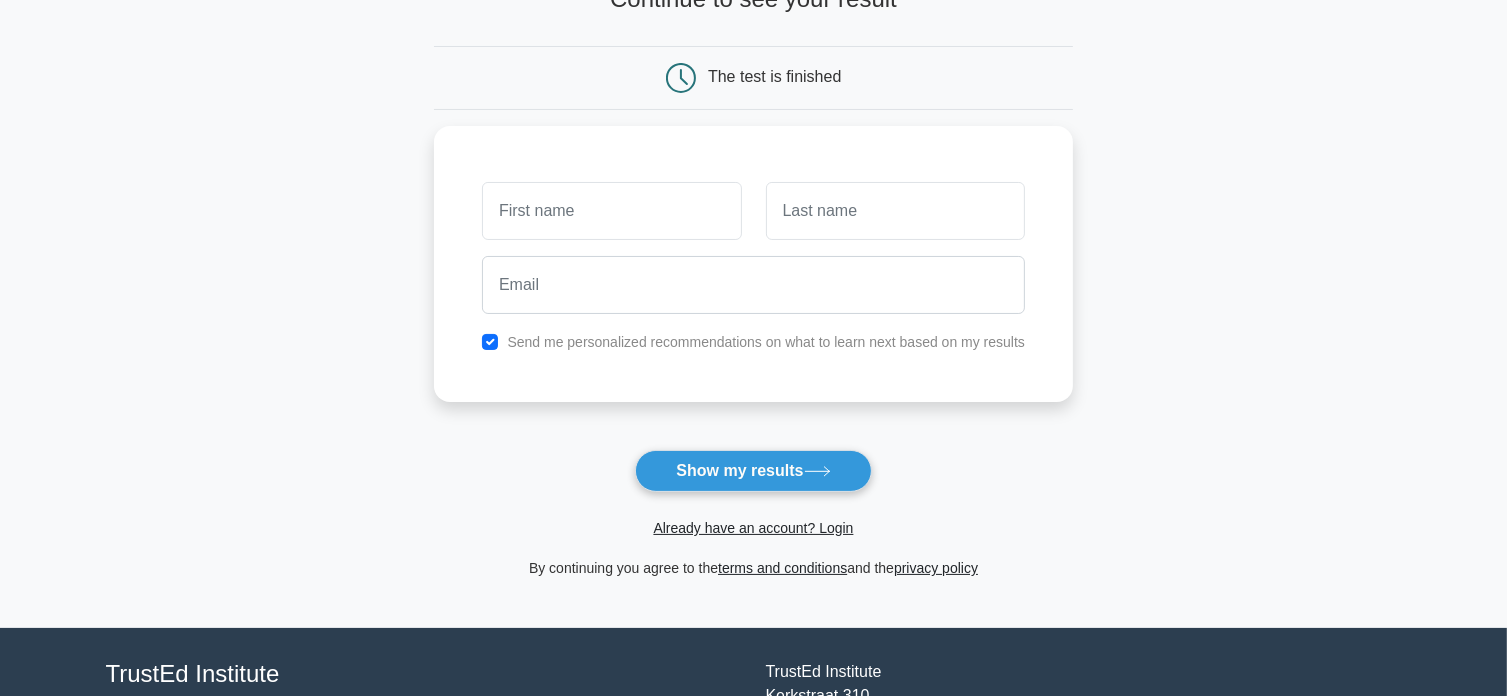 click on "Wait, there is more! Continue to see your result
The test is finished
and the" at bounding box center (753, 268) 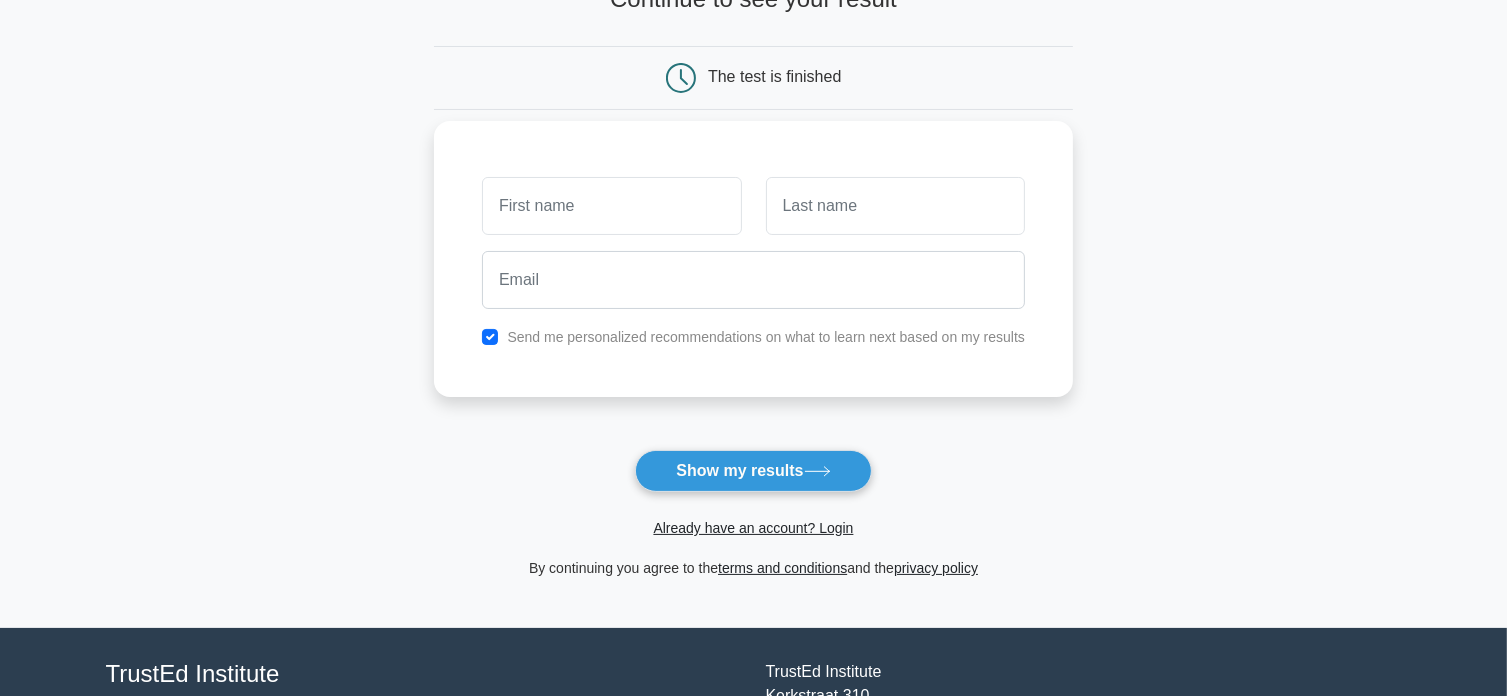 click at bounding box center (753, 280) 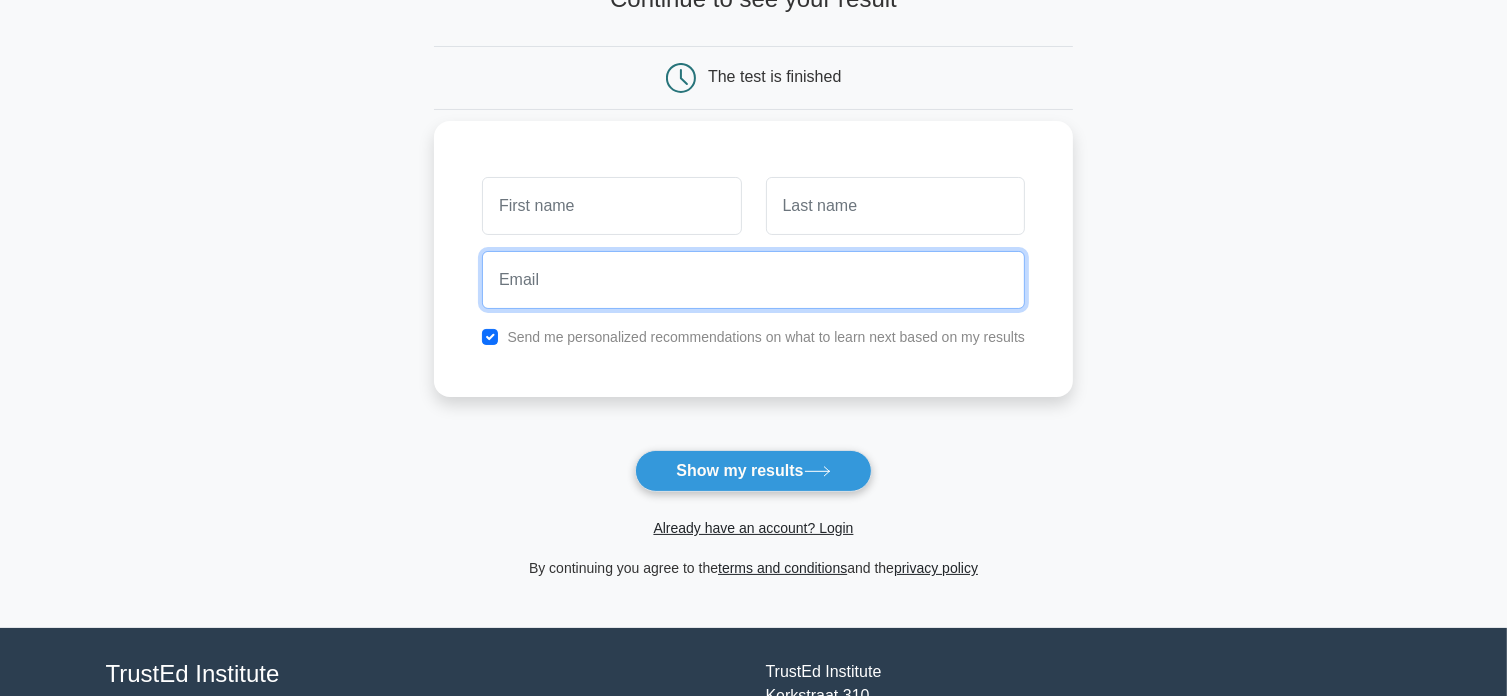 click at bounding box center [753, 280] 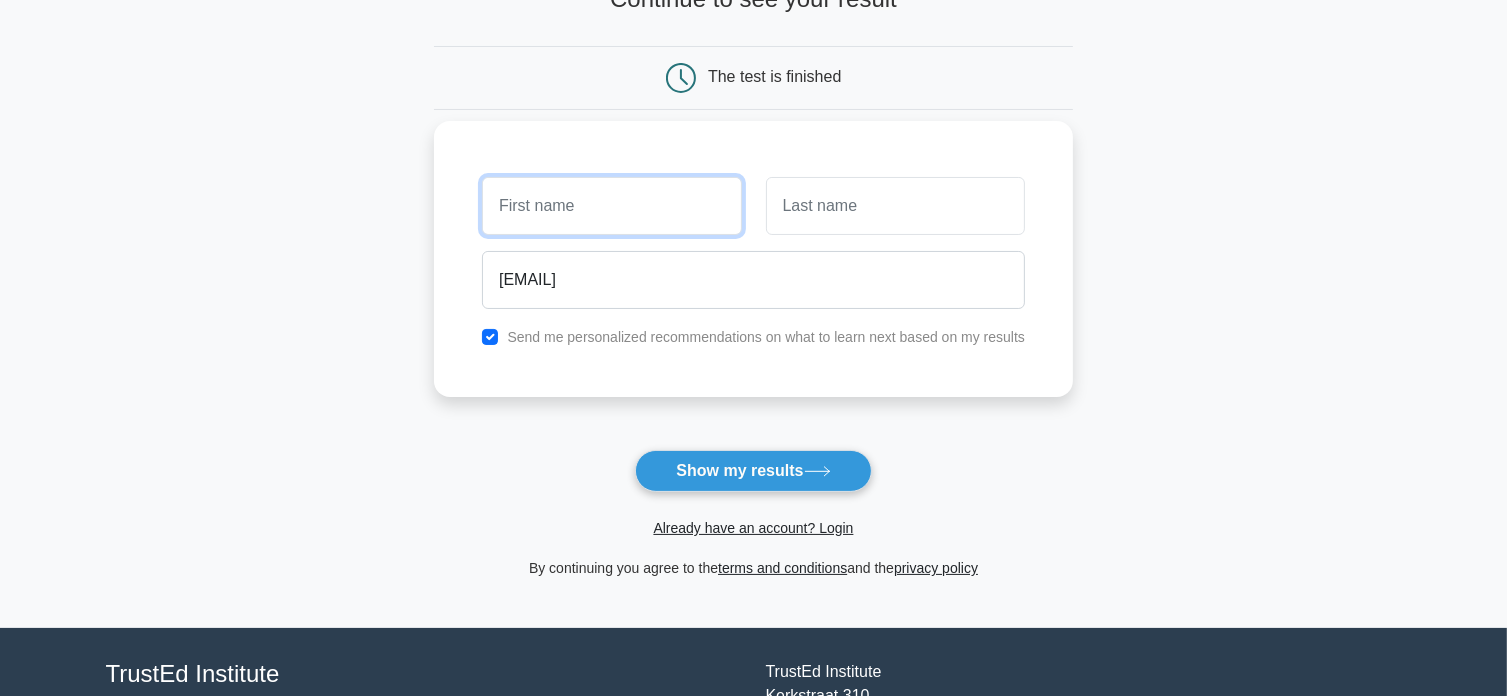 click at bounding box center [611, 206] 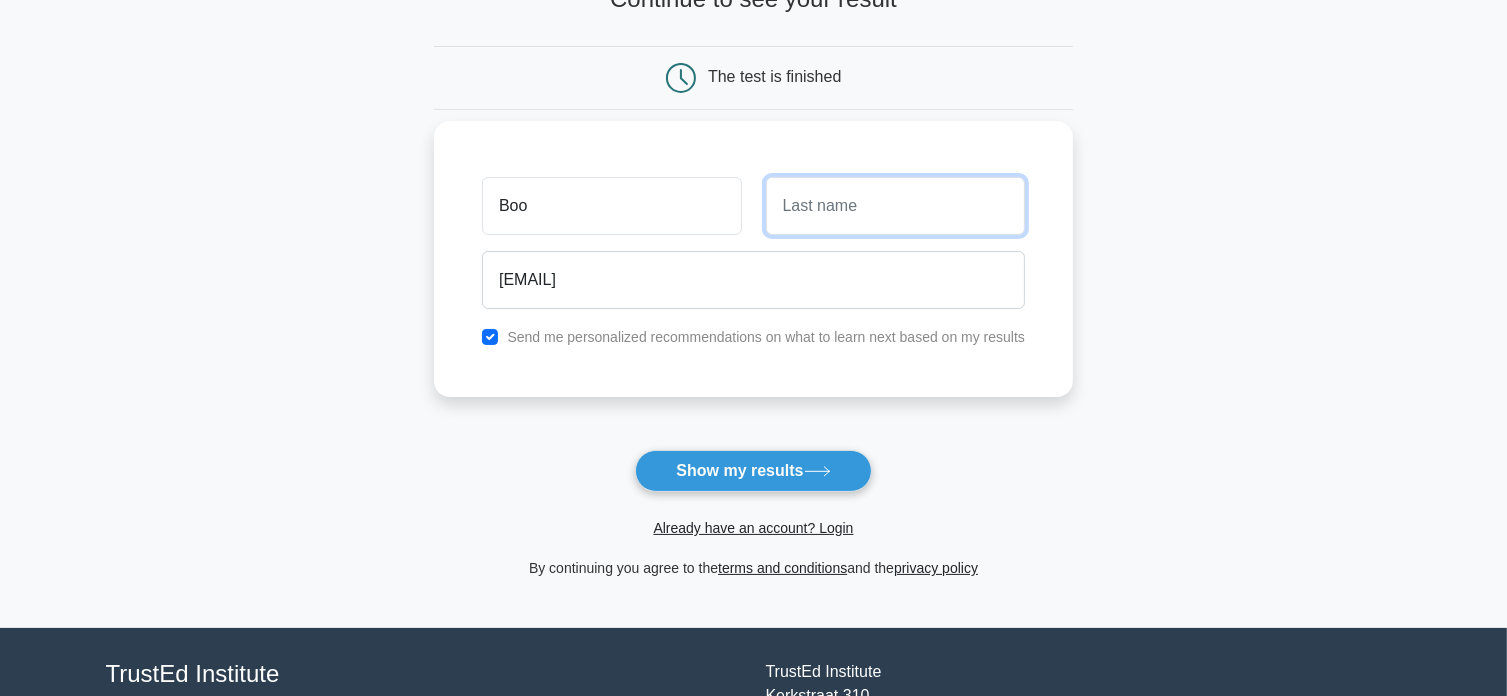 click at bounding box center (895, 206) 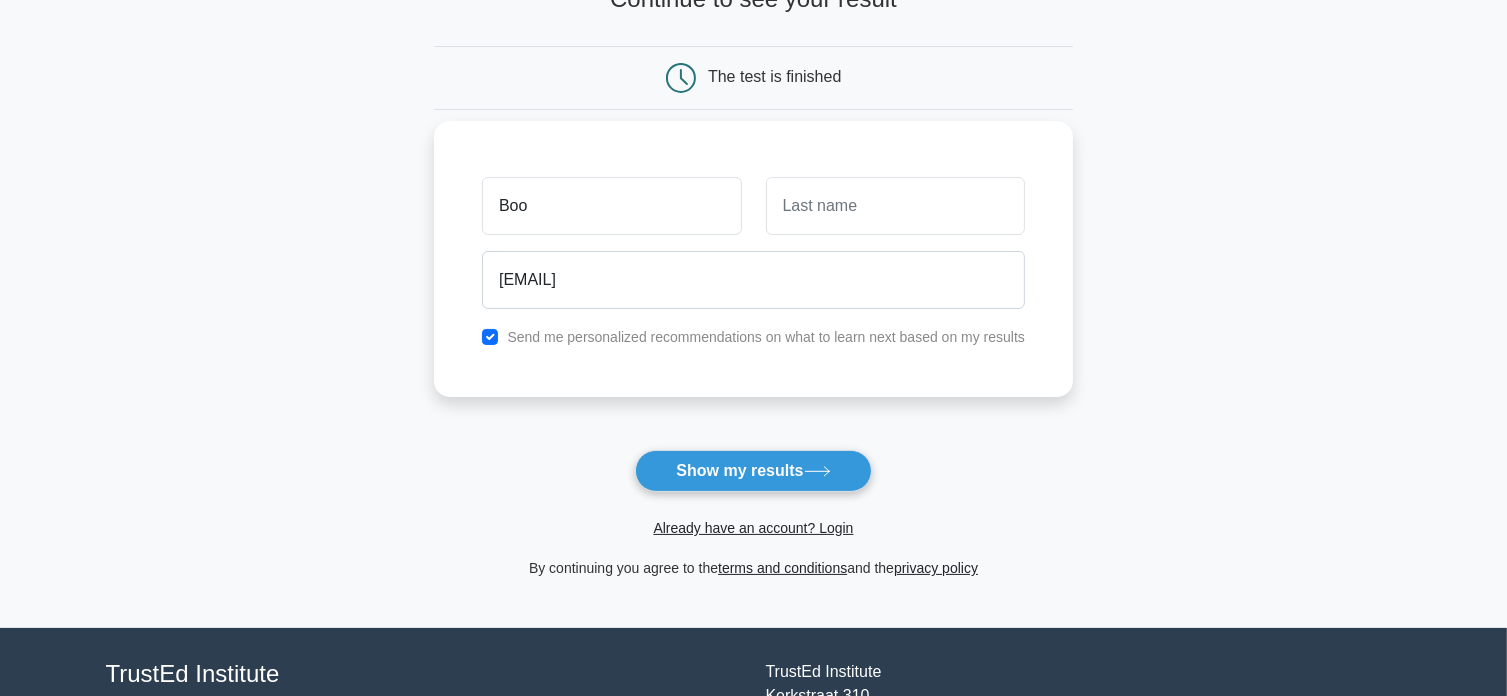 click on "Boo" at bounding box center [611, 206] 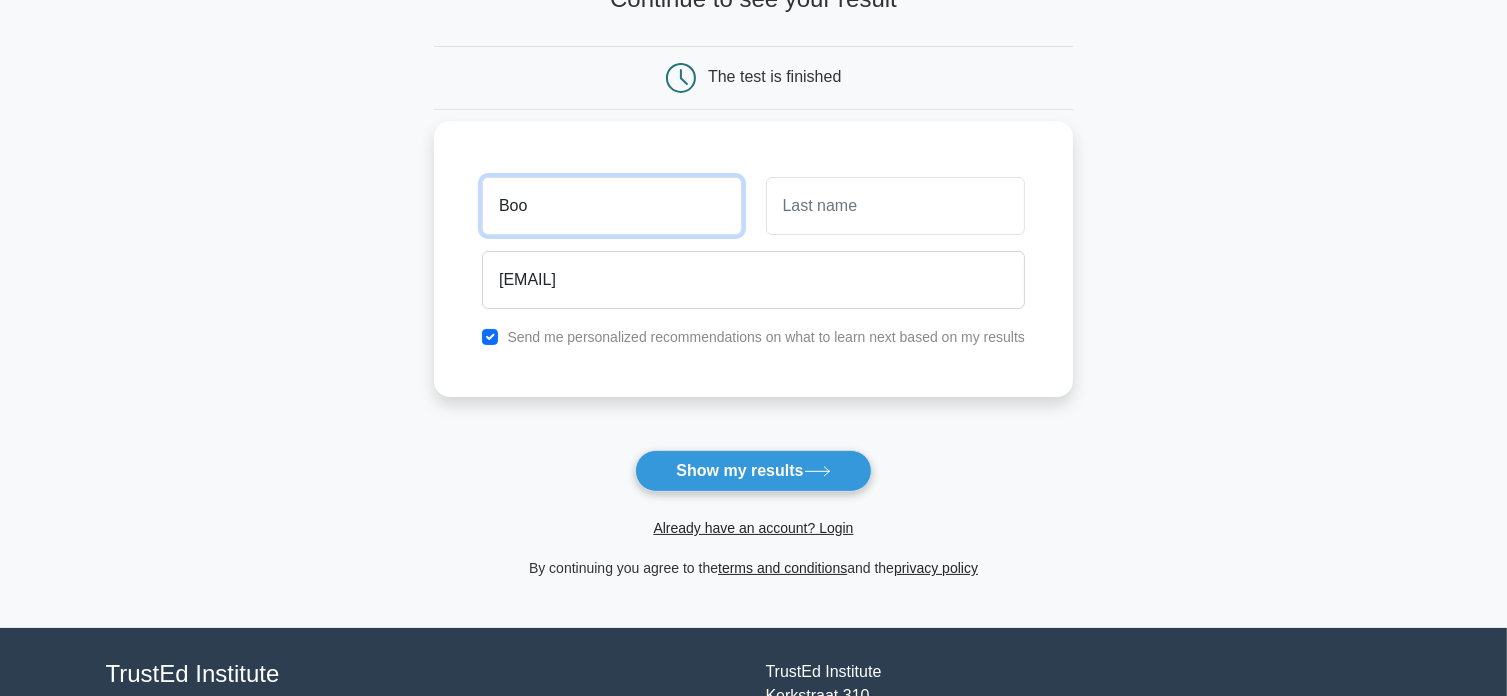 click on "Boo" at bounding box center (611, 206) 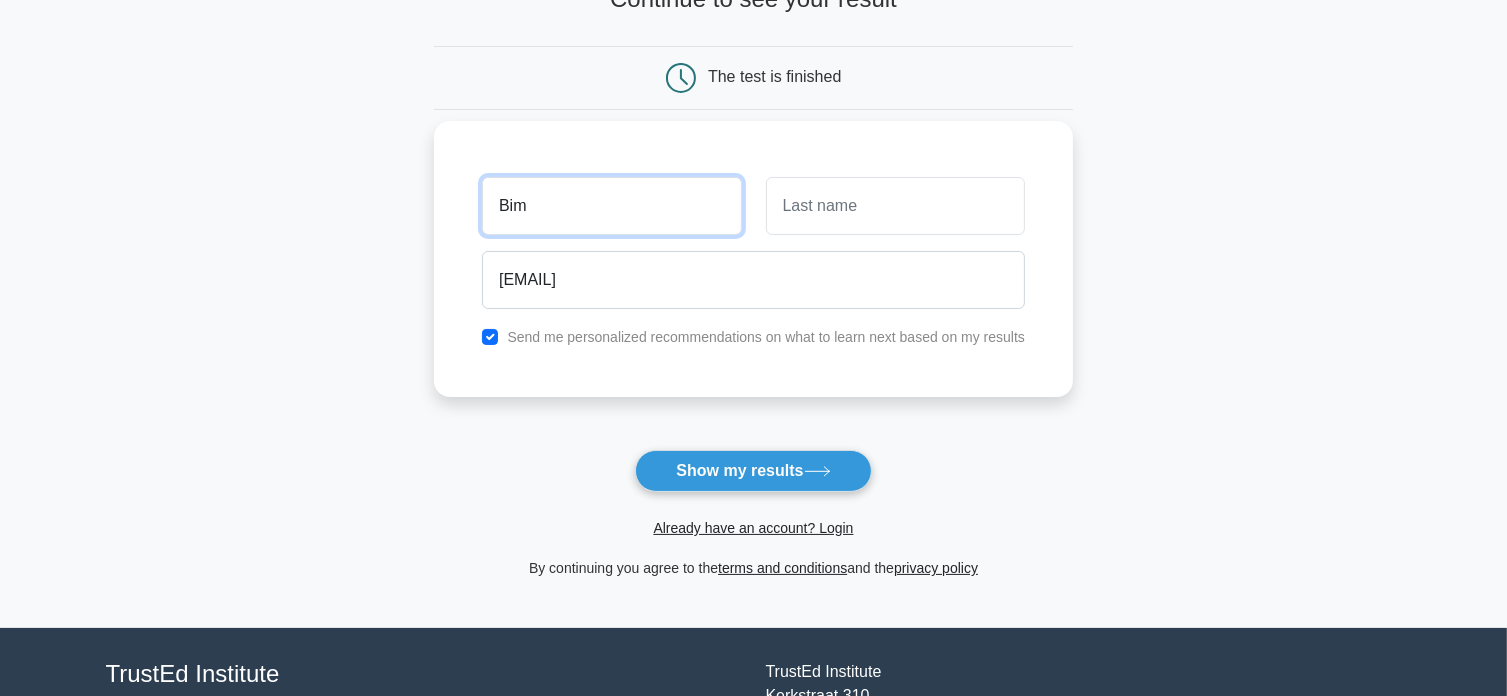 type on "Bim" 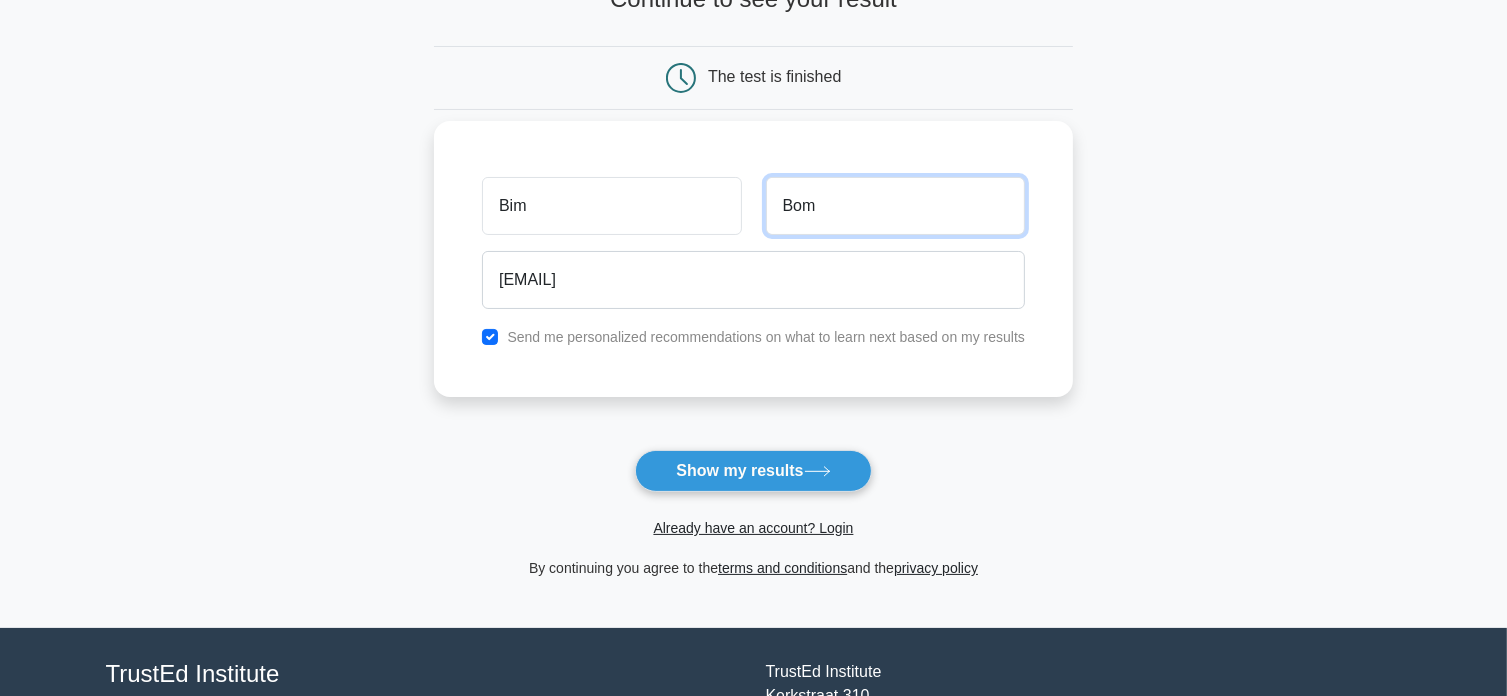 type on "Bom" 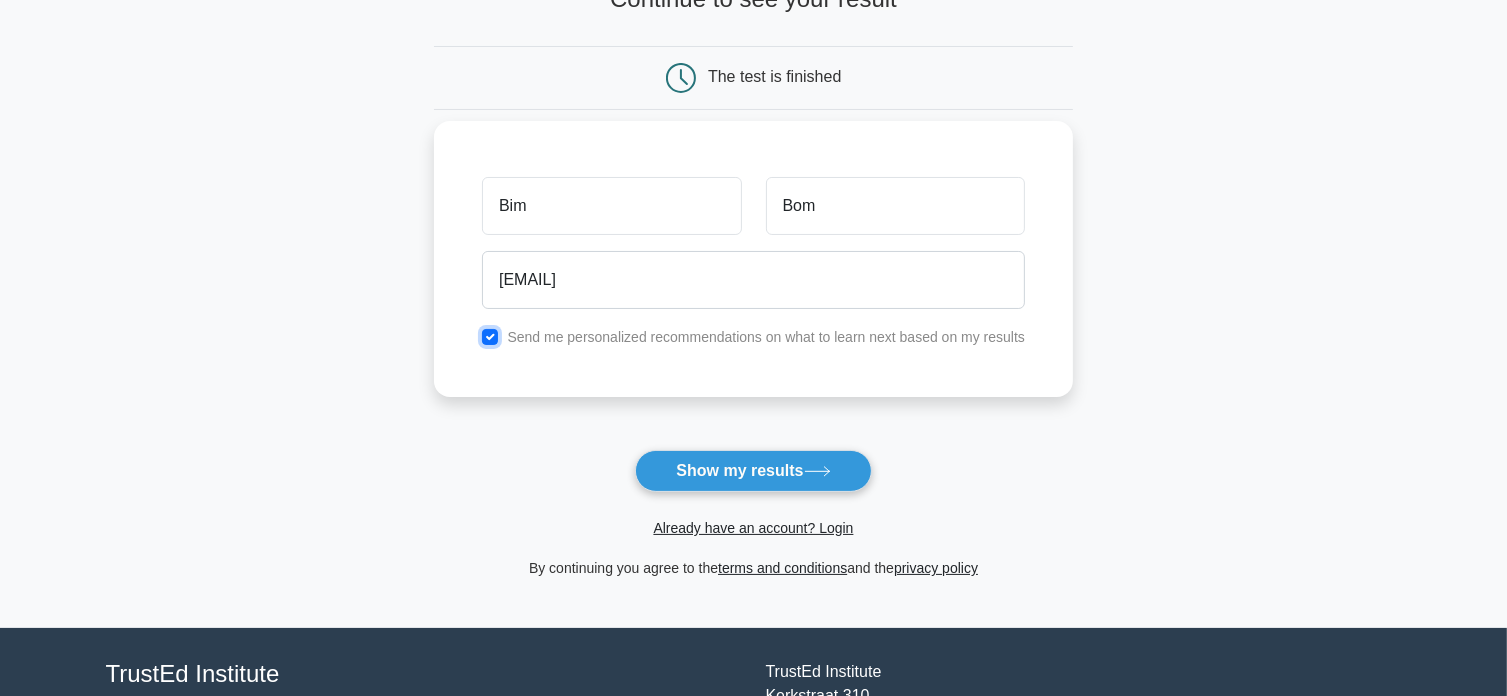 click at bounding box center [490, 337] 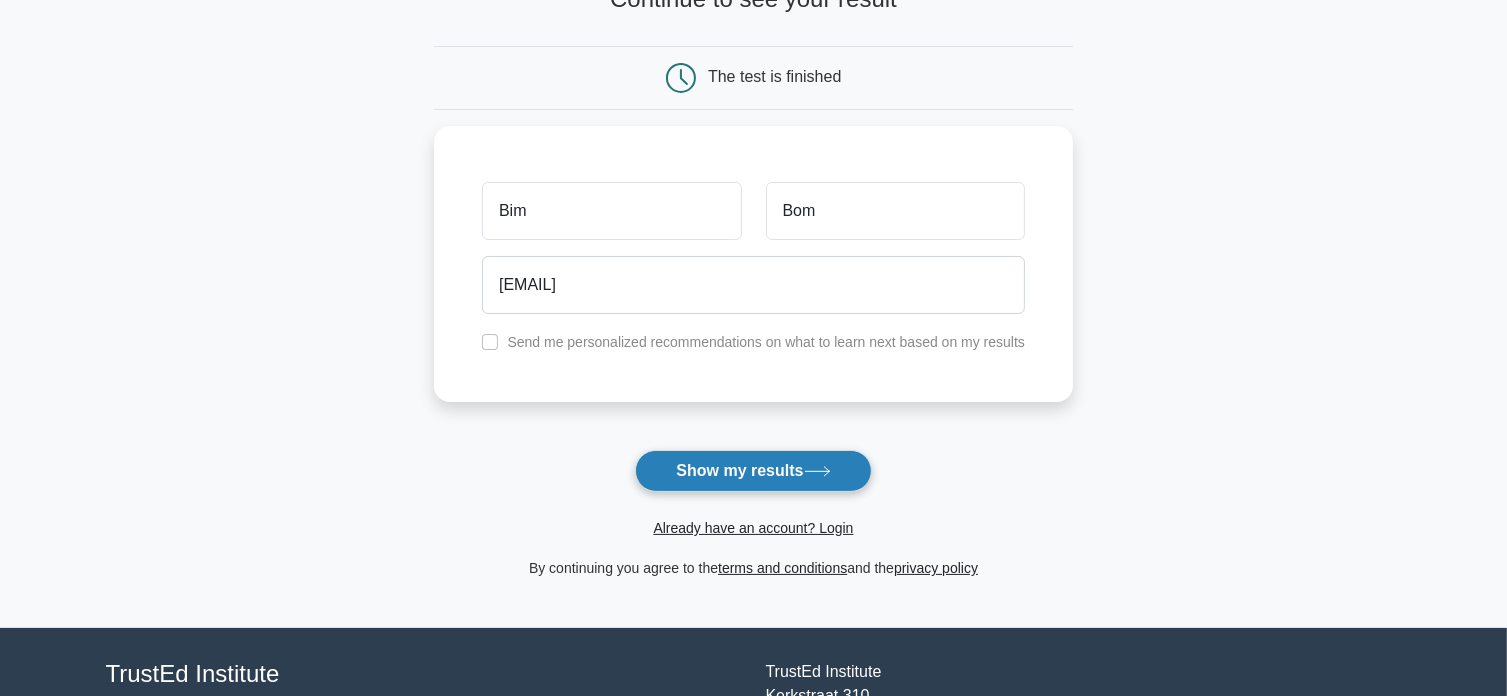 click on "Show my results" at bounding box center [753, 471] 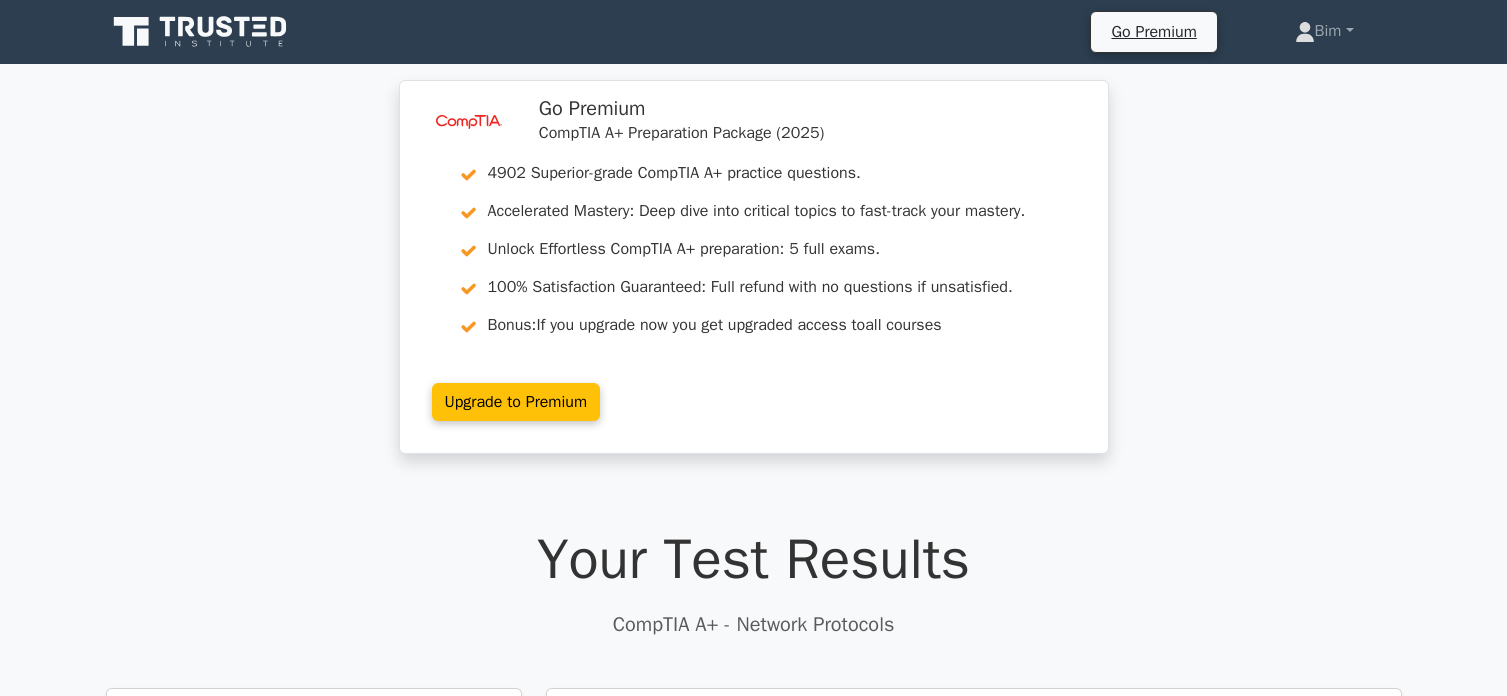 scroll, scrollTop: 0, scrollLeft: 0, axis: both 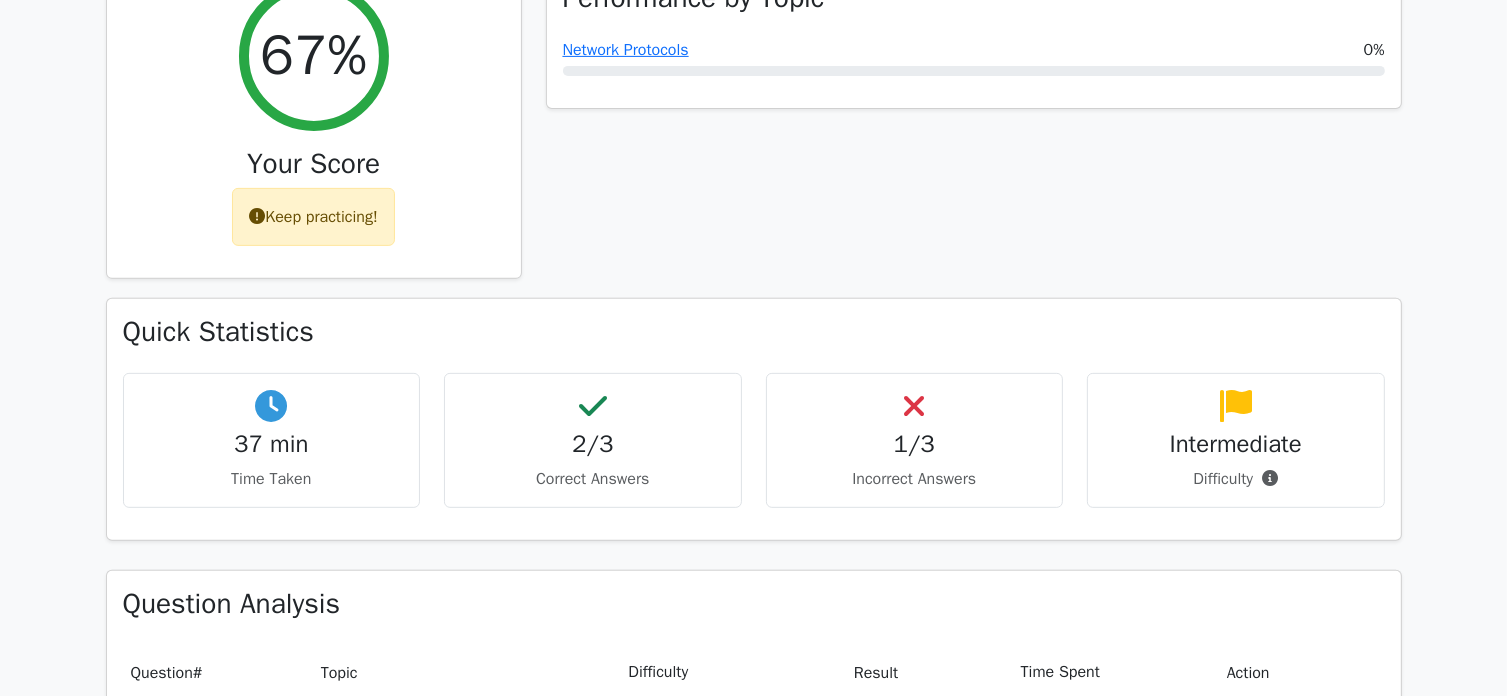 click on "1/3" at bounding box center [915, 444] 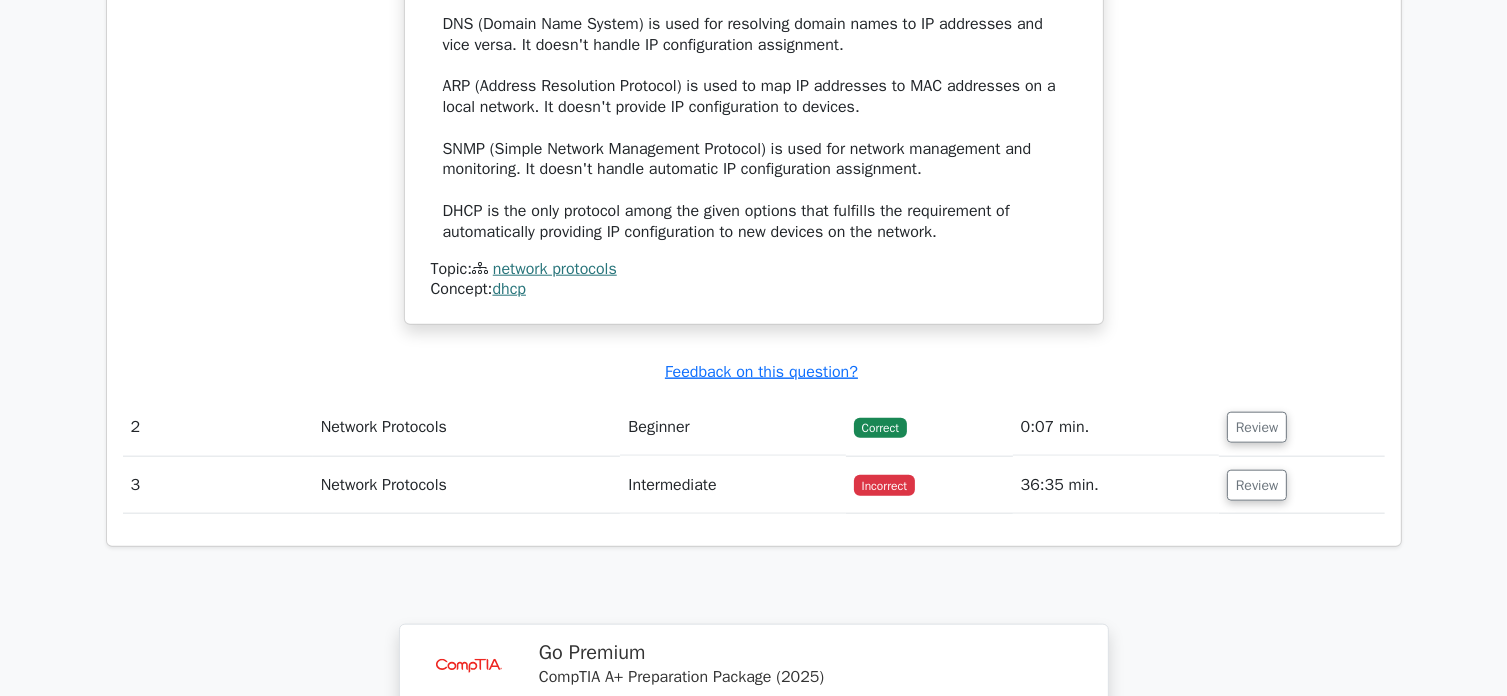 scroll, scrollTop: 2116, scrollLeft: 0, axis: vertical 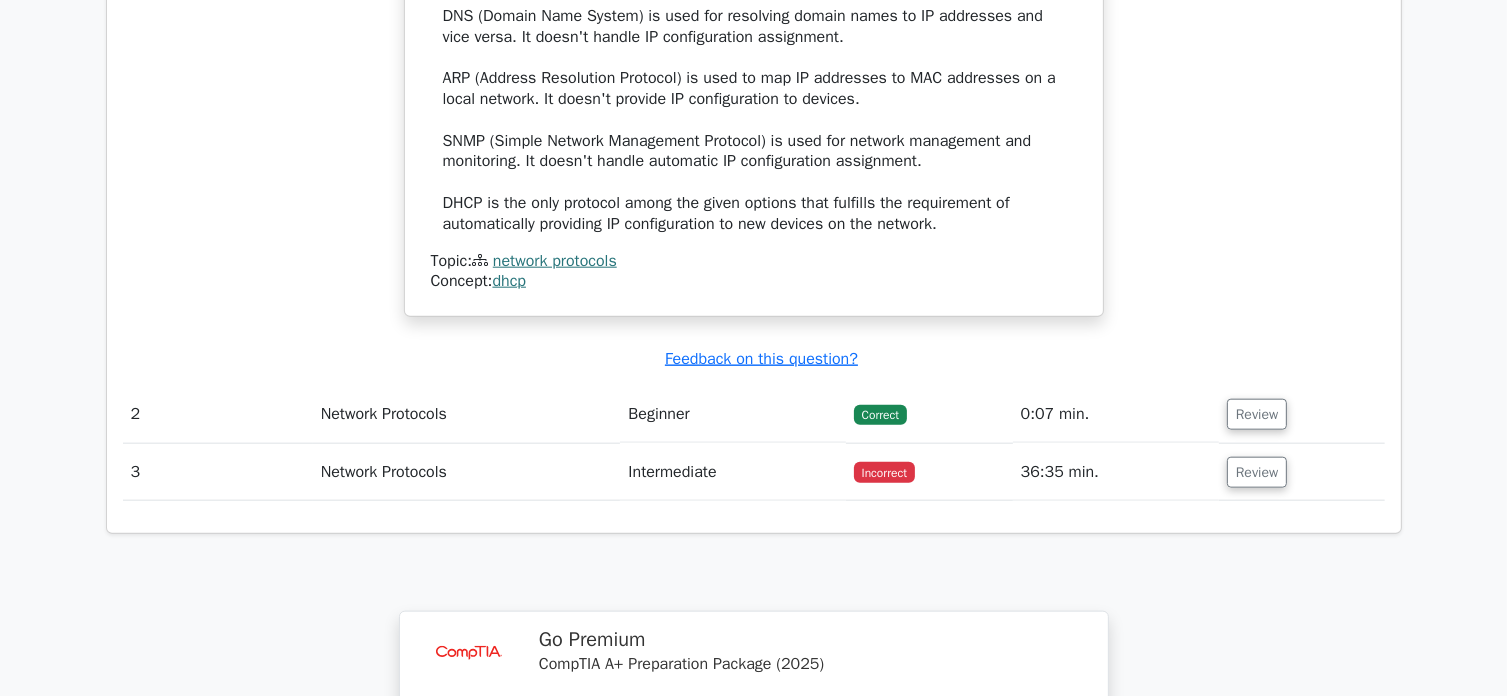 click on "Network Protocols" at bounding box center (467, 472) 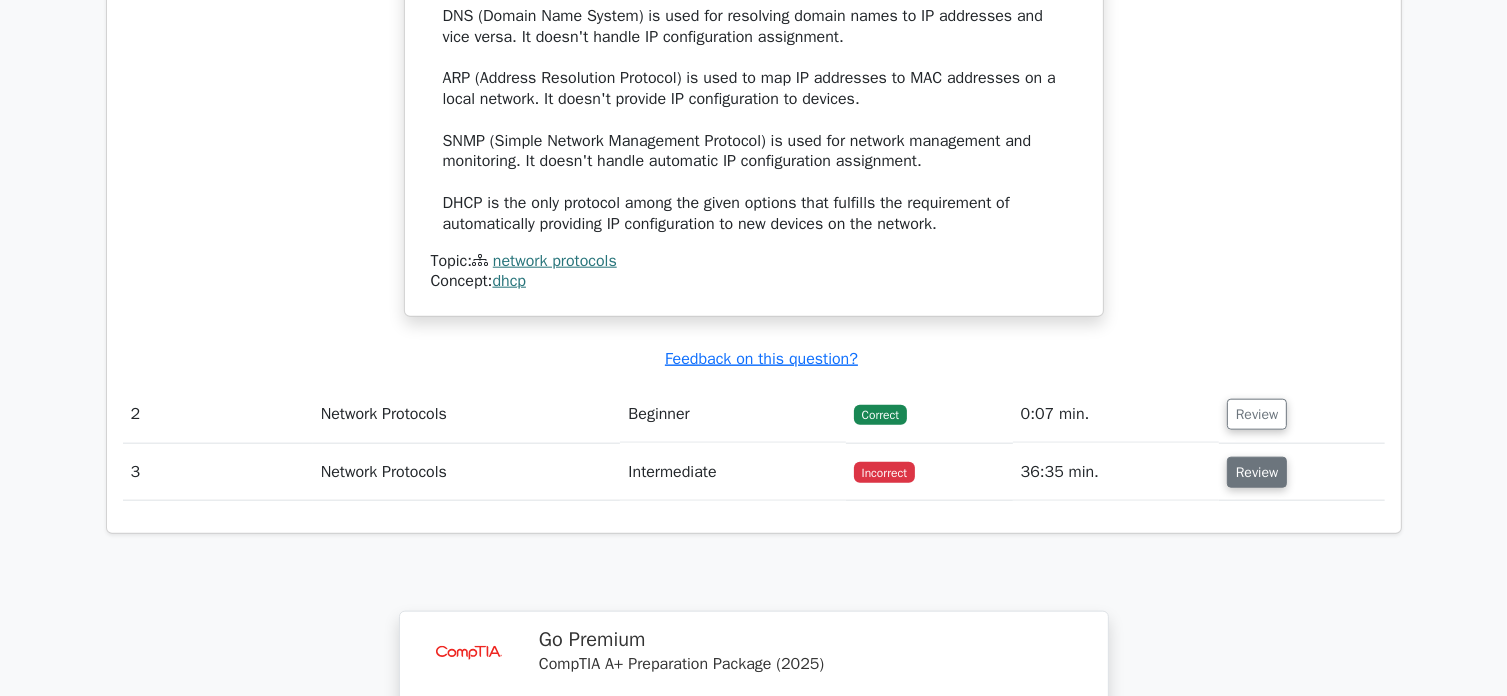 click on "Review" at bounding box center (1257, 472) 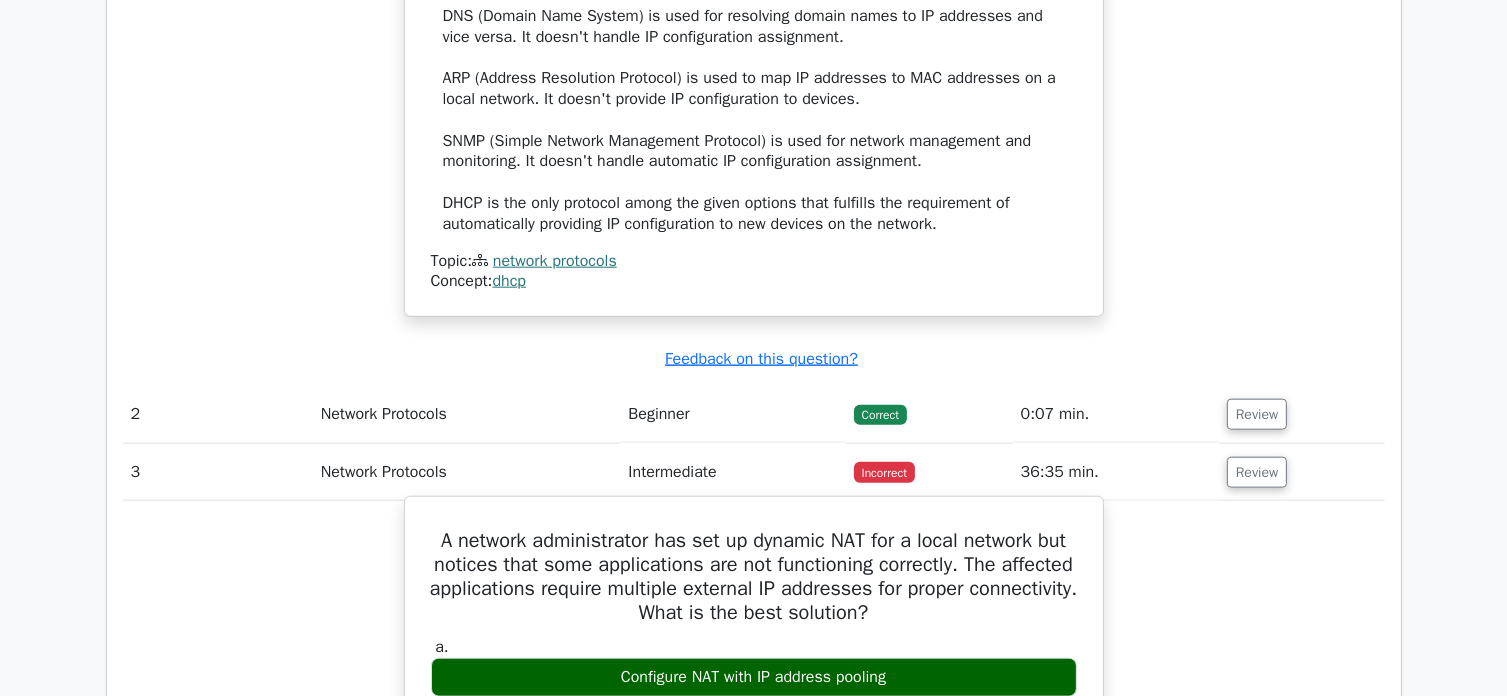 scroll, scrollTop: 2452, scrollLeft: 0, axis: vertical 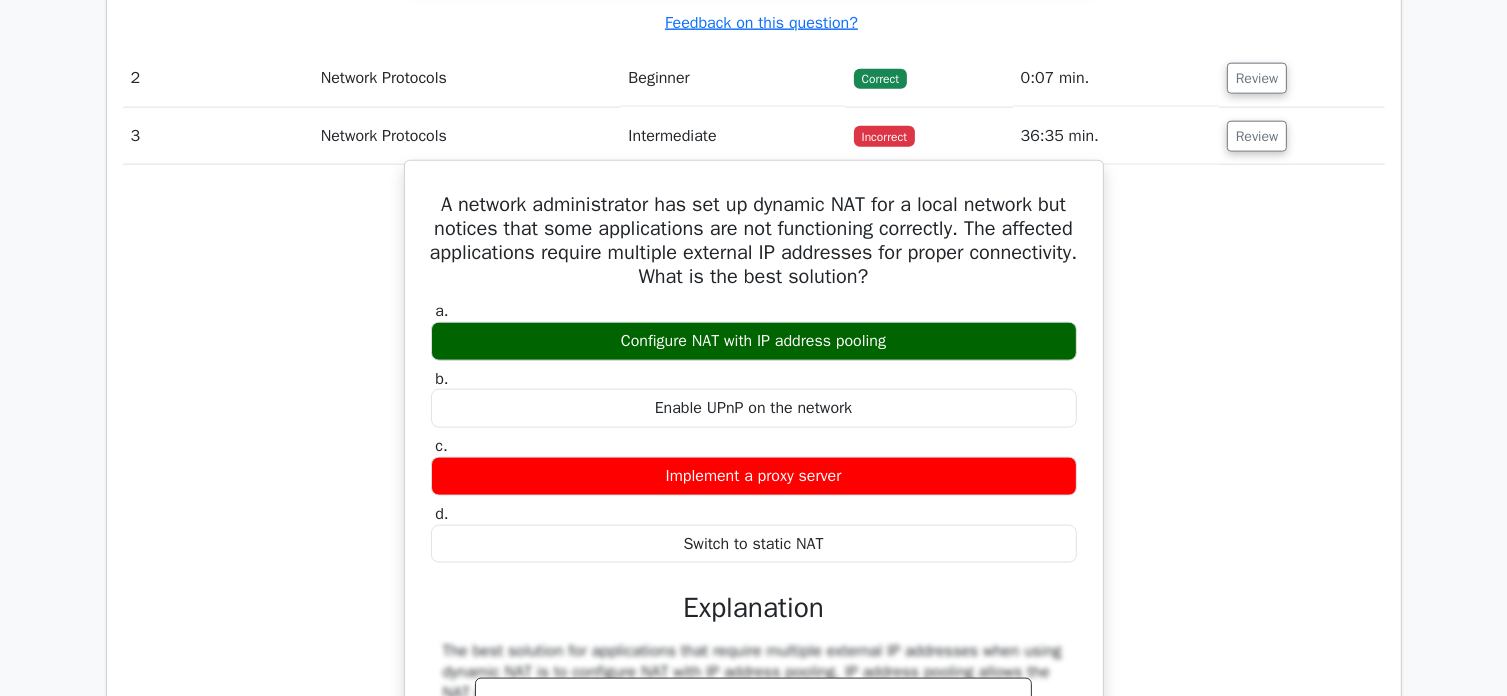 click on "Implement a proxy server" at bounding box center [754, 476] 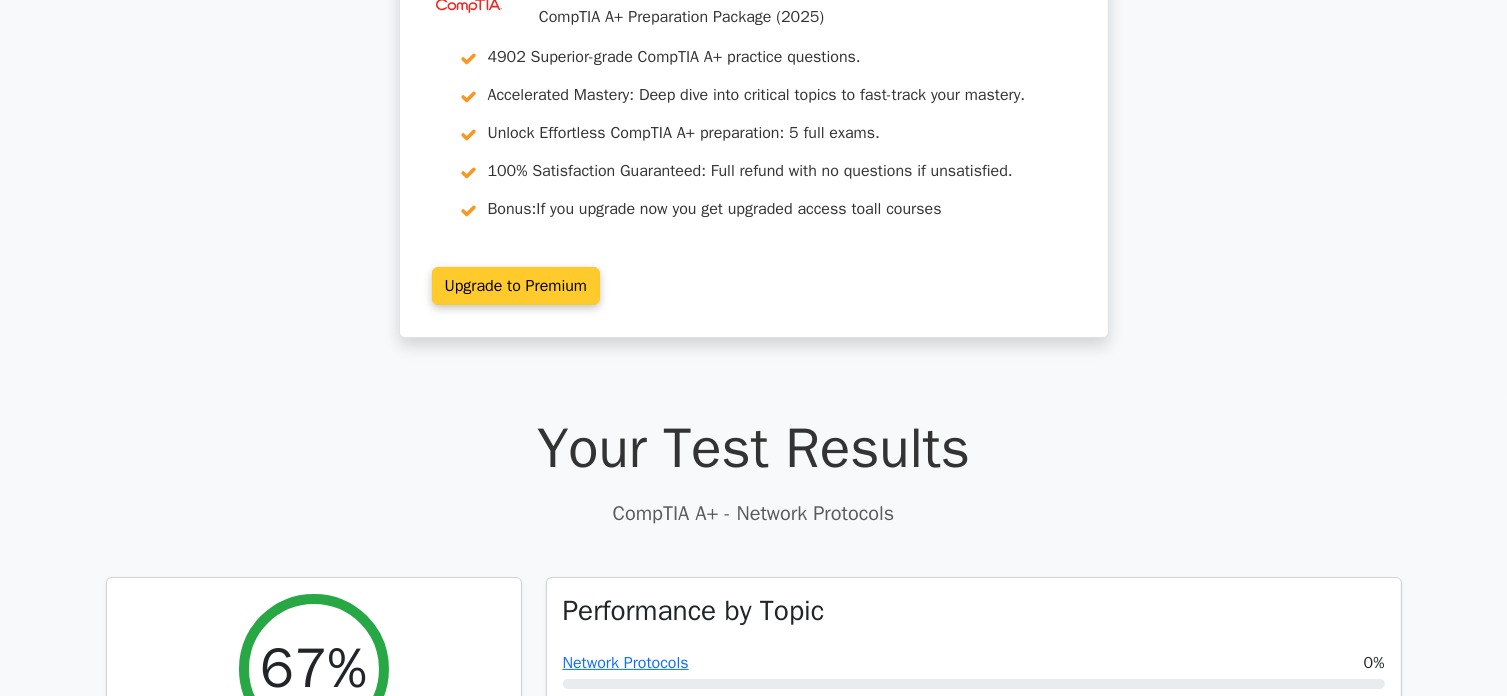 scroll, scrollTop: 0, scrollLeft: 0, axis: both 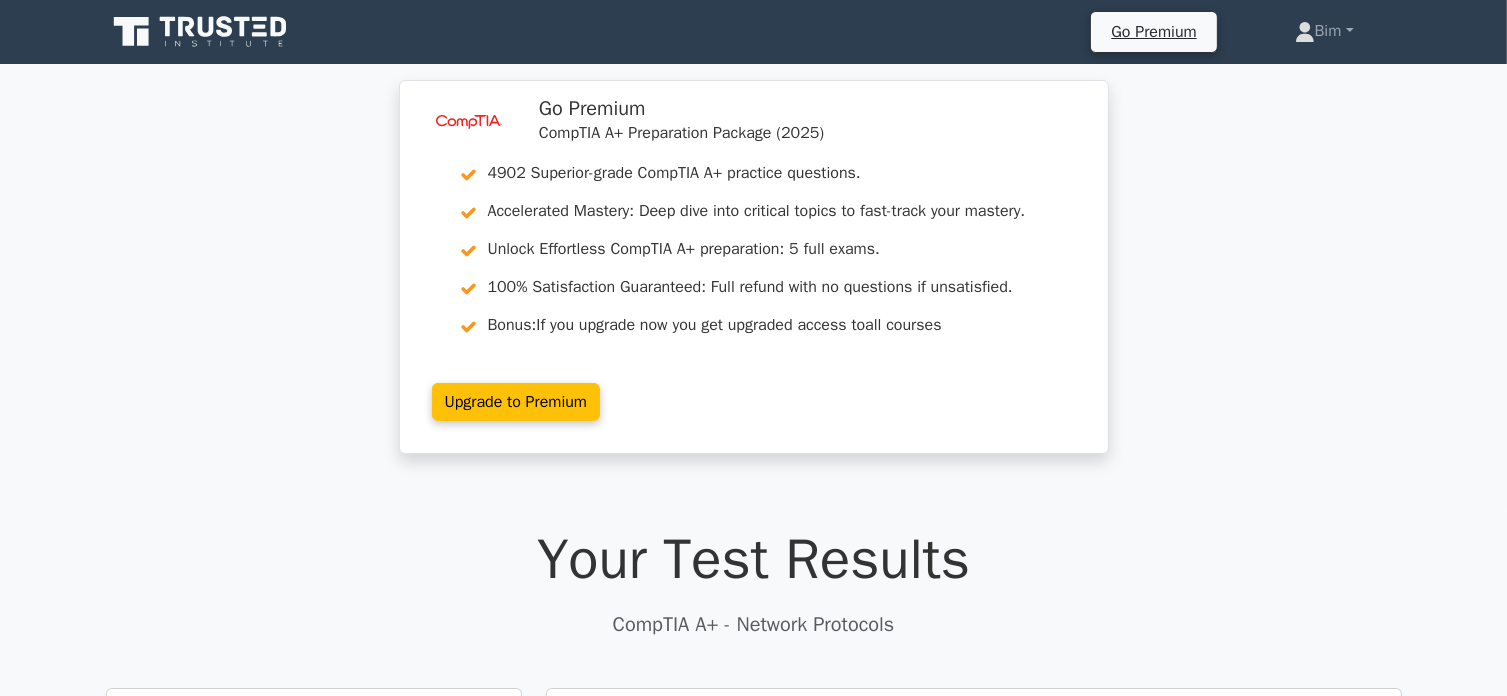 click 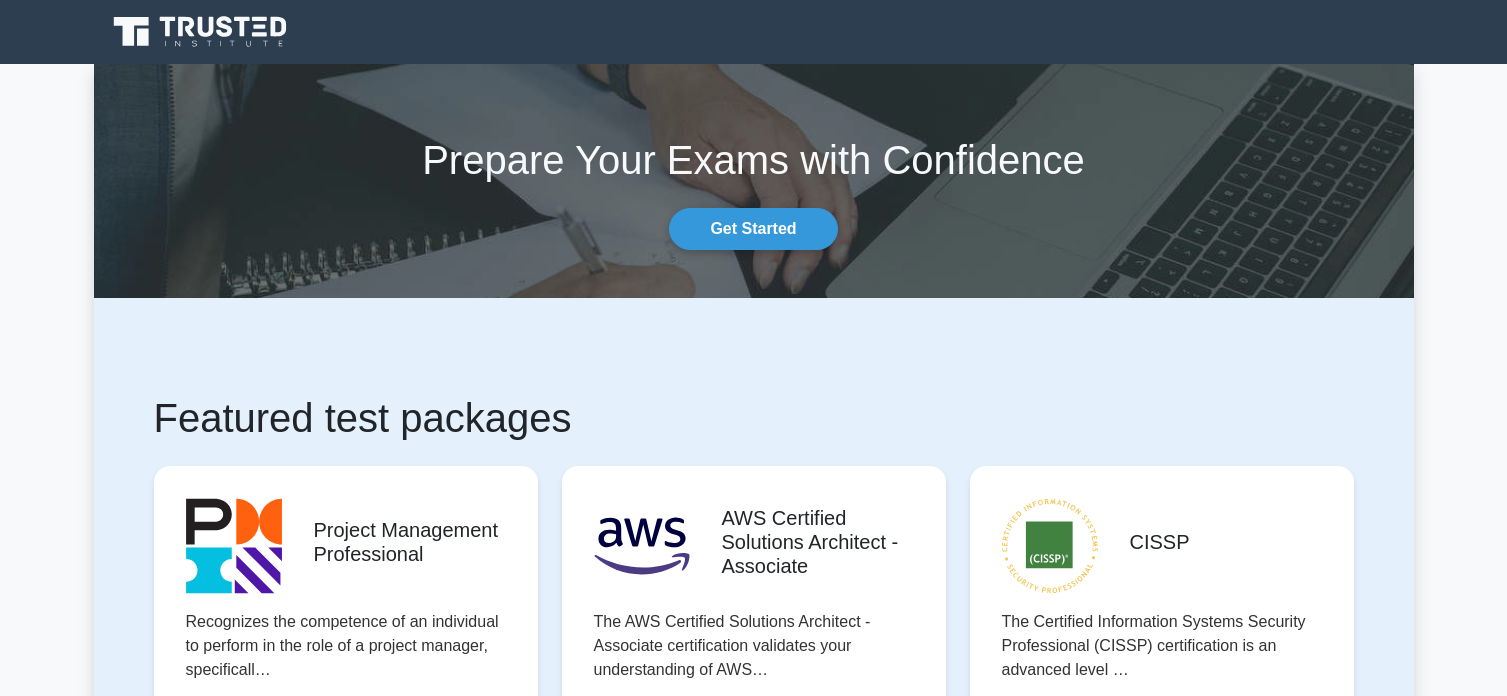 scroll, scrollTop: 0, scrollLeft: 0, axis: both 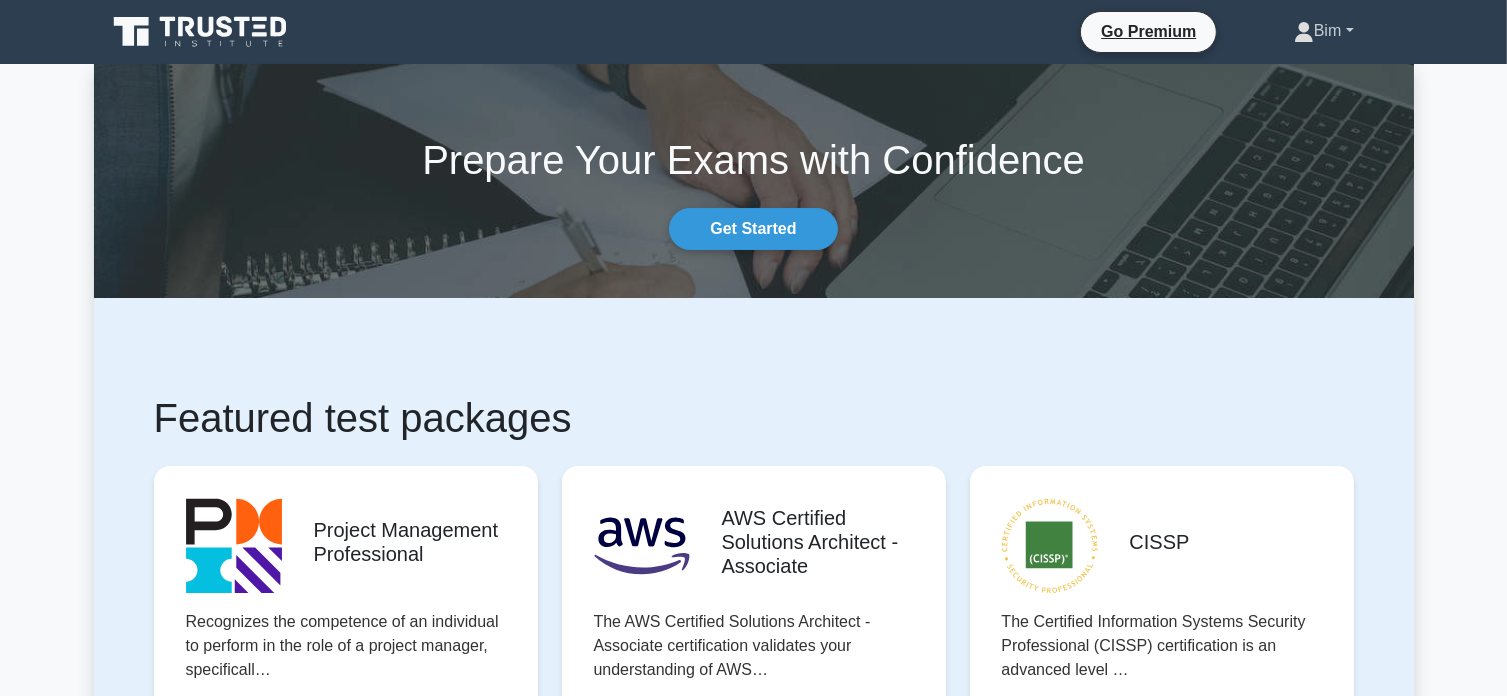 click on "Bim" at bounding box center (1324, 31) 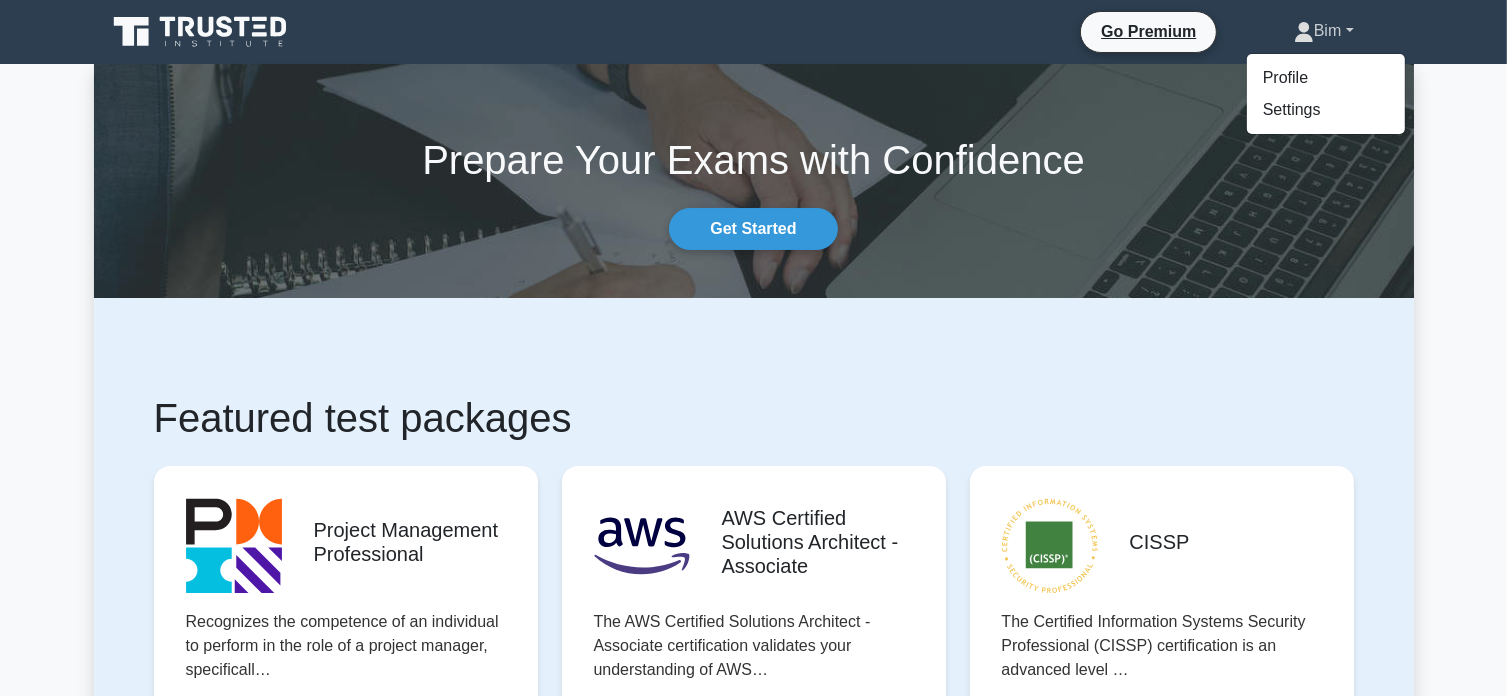 click on "Bim" at bounding box center [1324, 31] 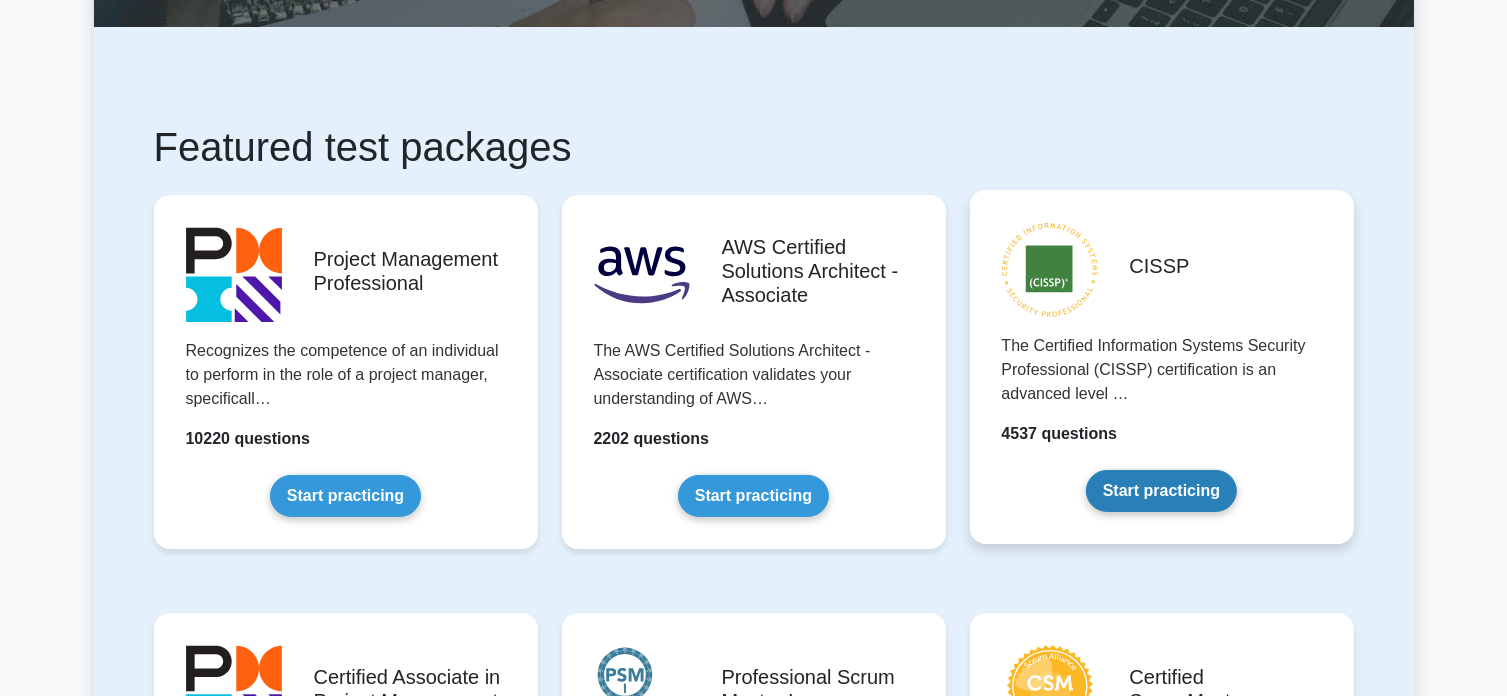 scroll, scrollTop: 272, scrollLeft: 0, axis: vertical 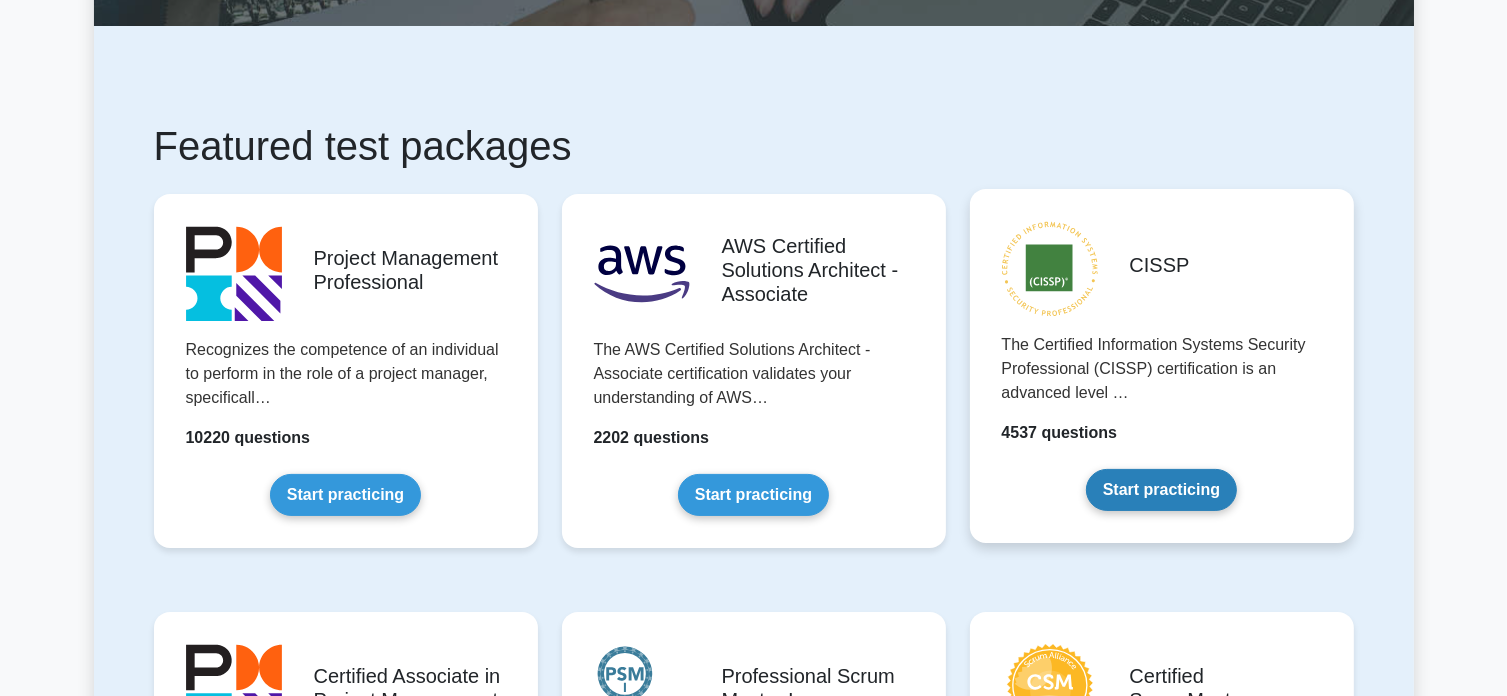 click on "Start practicing" at bounding box center (1161, 490) 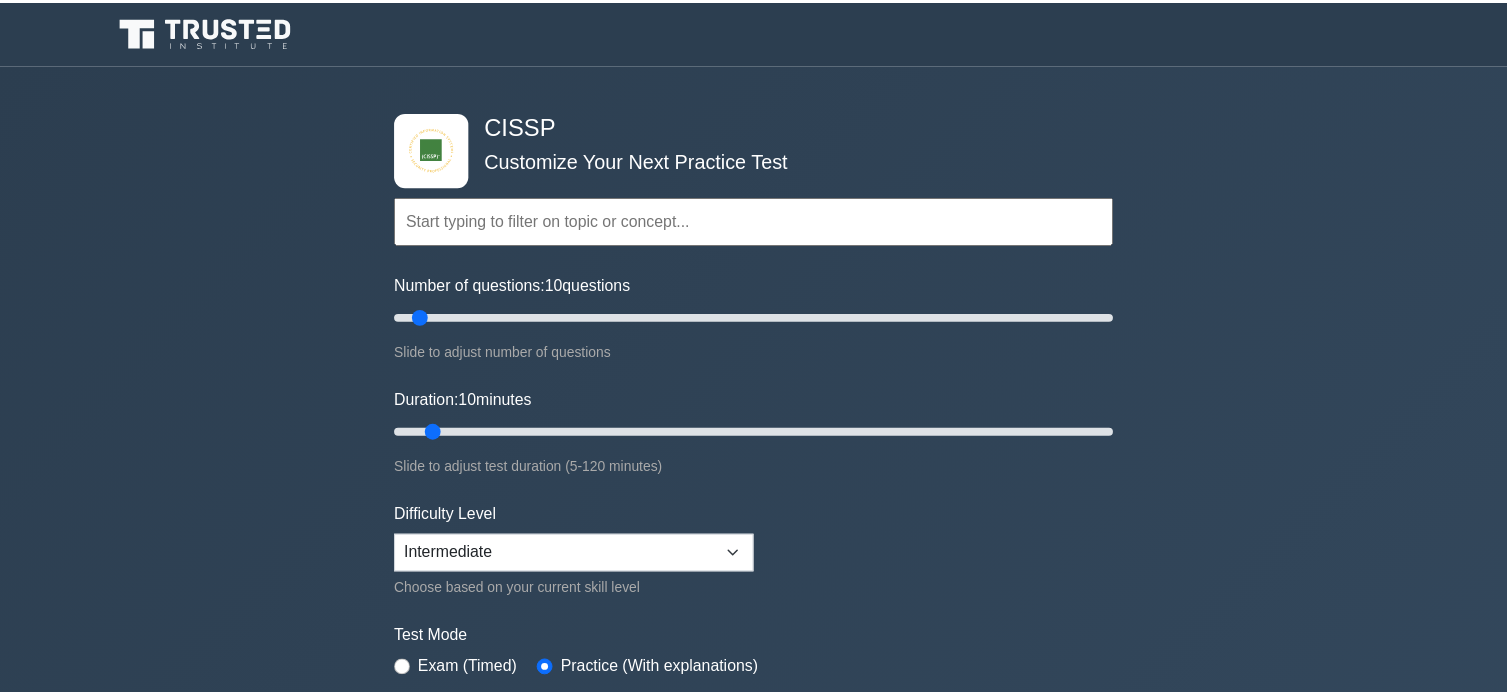 scroll, scrollTop: 0, scrollLeft: 0, axis: both 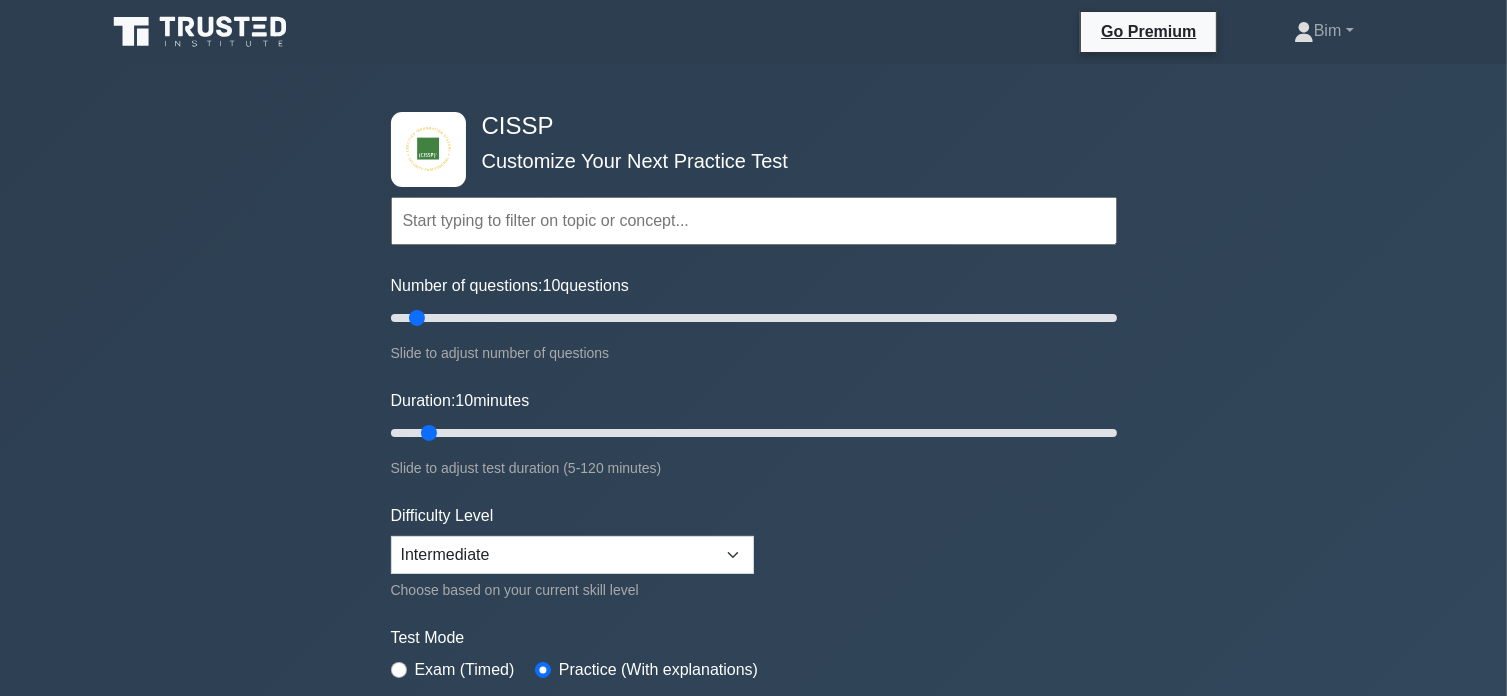 click at bounding box center (754, 221) 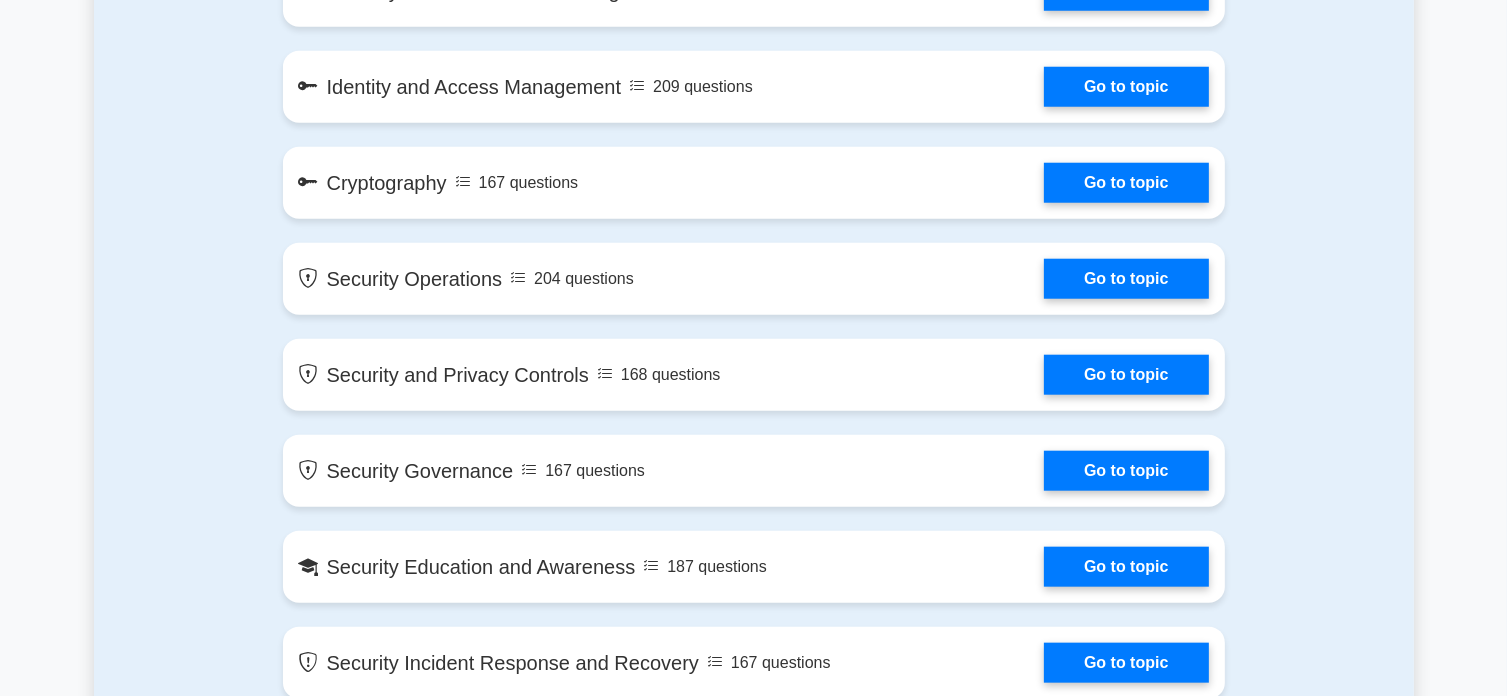 scroll, scrollTop: 1946, scrollLeft: 0, axis: vertical 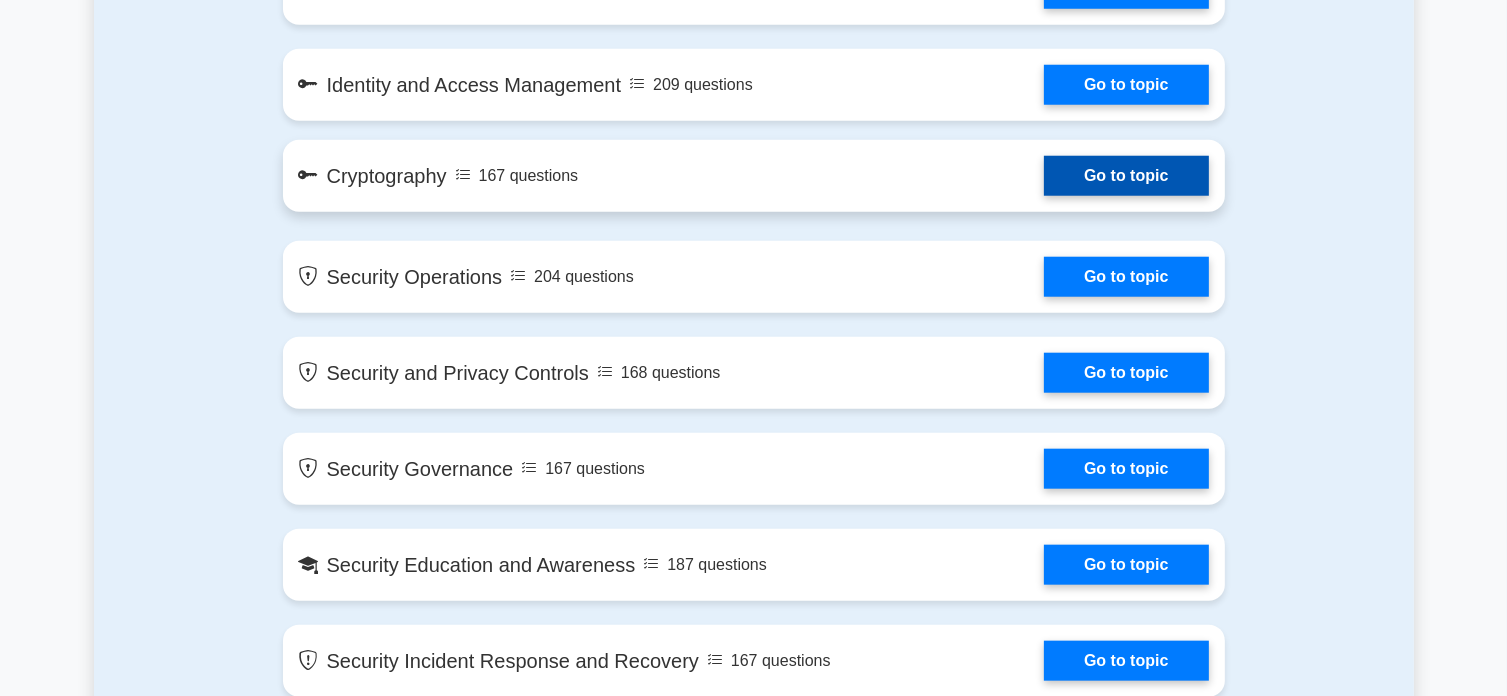 click on "Go to topic" at bounding box center [1126, 176] 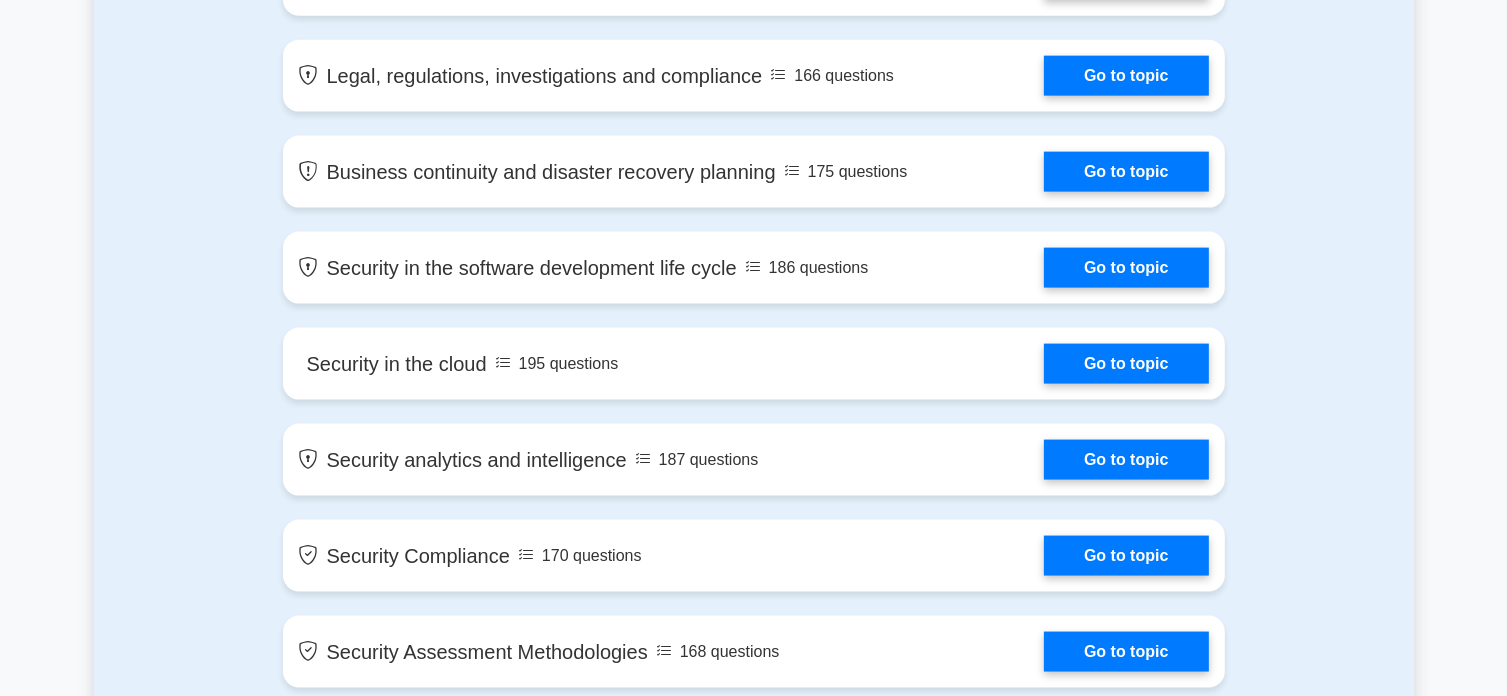 scroll, scrollTop: 2724, scrollLeft: 0, axis: vertical 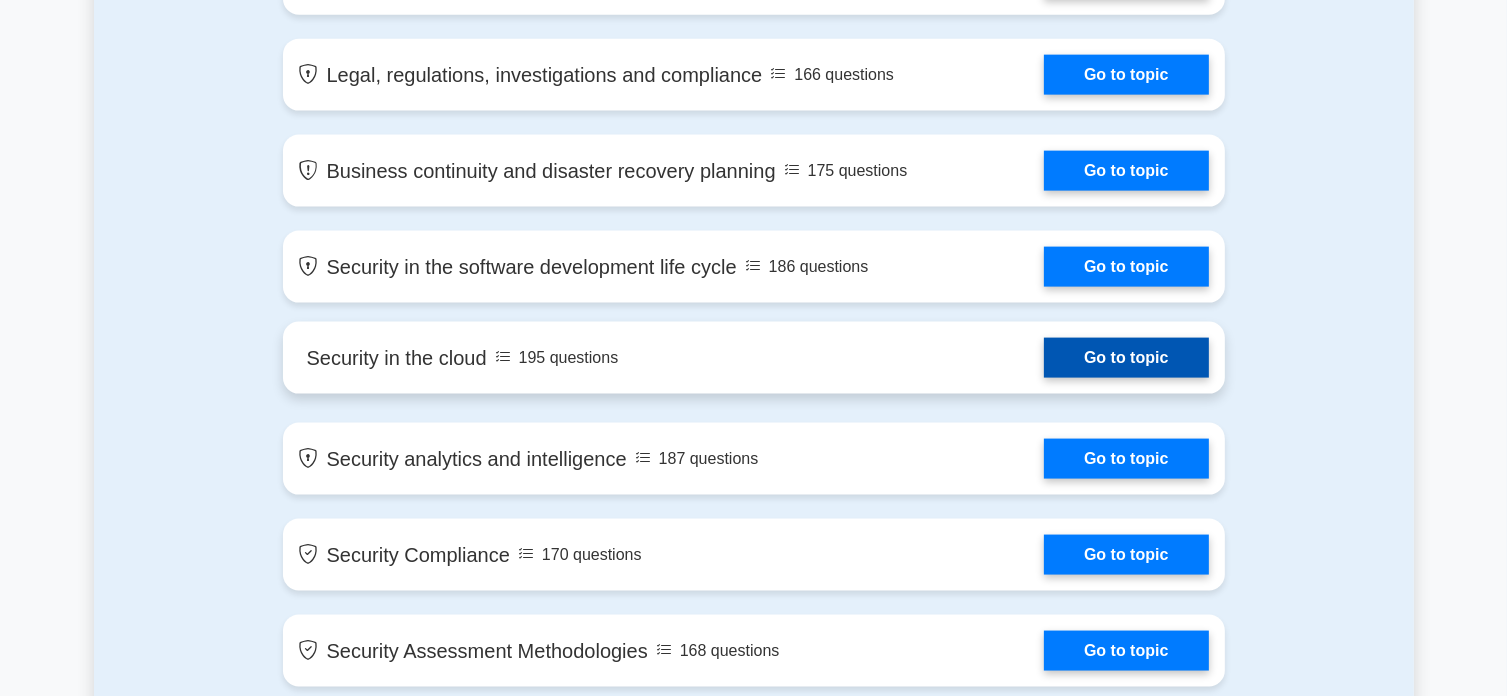 click on "Go to topic" at bounding box center [1126, 358] 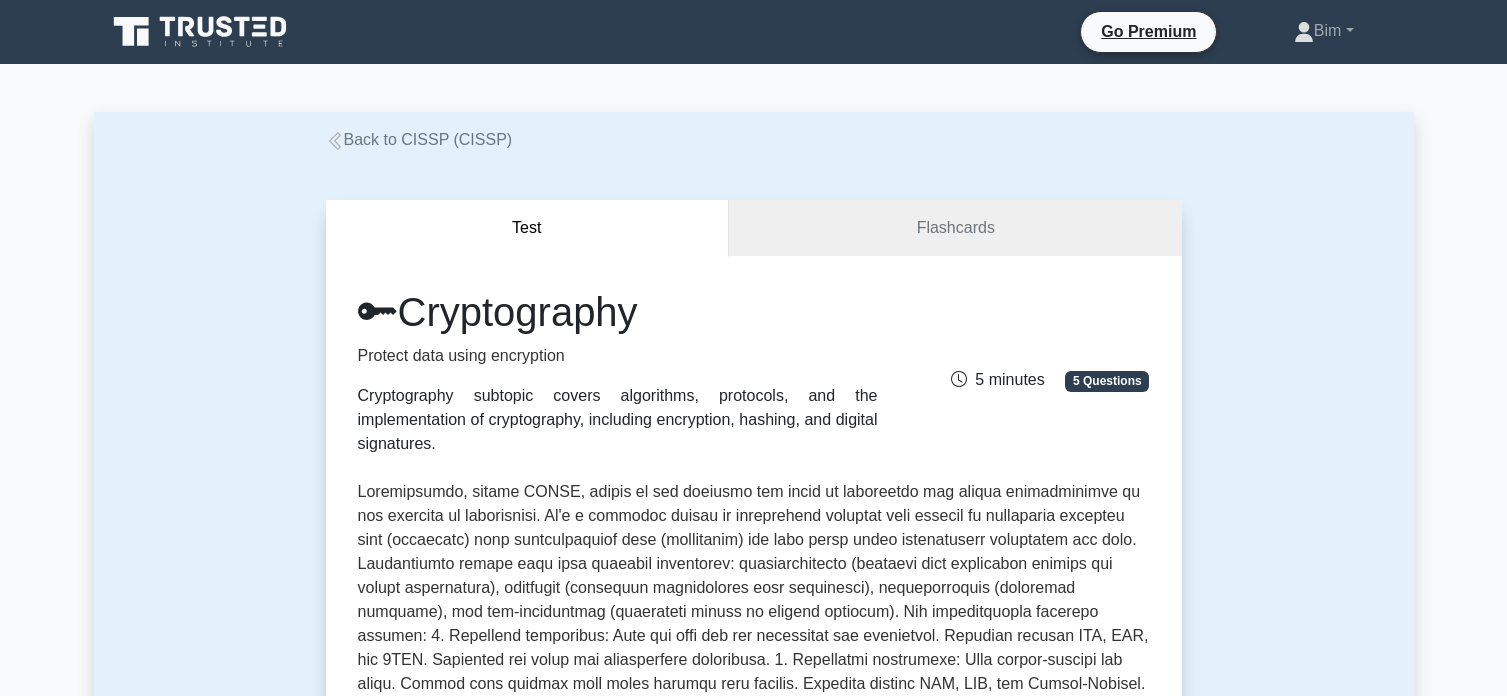 scroll, scrollTop: 102, scrollLeft: 0, axis: vertical 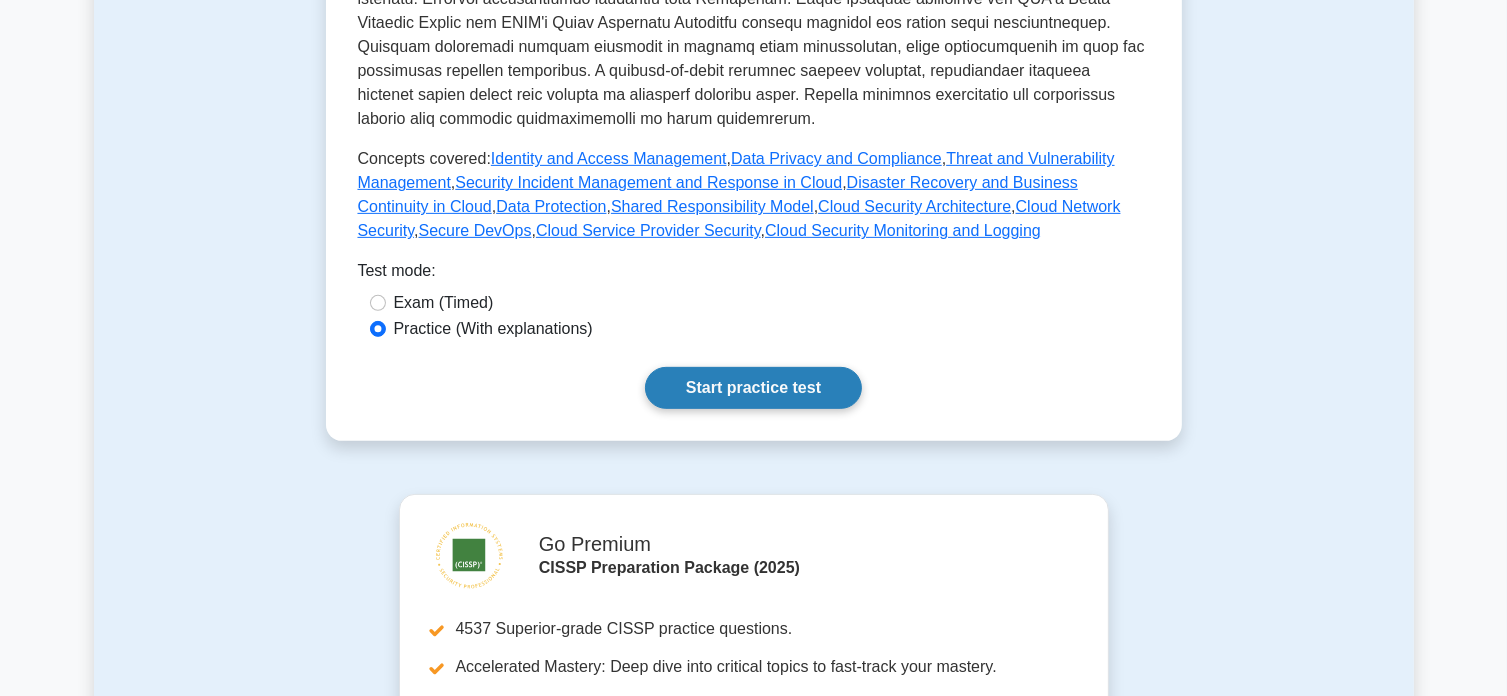click on "Start practice test" at bounding box center (753, 388) 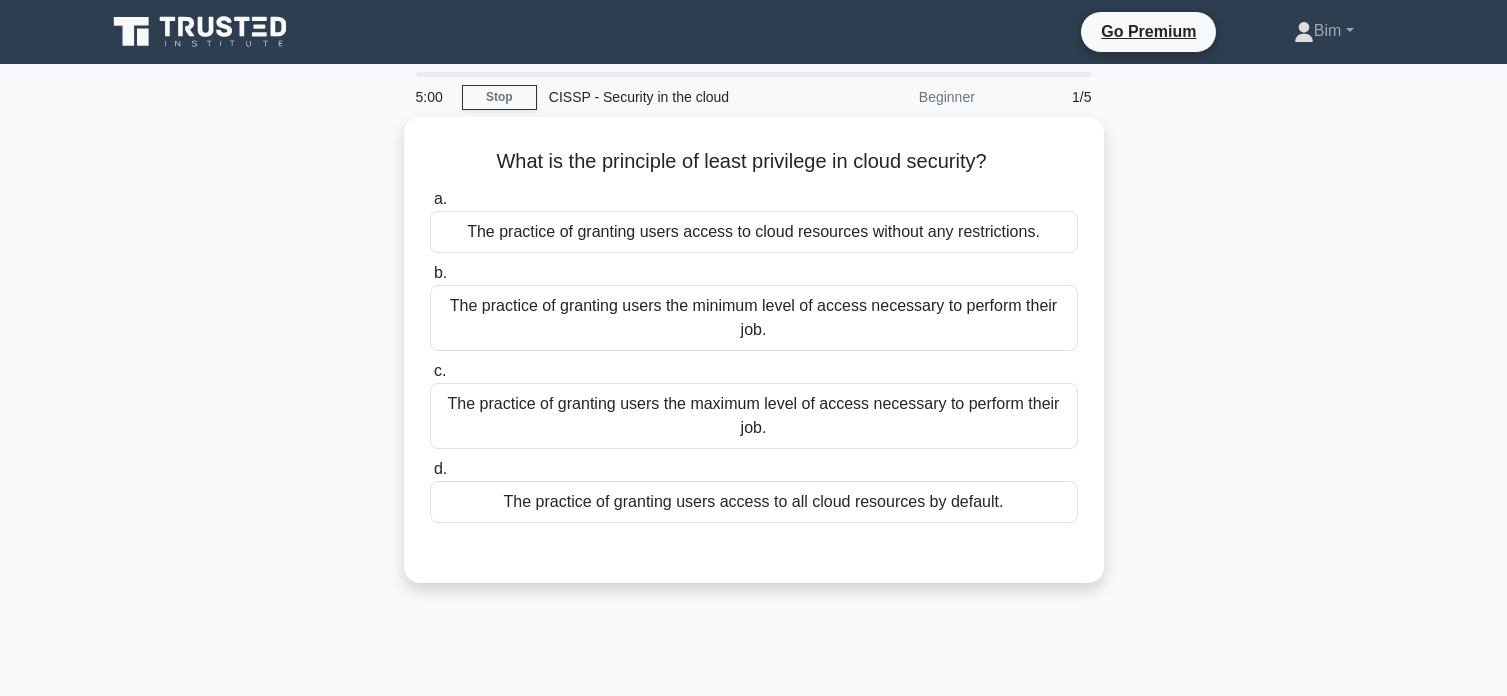 scroll, scrollTop: 0, scrollLeft: 0, axis: both 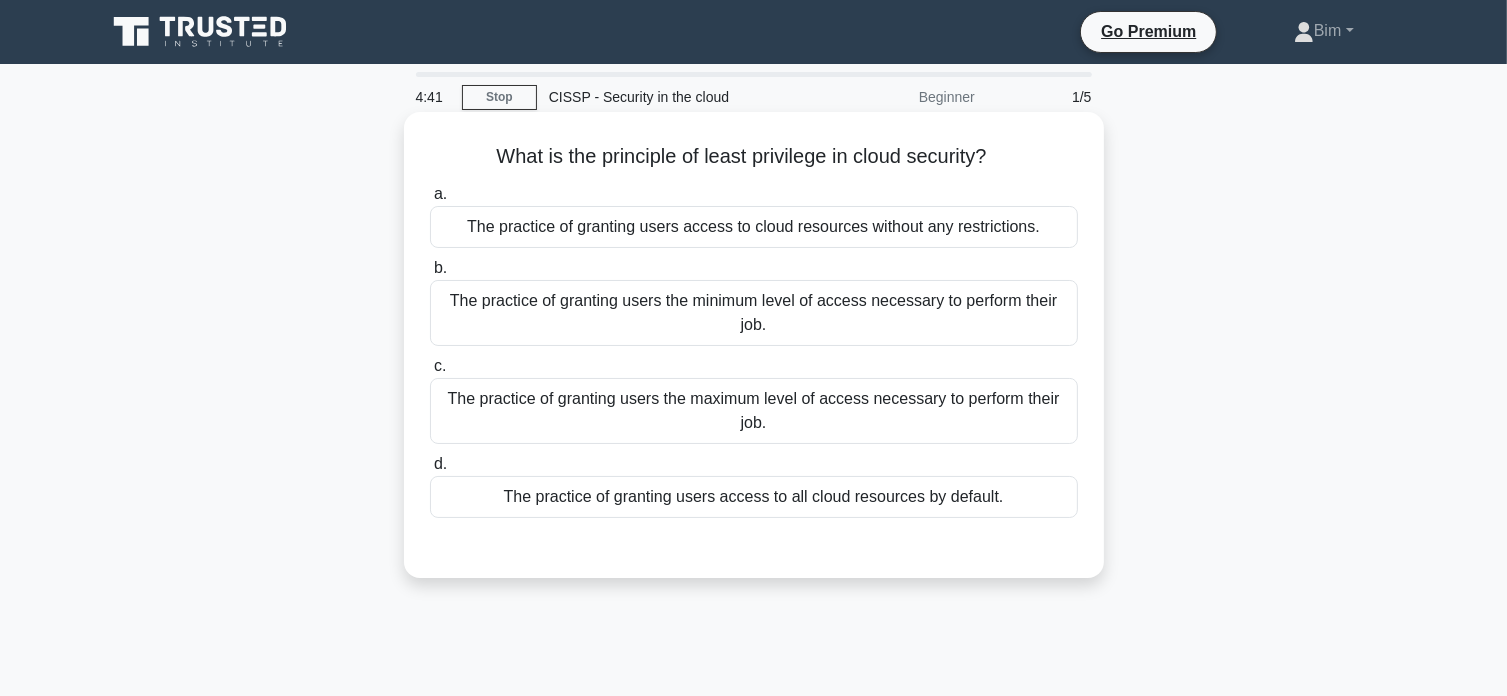 click on "The practice of granting users the minimum level of access necessary to perform their job." at bounding box center (754, 313) 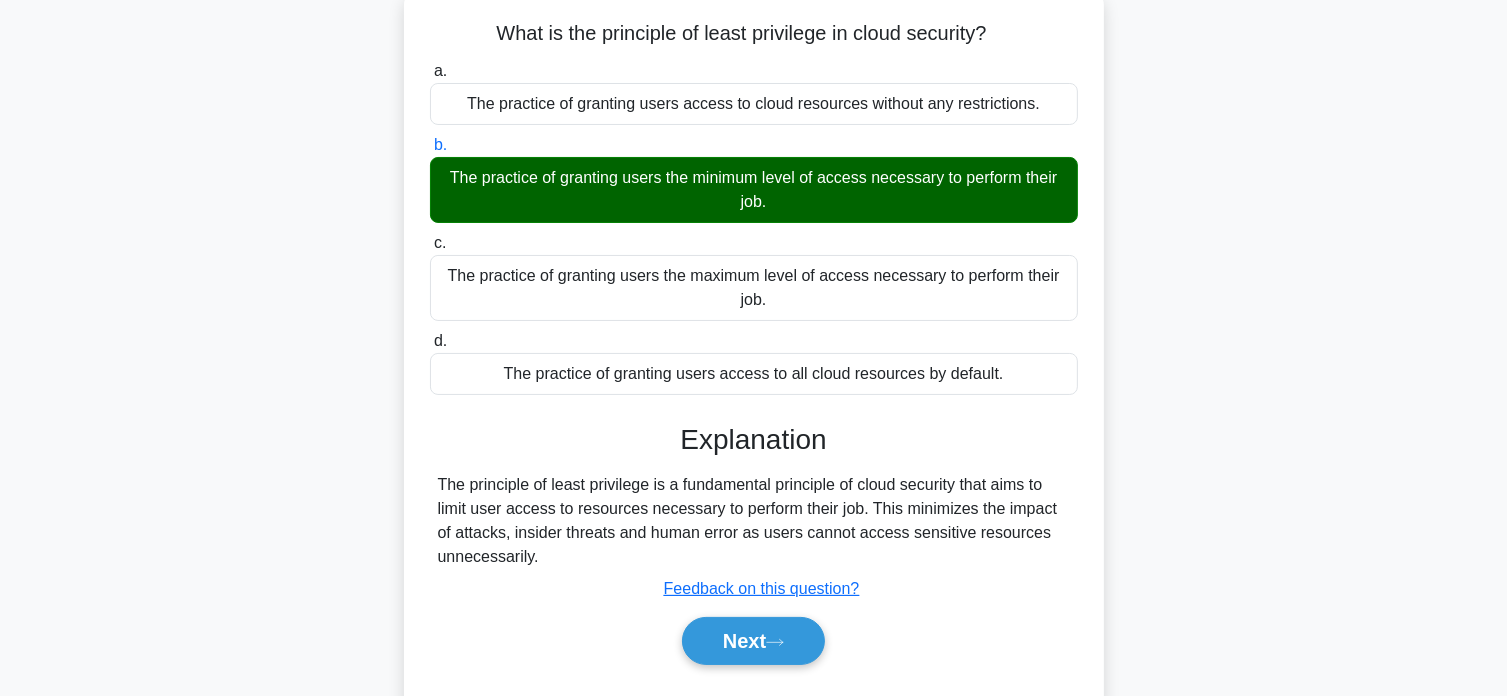 scroll, scrollTop: 124, scrollLeft: 0, axis: vertical 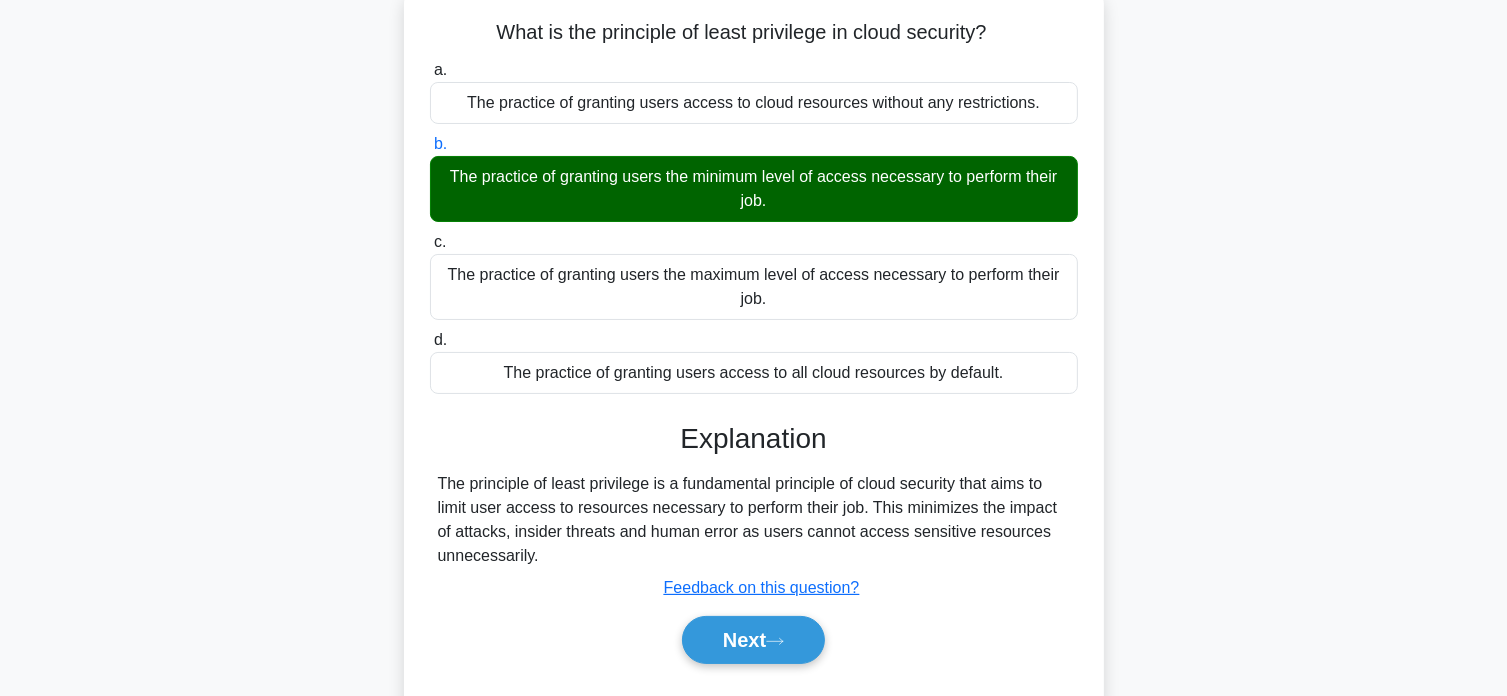 click on "The practice of granting users the maximum level of access necessary to perform their job." at bounding box center (754, 287) 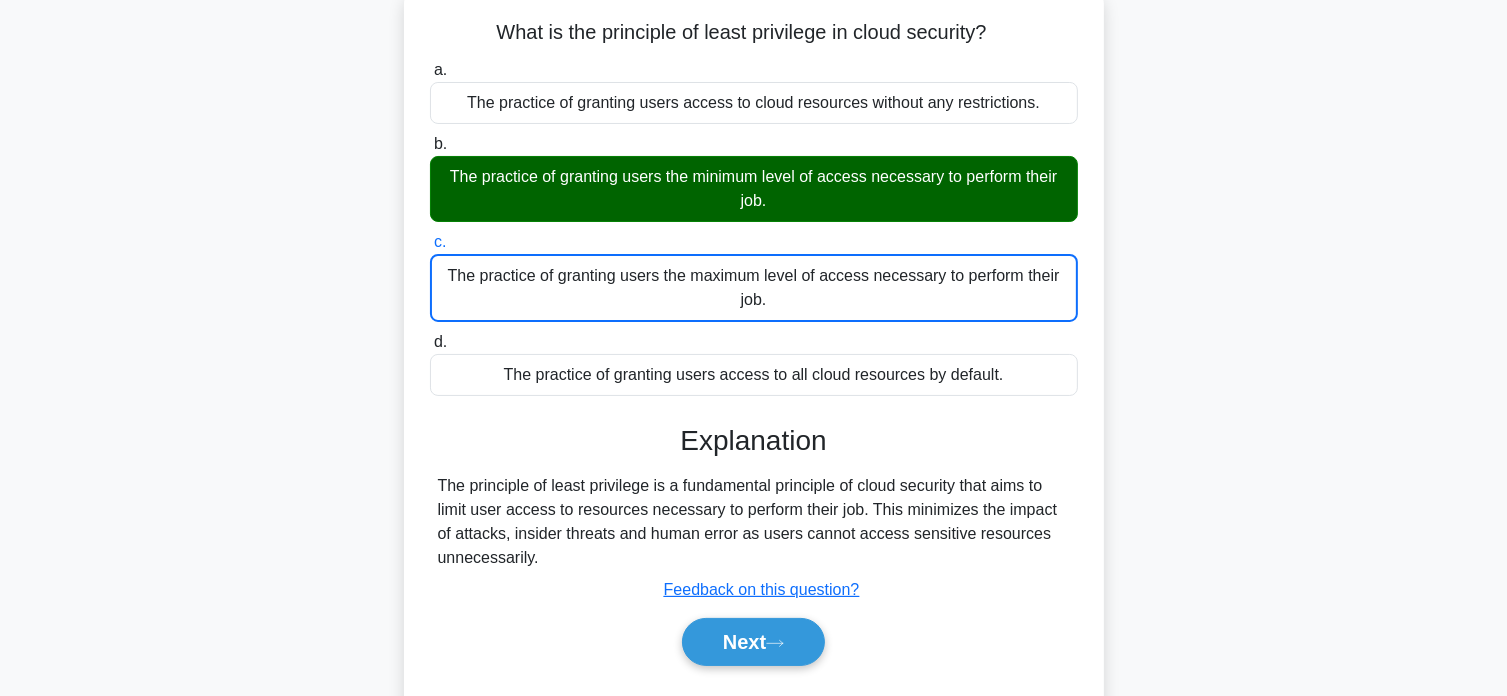 click on "The practice of granting users the maximum level of access necessary to perform their job." at bounding box center [754, 288] 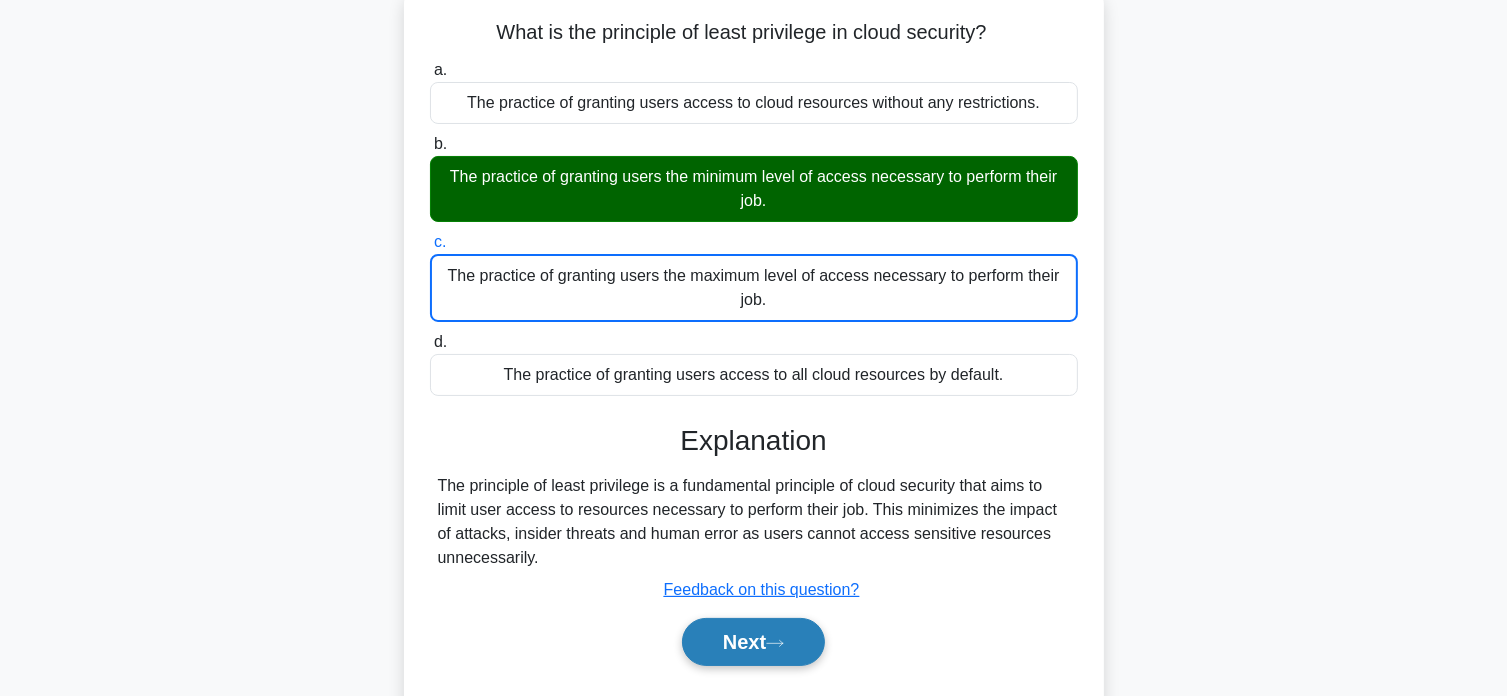 click on "Next" at bounding box center [753, 642] 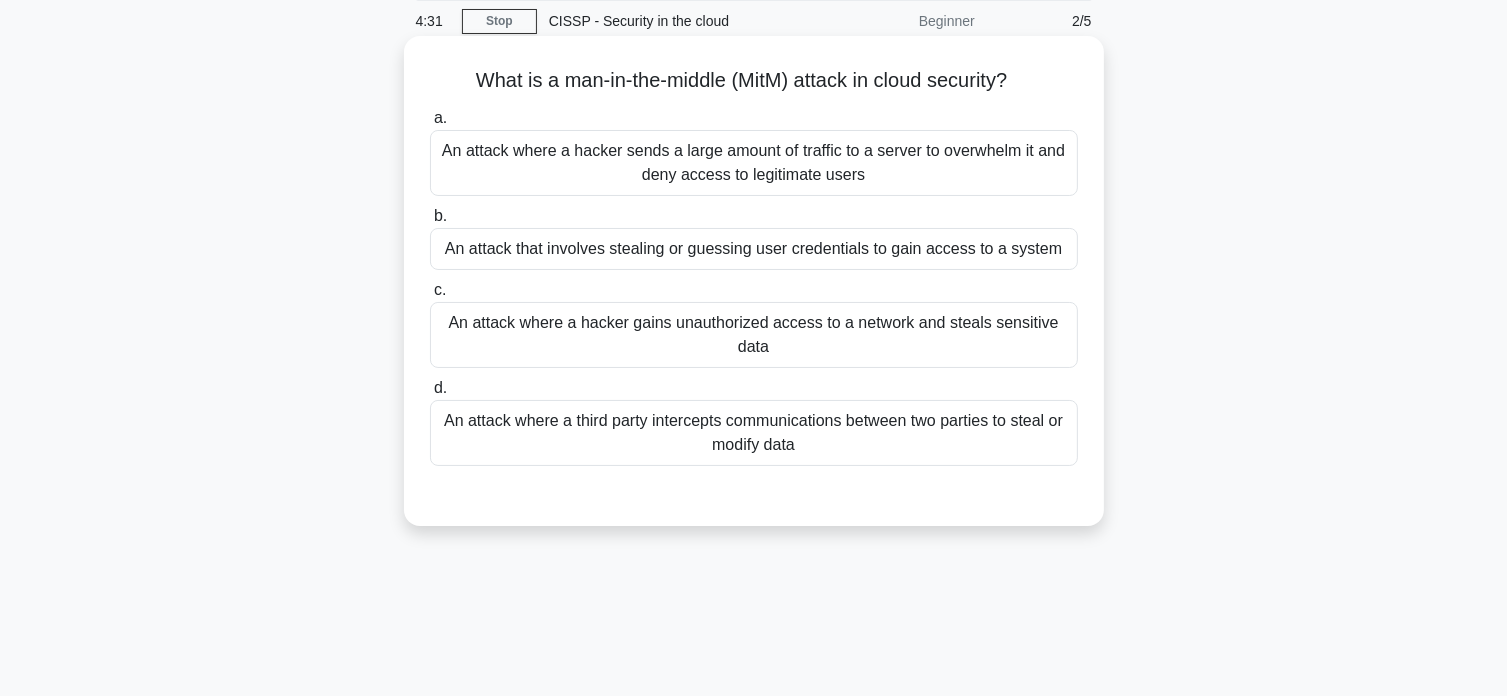 scroll, scrollTop: 76, scrollLeft: 0, axis: vertical 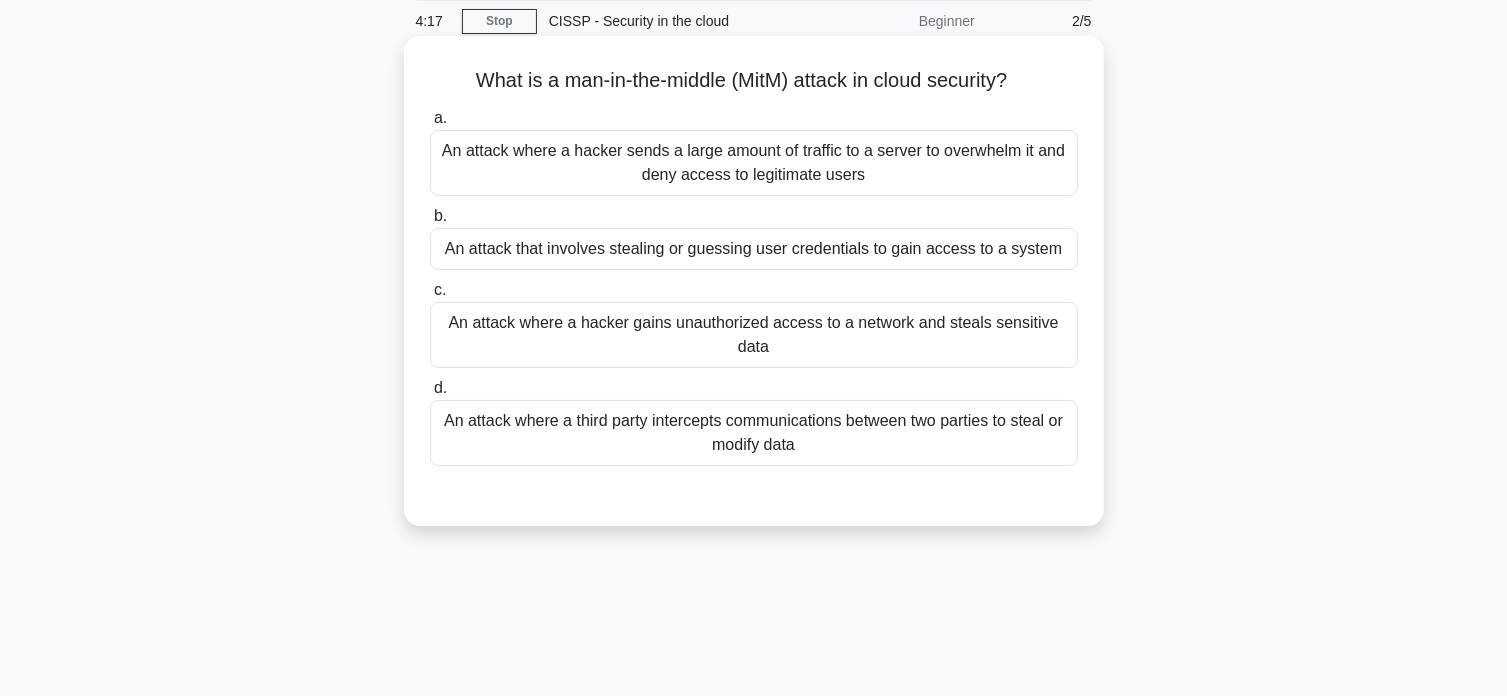 click on "An attack where a third party intercepts communications between two parties to steal or modify data" at bounding box center [754, 433] 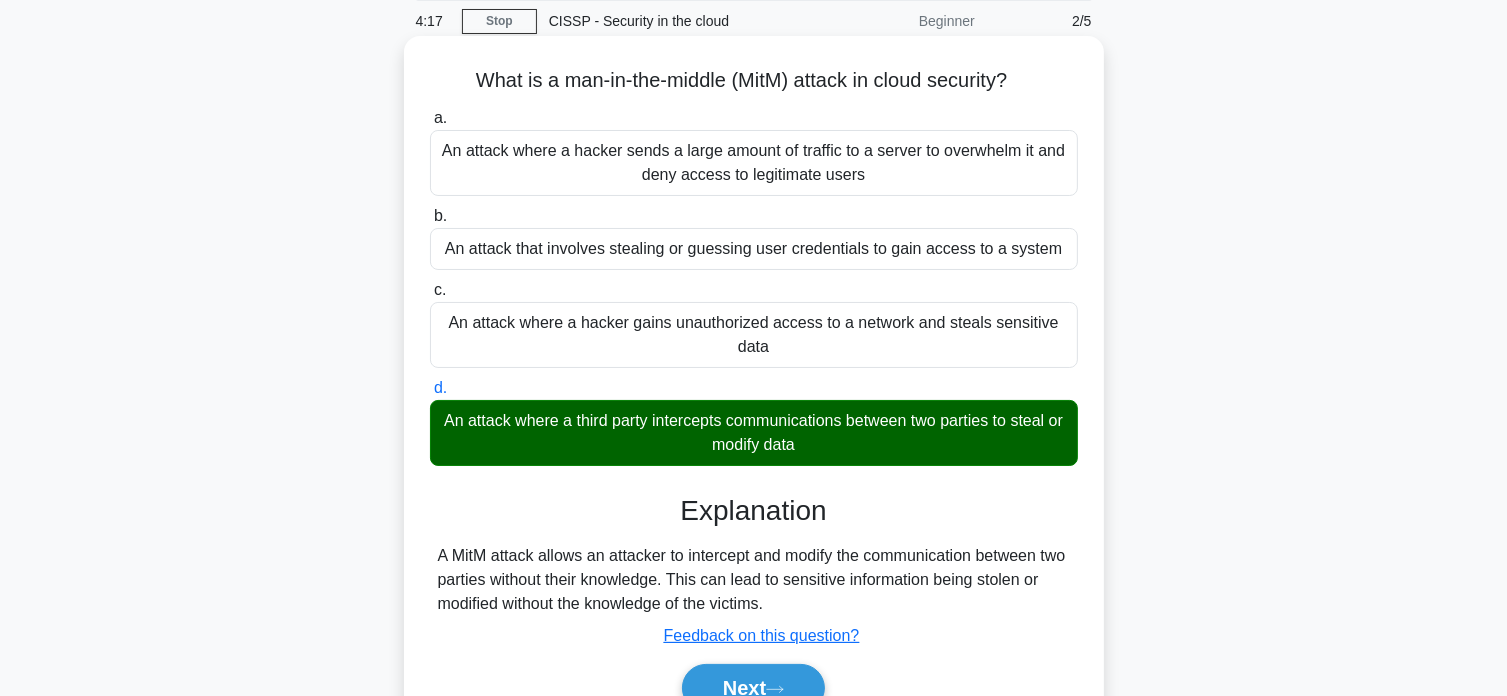 scroll, scrollTop: 148, scrollLeft: 0, axis: vertical 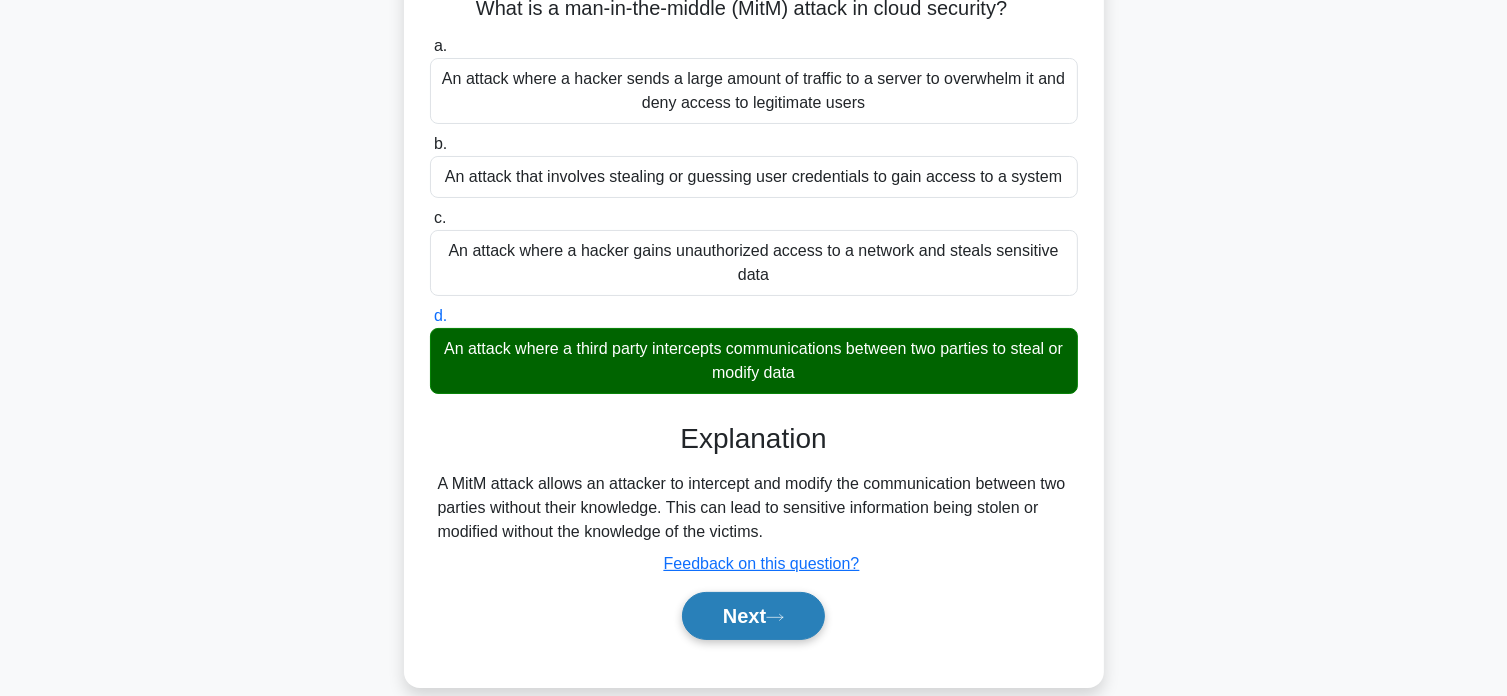 click on "Next" at bounding box center [753, 616] 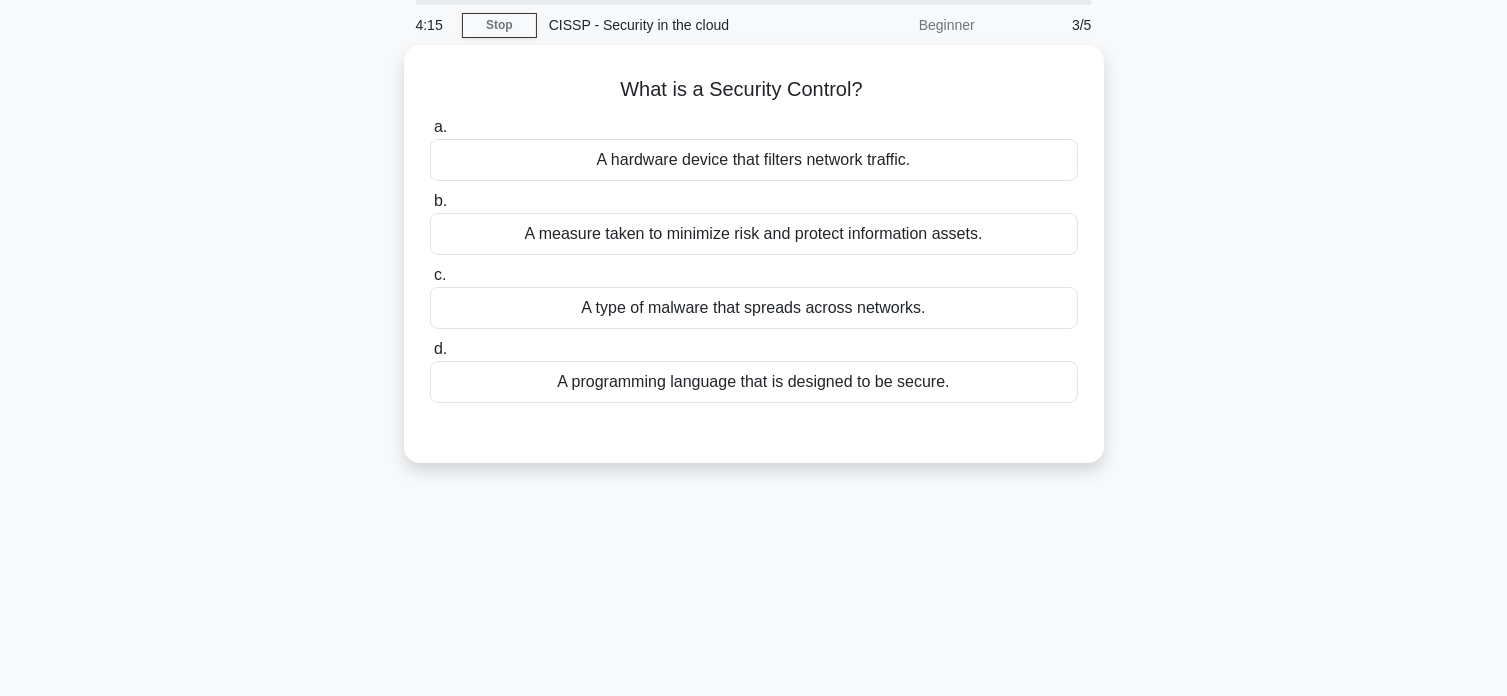 scroll, scrollTop: 72, scrollLeft: 0, axis: vertical 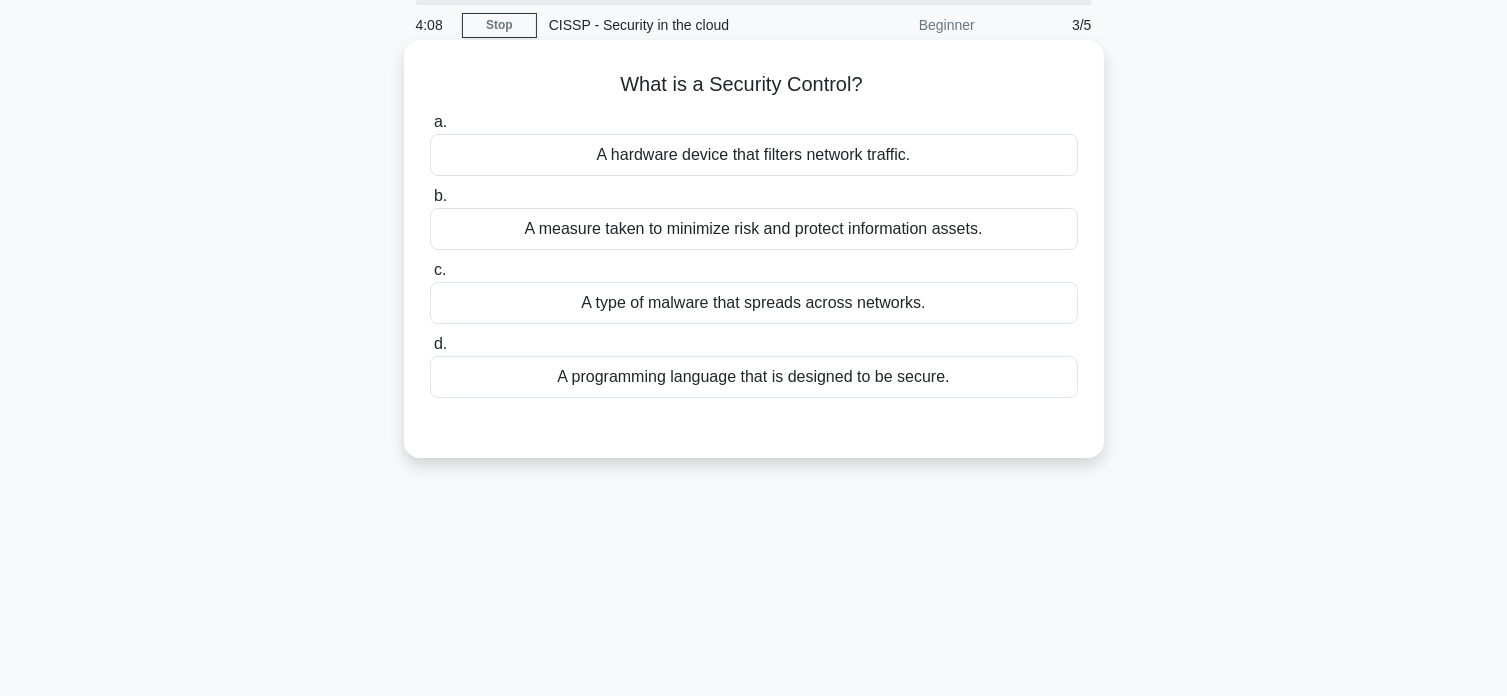 click on "A measure taken to minimize risk and protect information assets." at bounding box center (754, 229) 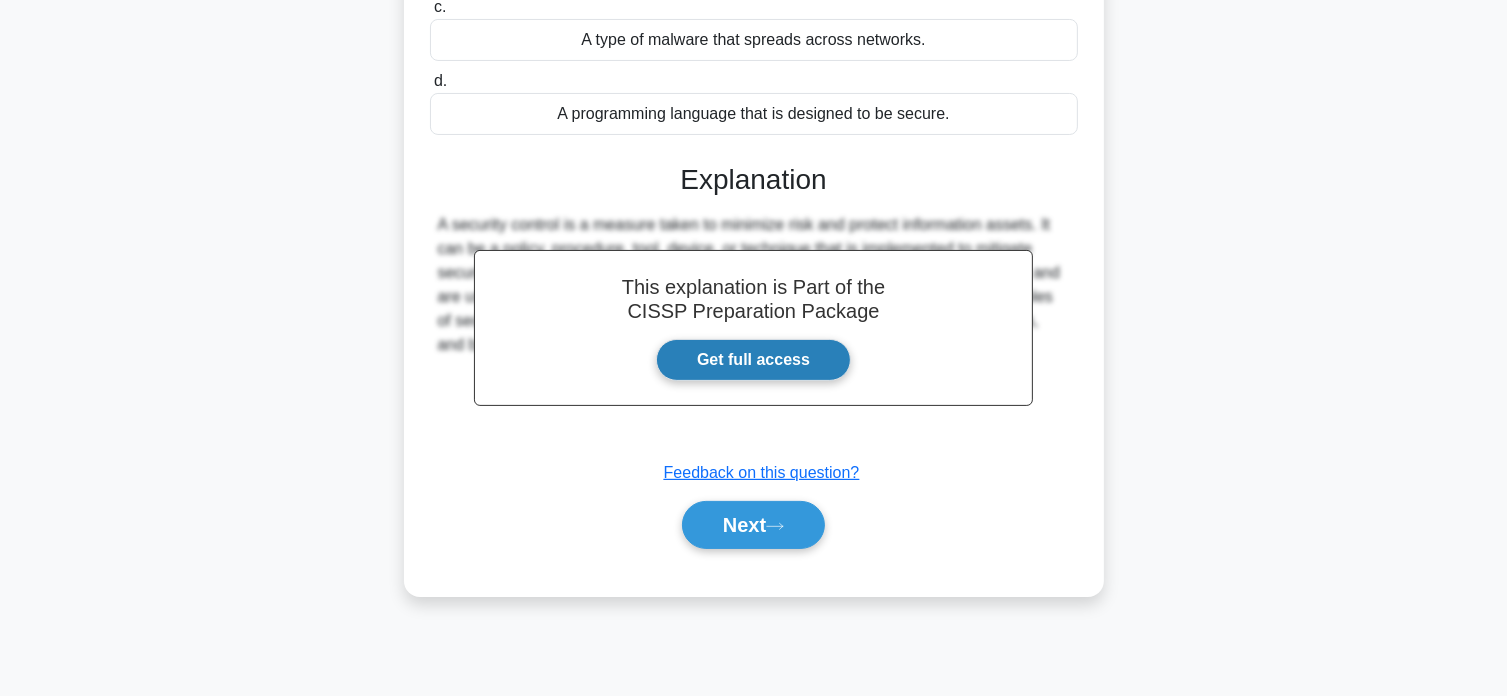 scroll, scrollTop: 360, scrollLeft: 0, axis: vertical 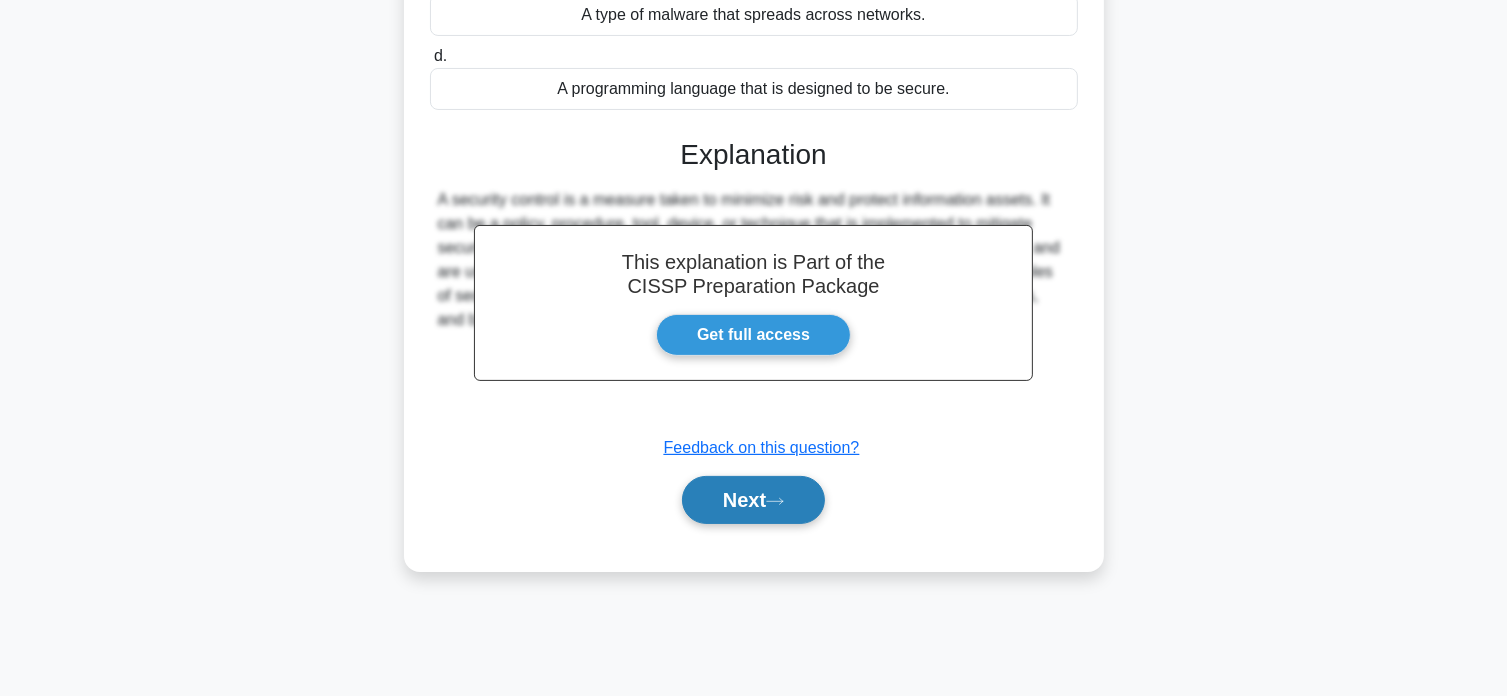 click on "Next" at bounding box center (753, 500) 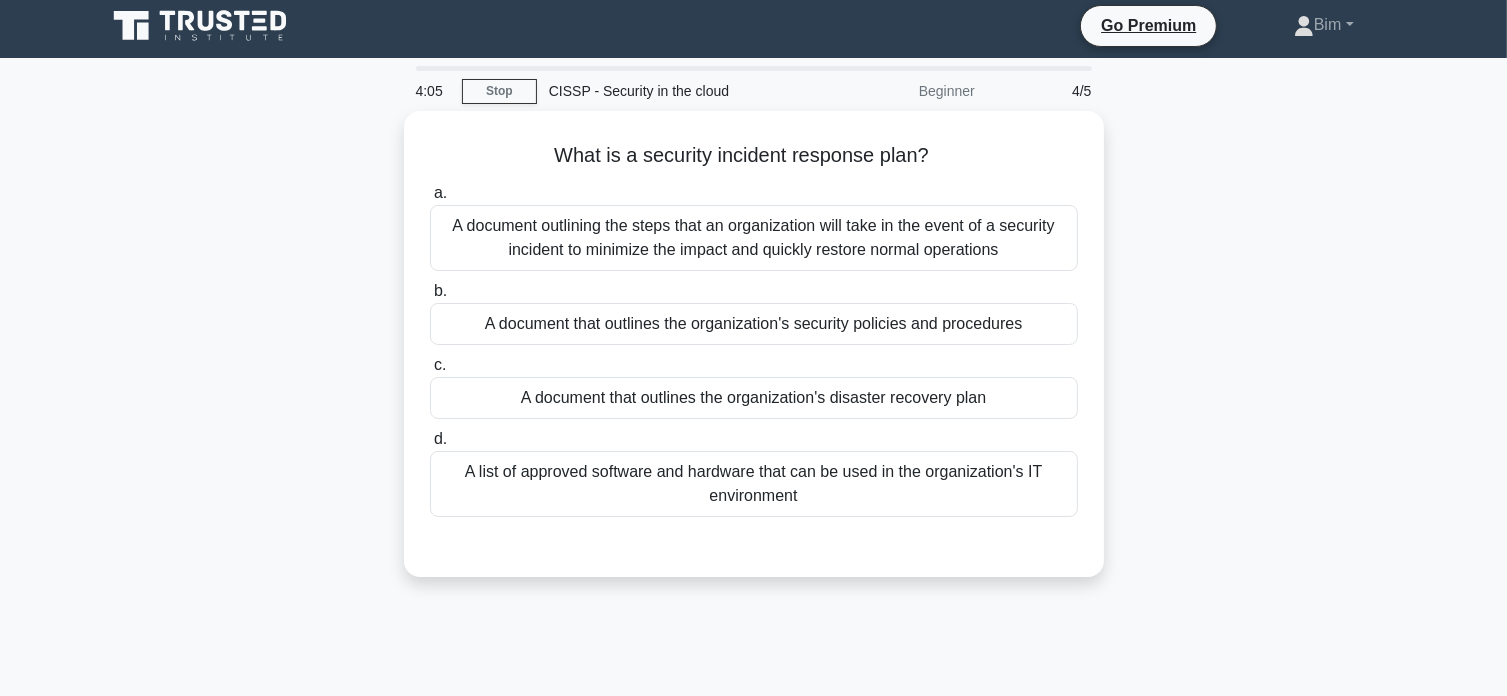 scroll, scrollTop: 4, scrollLeft: 0, axis: vertical 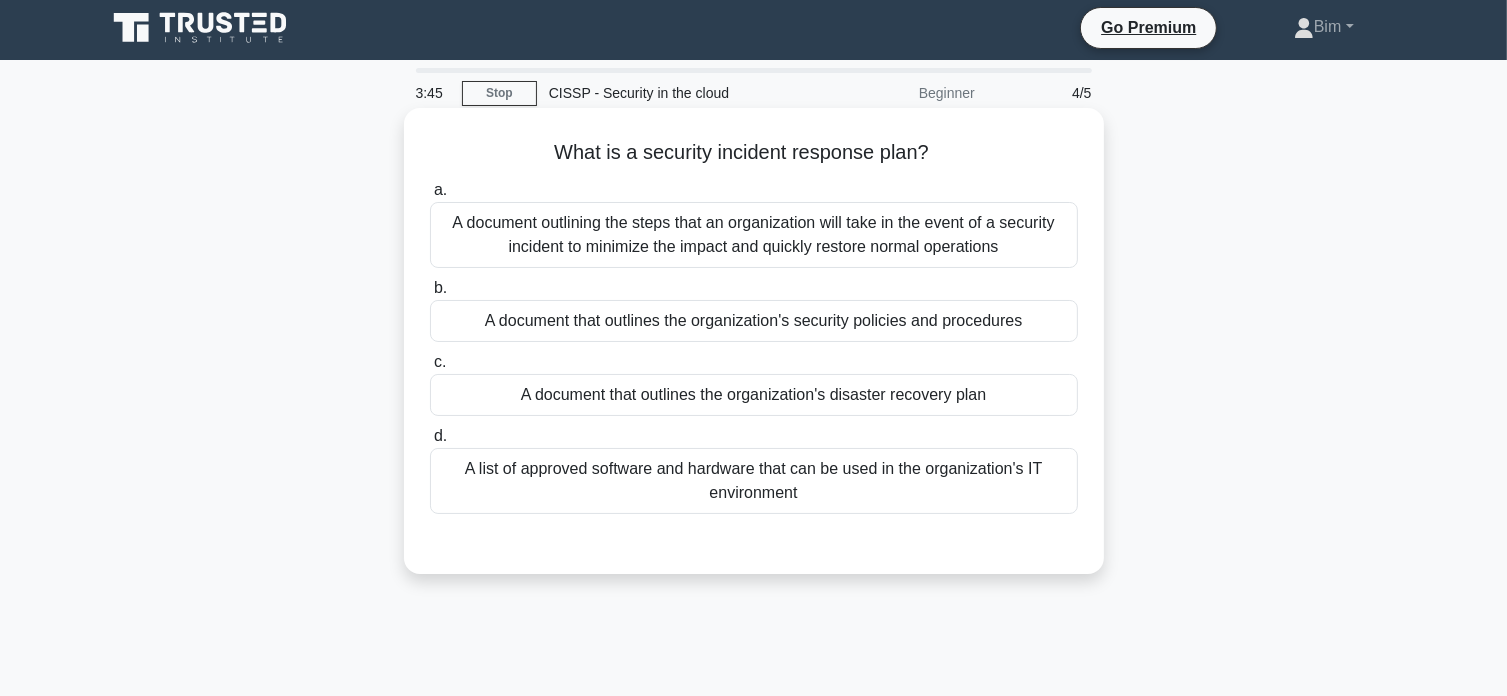 click on "A document outlining the steps that an organization will take in the event of a security incident to minimize the impact and quickly restore normal operations" at bounding box center (754, 235) 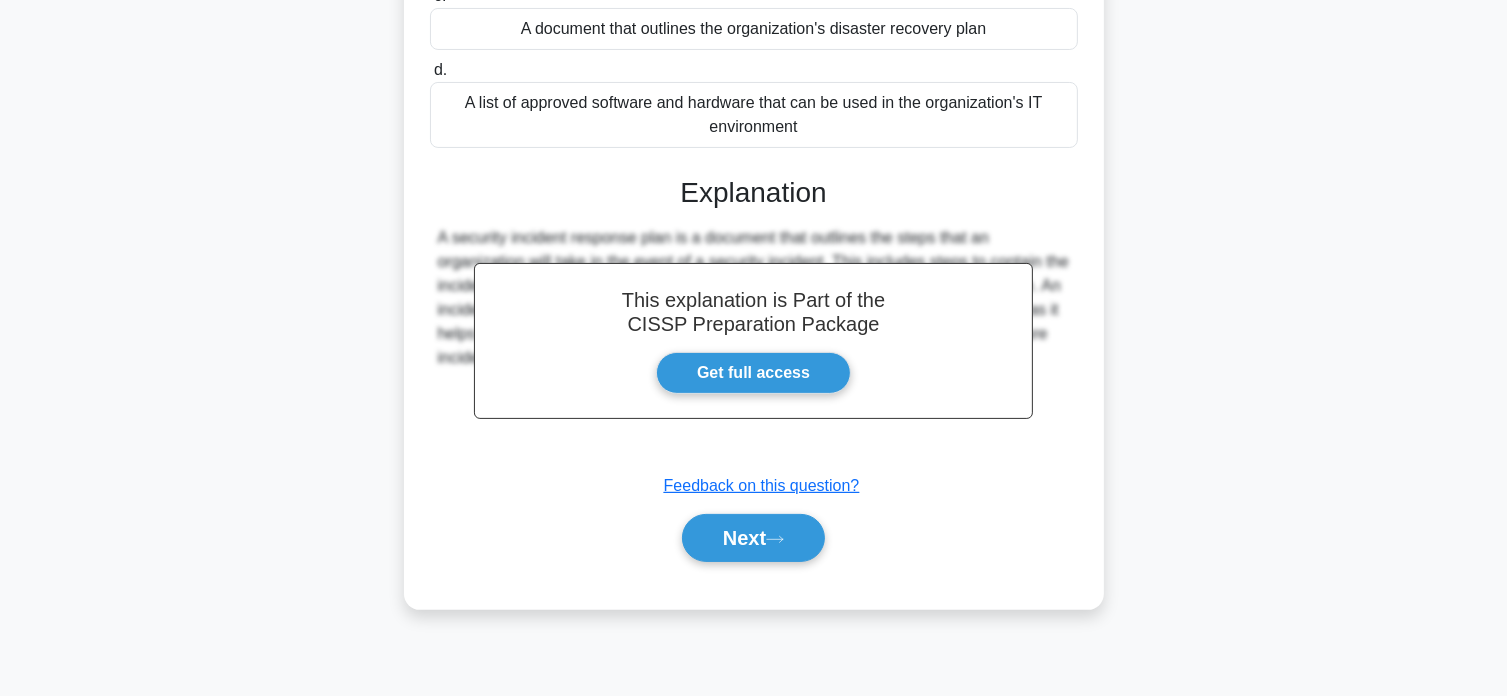 scroll, scrollTop: 371, scrollLeft: 0, axis: vertical 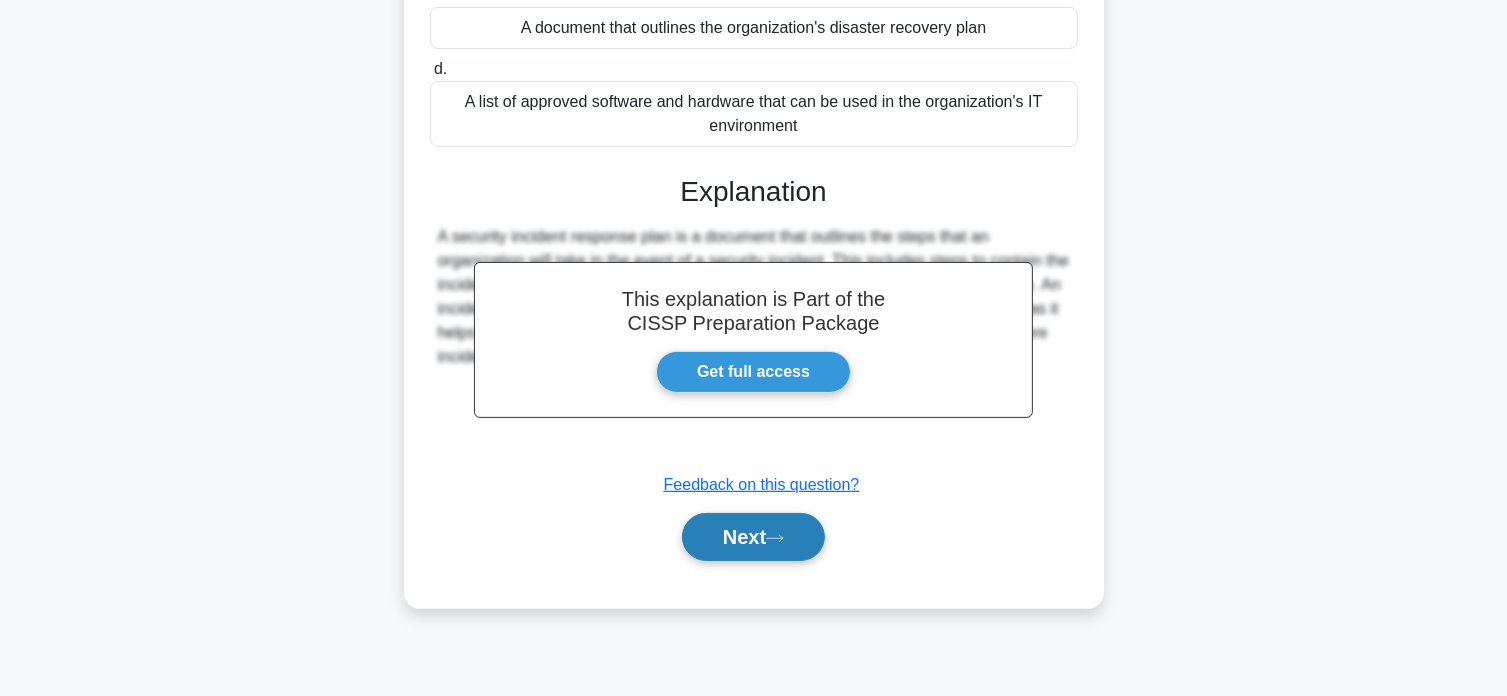 click on "Next" at bounding box center (753, 537) 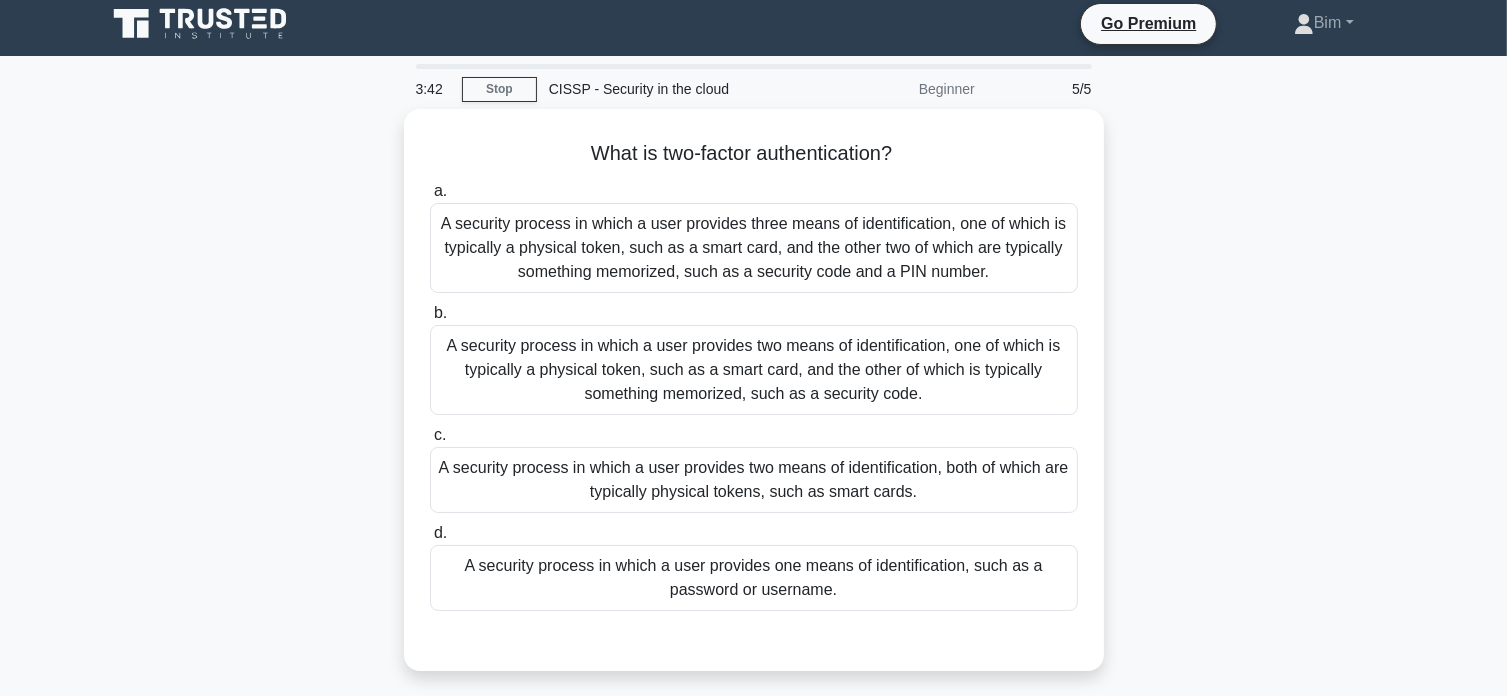 scroll, scrollTop: 0, scrollLeft: 0, axis: both 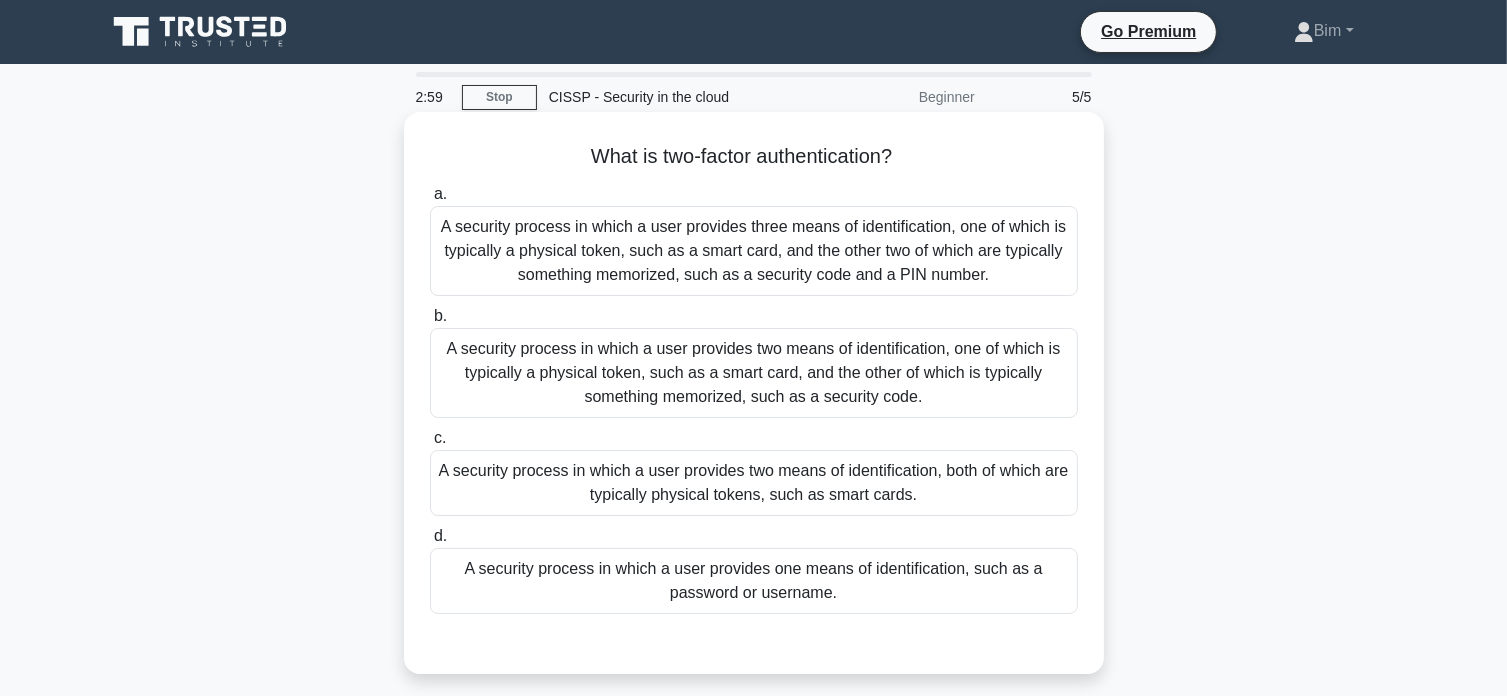 click on "A security process in which a user provides two means of identification, one of which is typically a physical token, such as a smart card, and the other of which is typically something memorized, such as a security code." at bounding box center [754, 373] 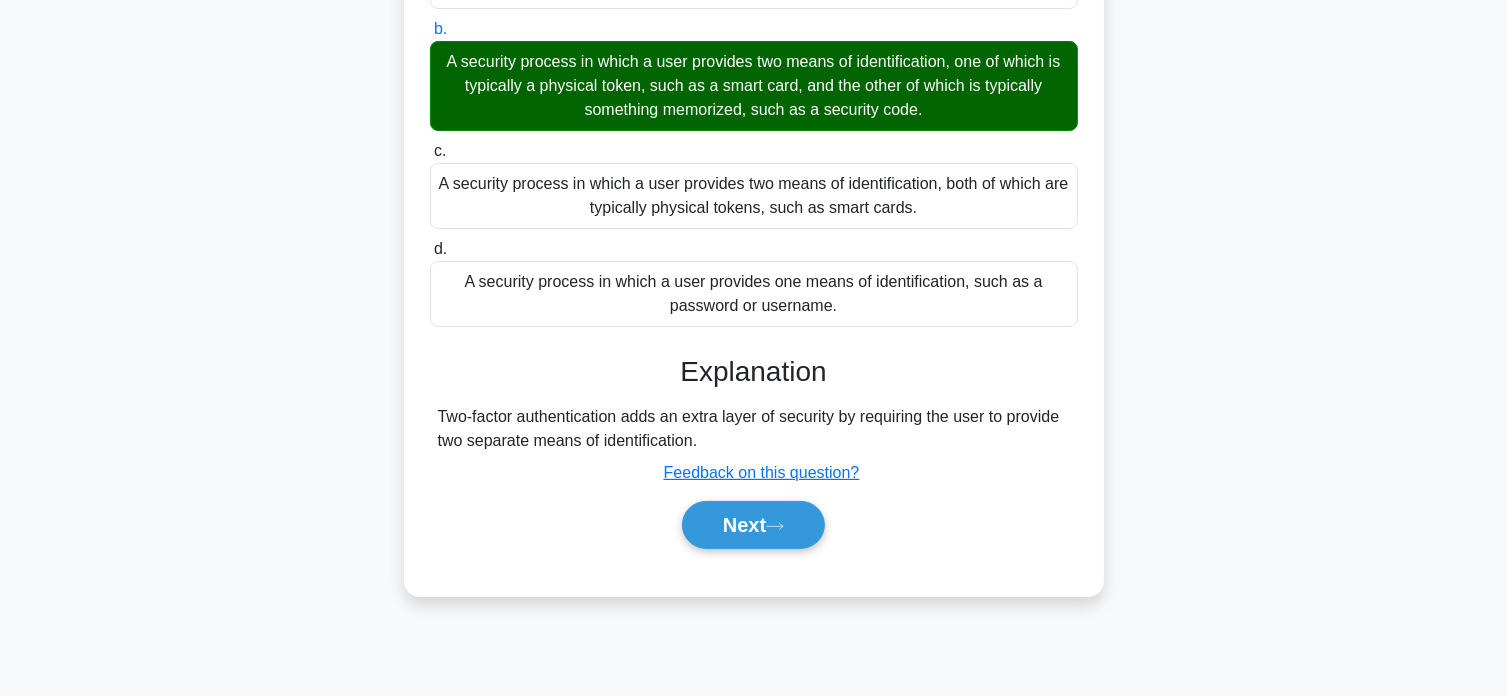 scroll, scrollTop: 292, scrollLeft: 0, axis: vertical 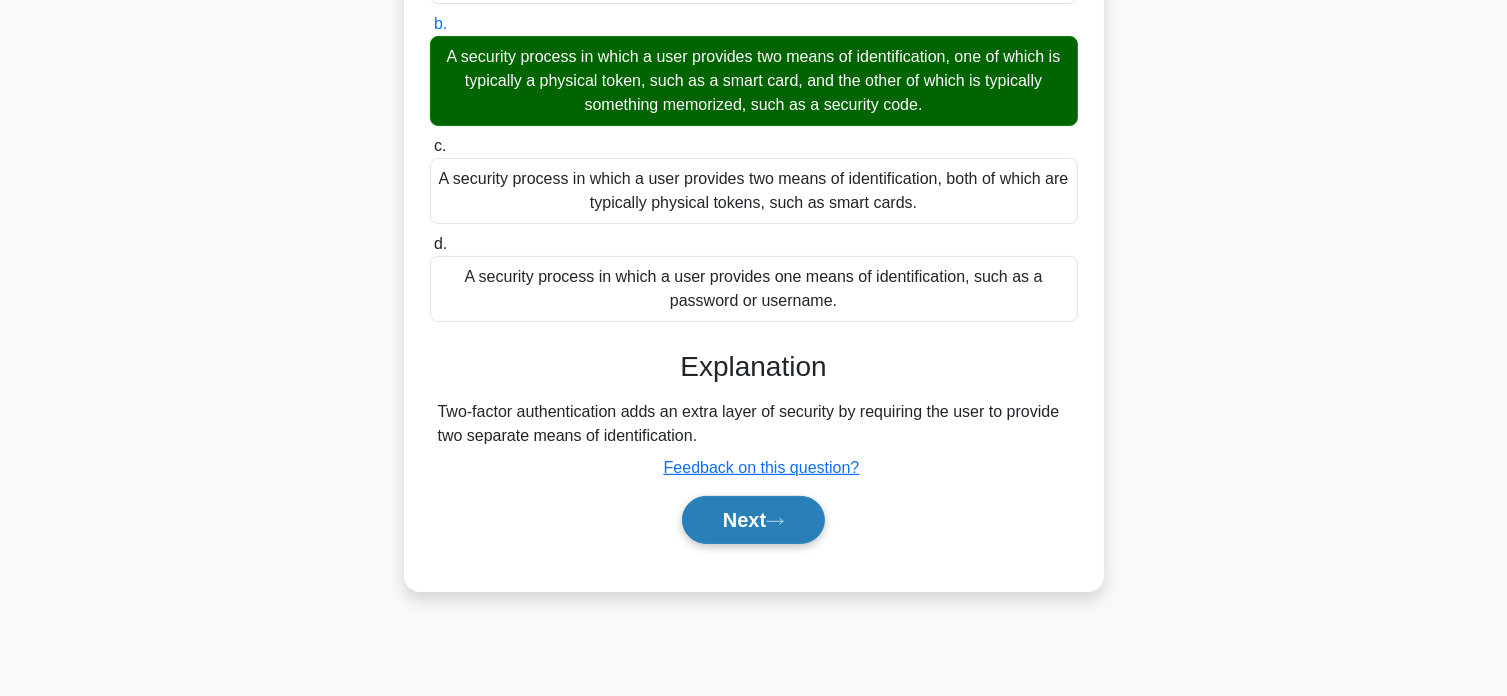 click on "Next" at bounding box center (753, 520) 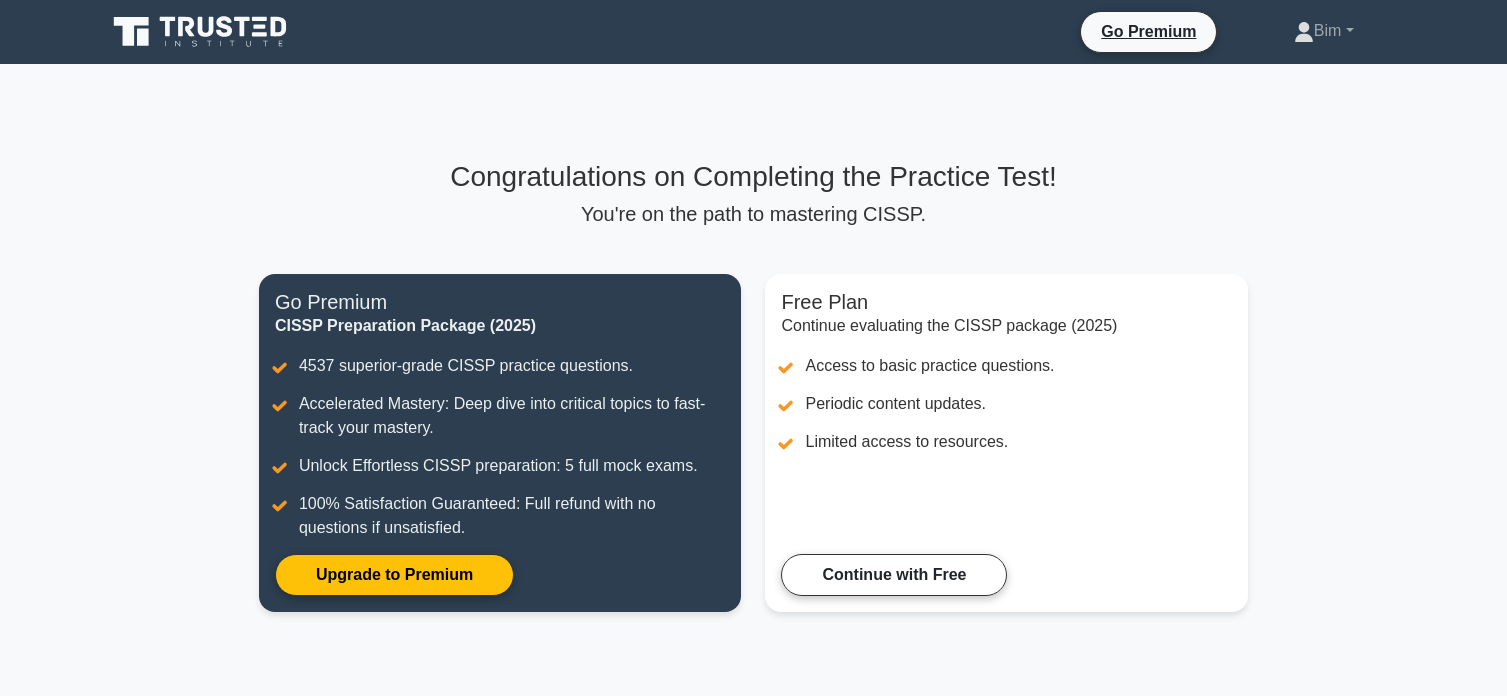 scroll, scrollTop: 0, scrollLeft: 0, axis: both 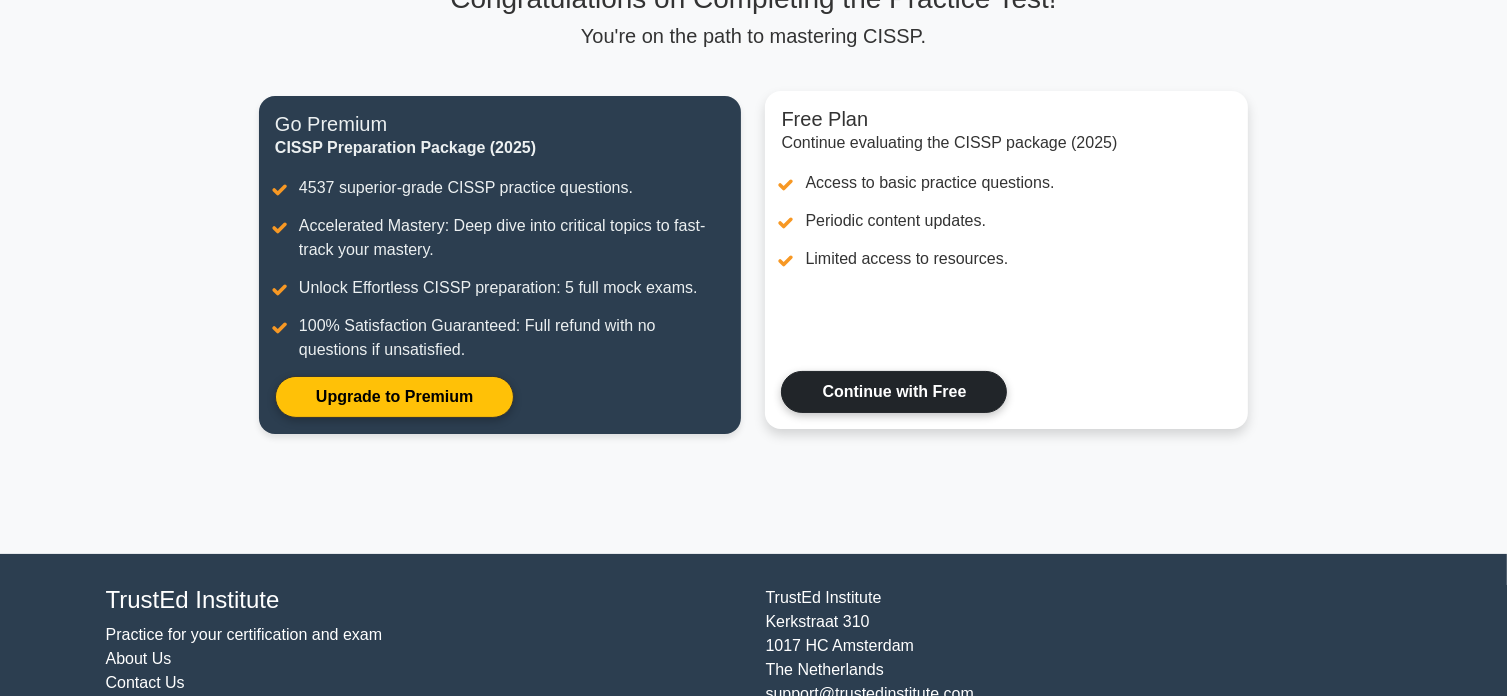 click on "Continue with Free" at bounding box center (894, 392) 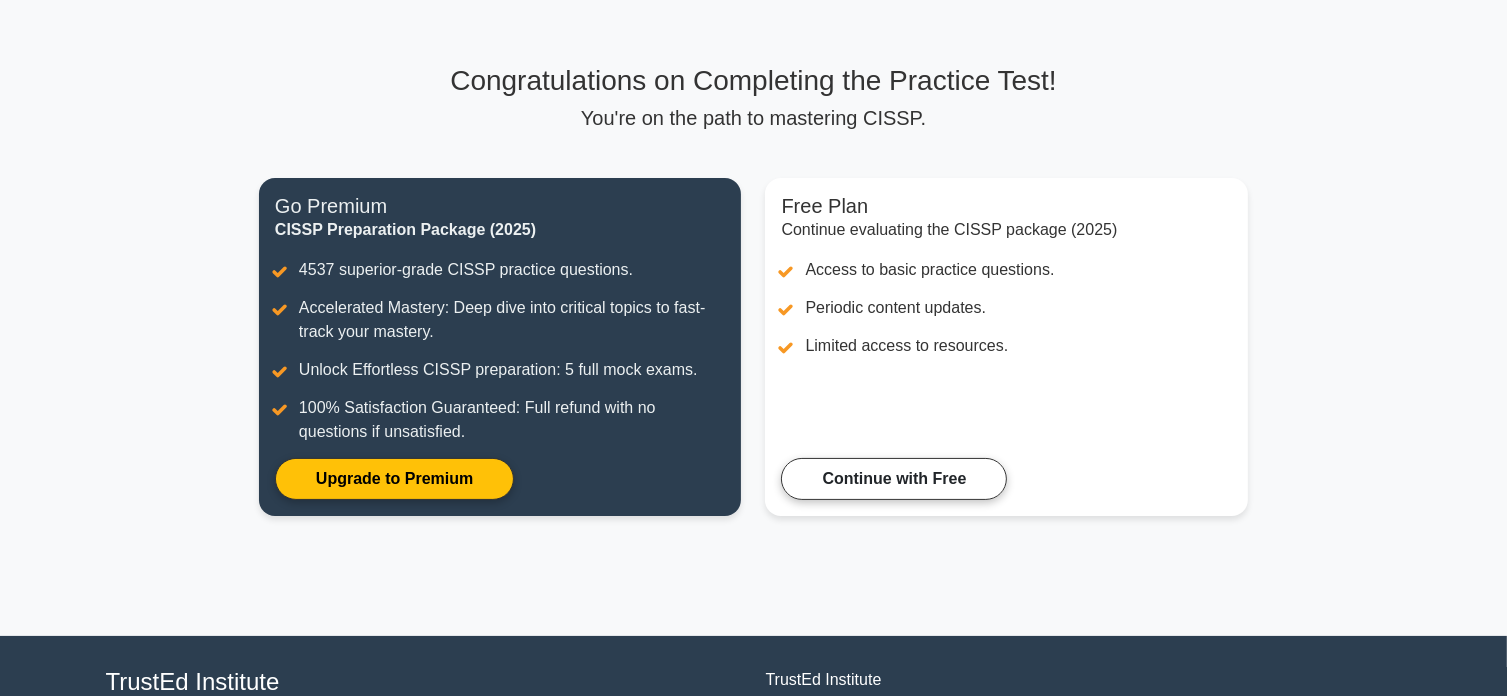 scroll, scrollTop: 91, scrollLeft: 0, axis: vertical 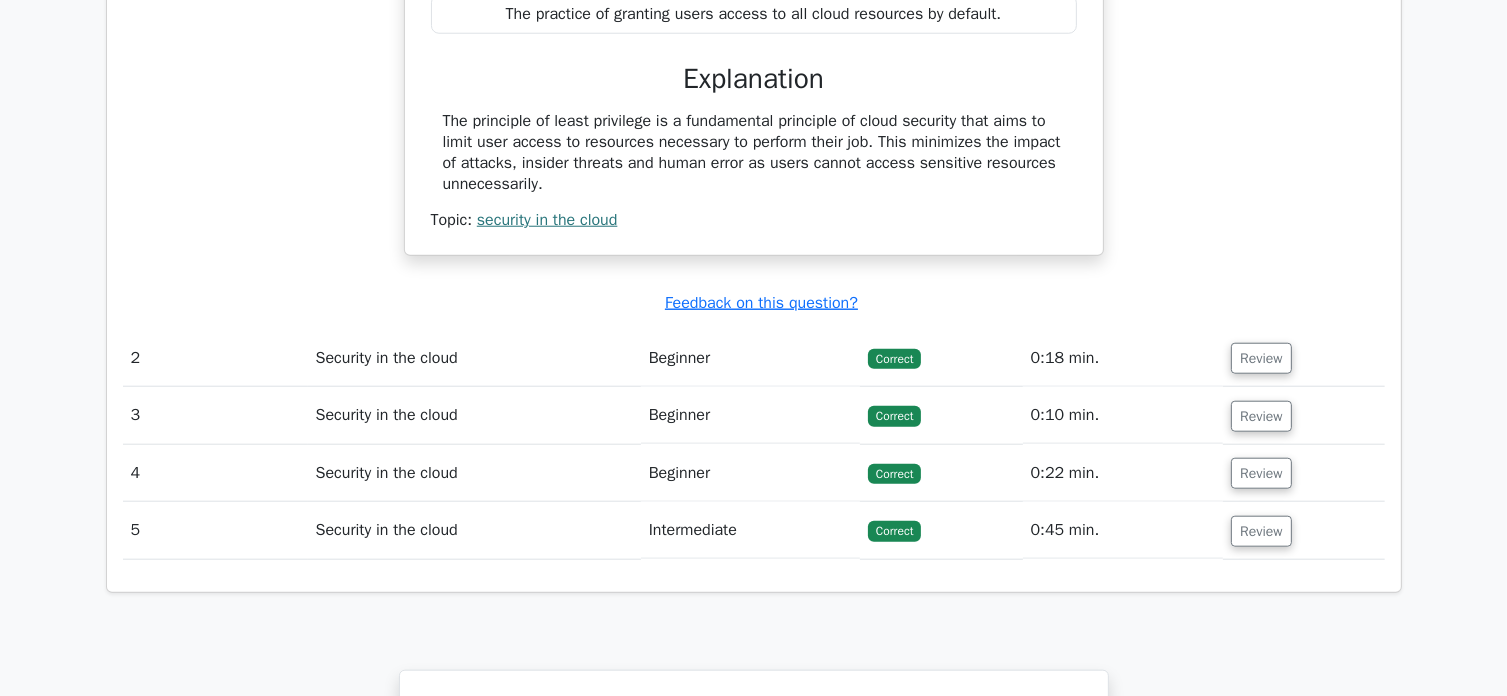 click on "security in the cloud" at bounding box center (547, 220) 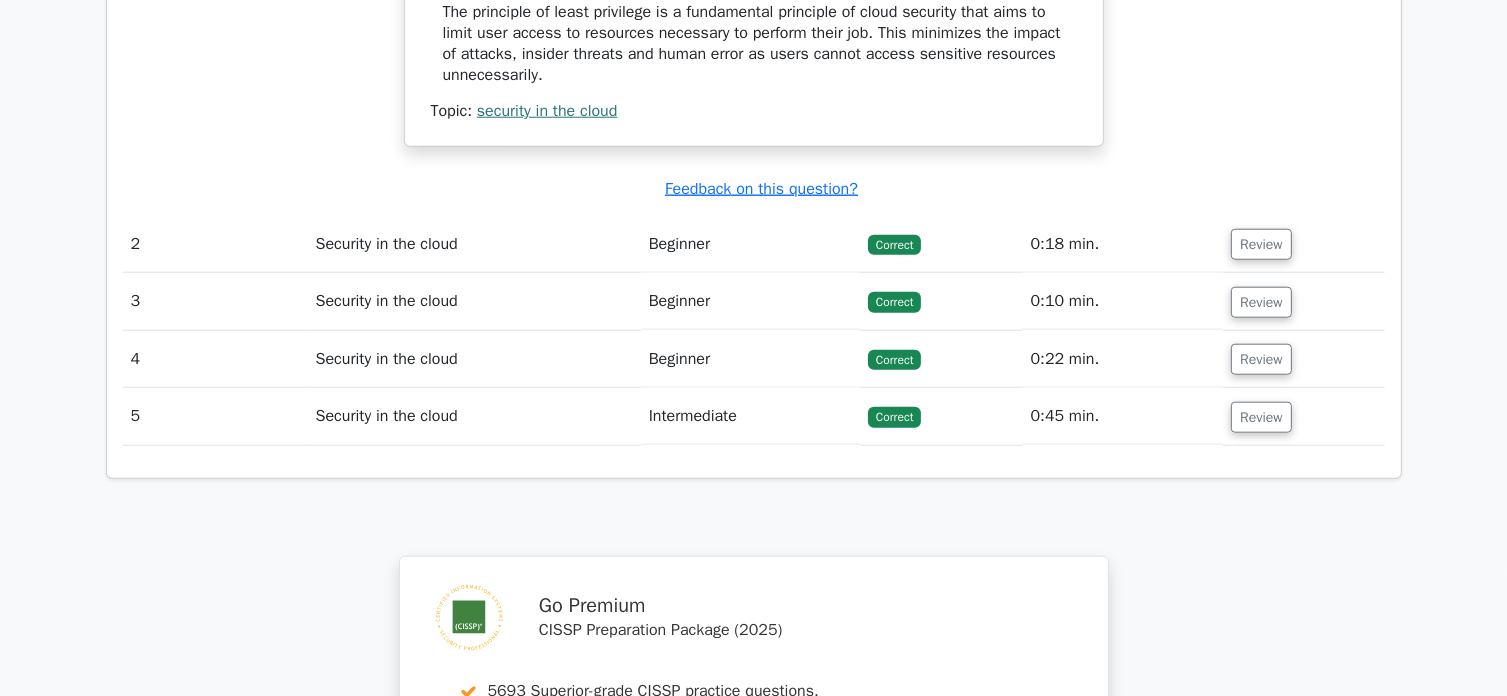 scroll, scrollTop: 1970, scrollLeft: 0, axis: vertical 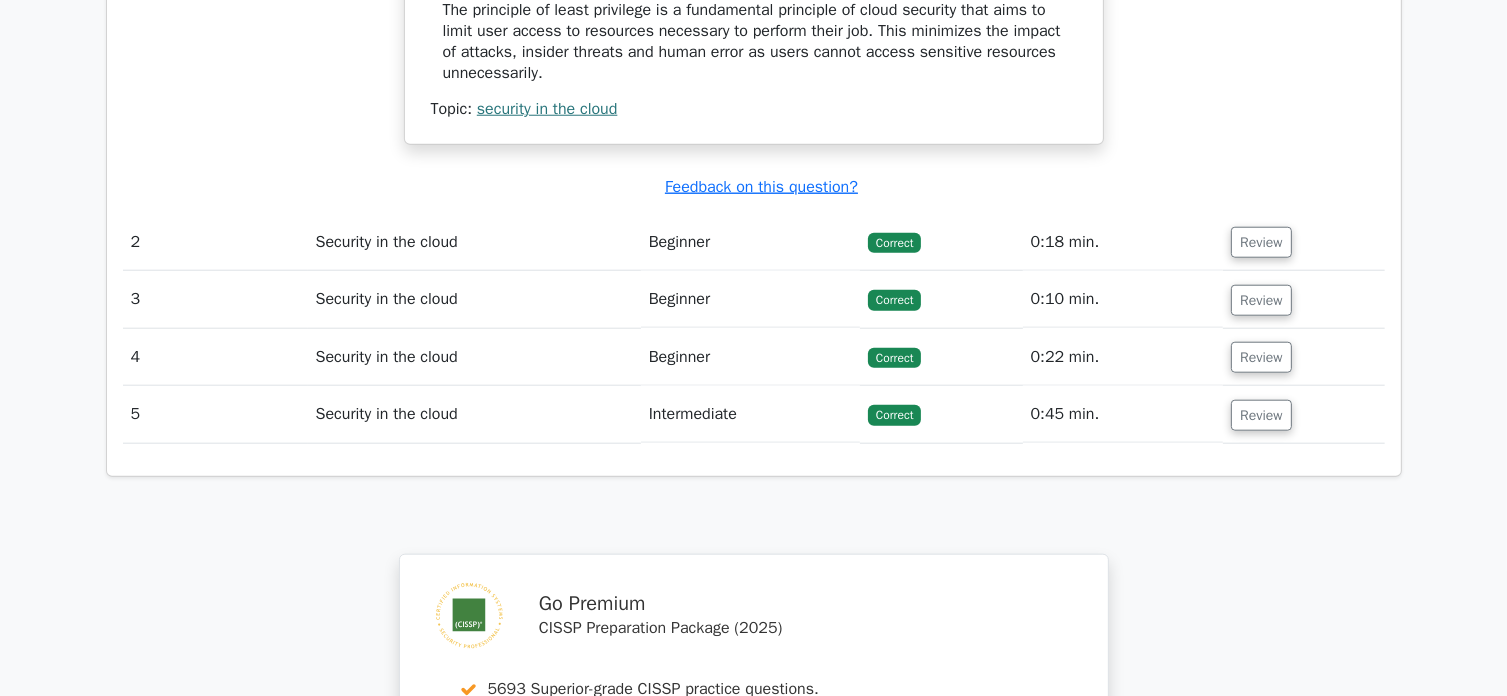 click on "5" at bounding box center (215, 414) 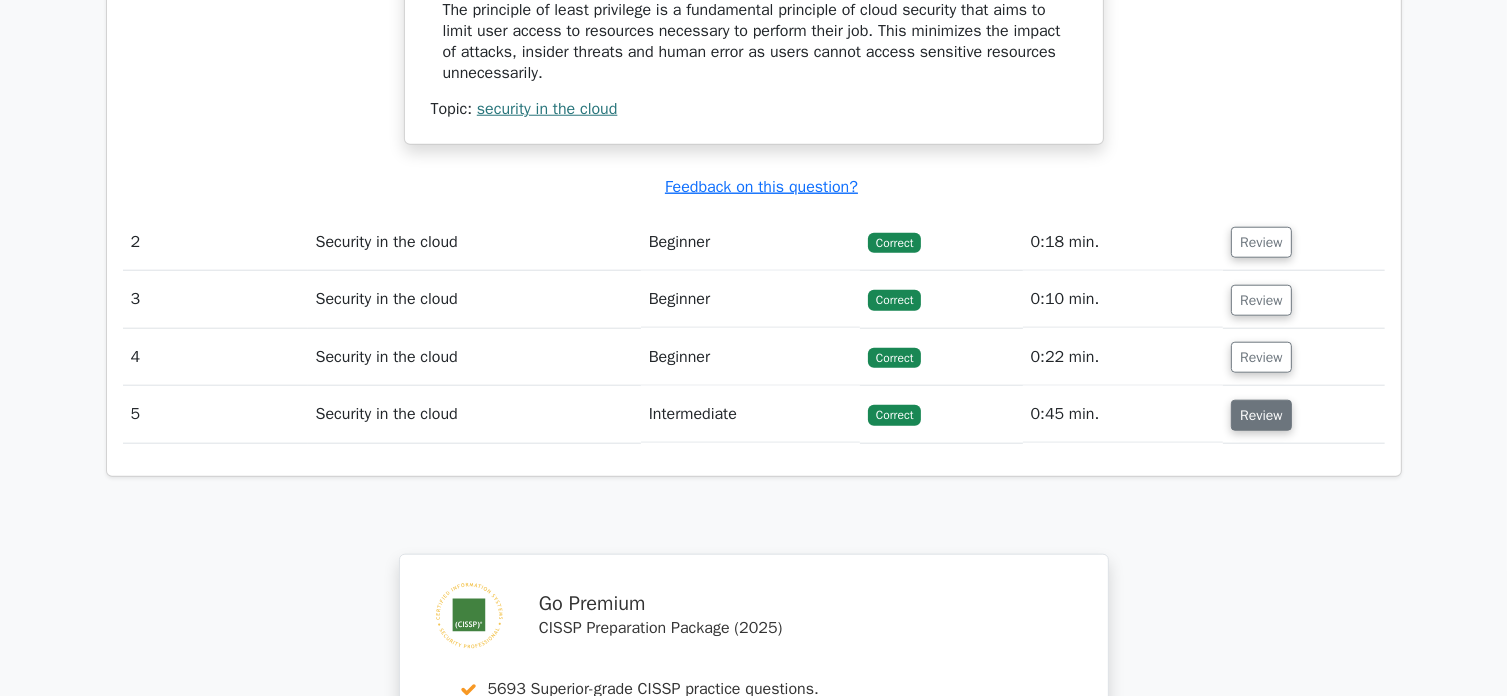 click on "Review" at bounding box center (1261, 415) 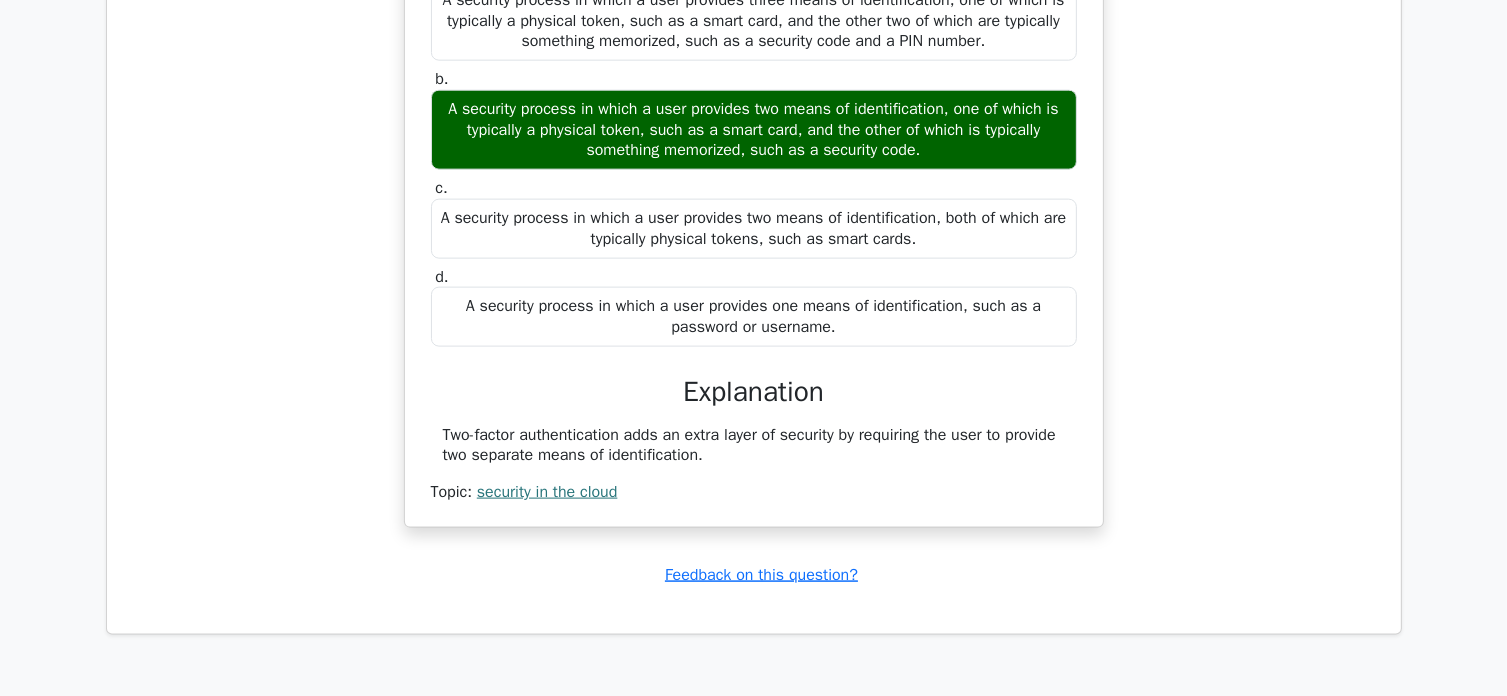 scroll, scrollTop: 2538, scrollLeft: 0, axis: vertical 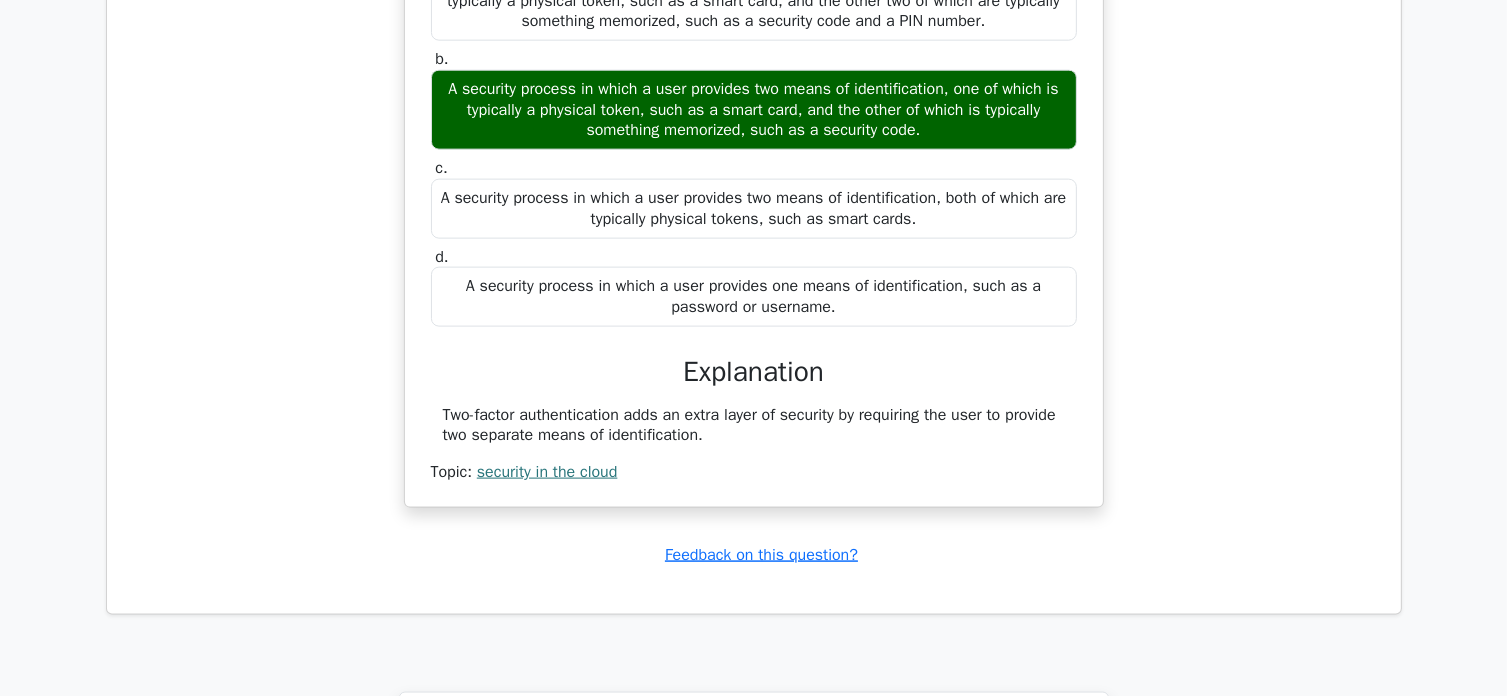 click on "Two-factor authentication adds an extra layer of security by requiring the user to provide two separate means of identification." at bounding box center [754, 426] 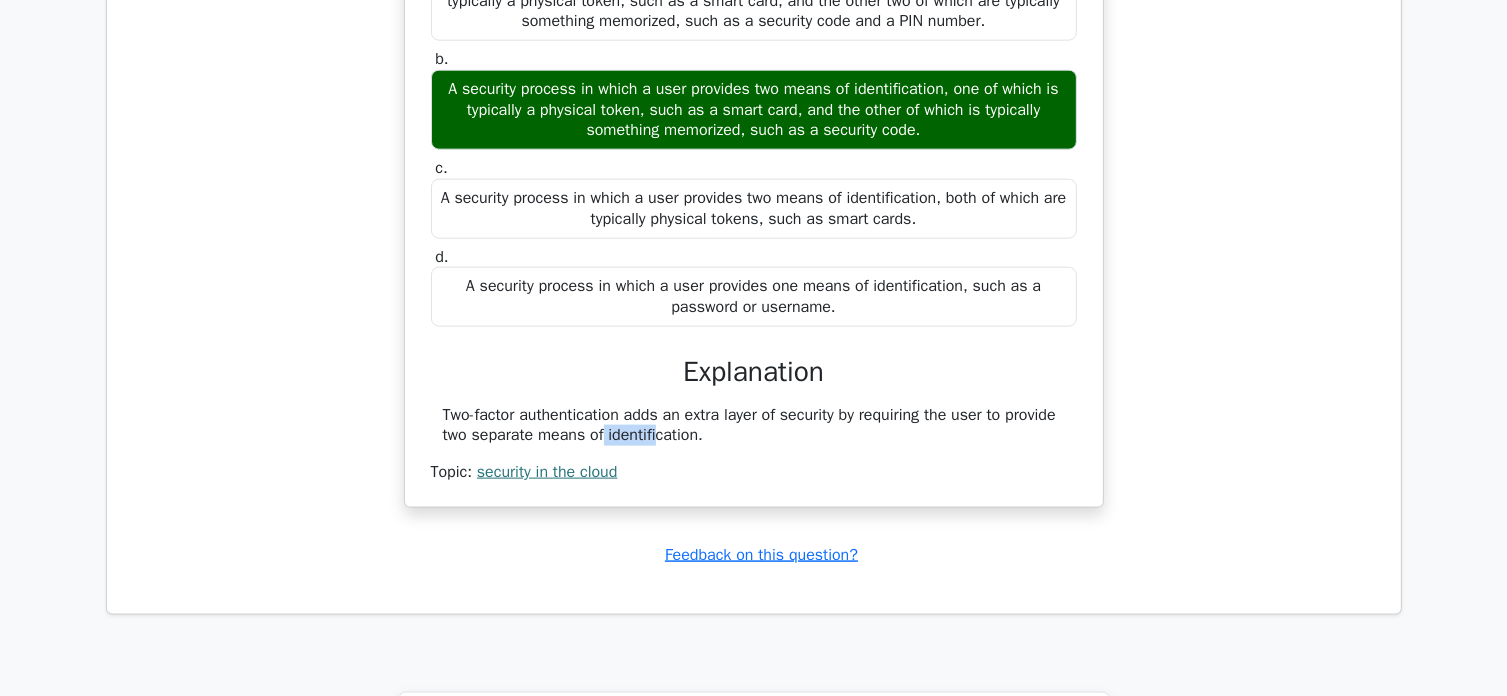 click on "Two-factor authentication adds an extra layer of security by requiring the user to provide two separate means of identification." at bounding box center [754, 426] 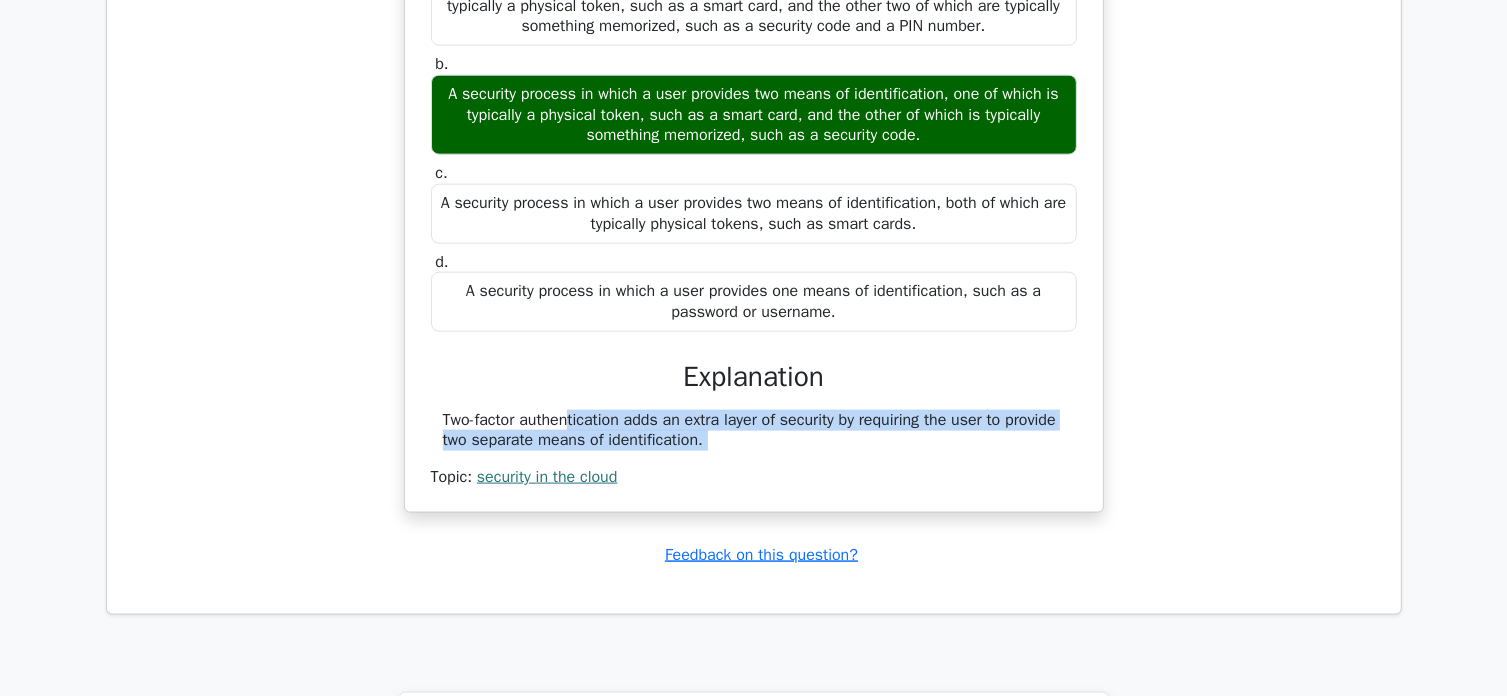 scroll, scrollTop: 0, scrollLeft: 12, axis: horizontal 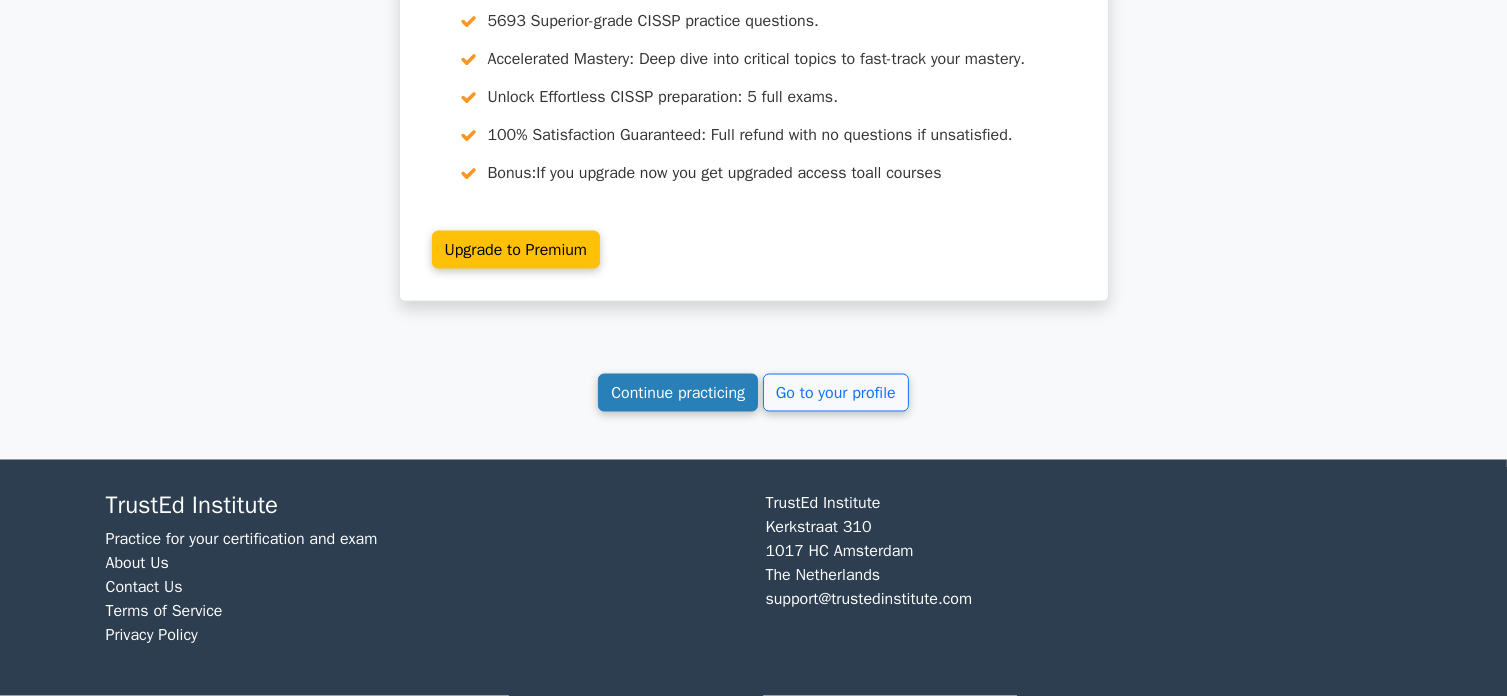 click on "Continue practicing" at bounding box center (678, 393) 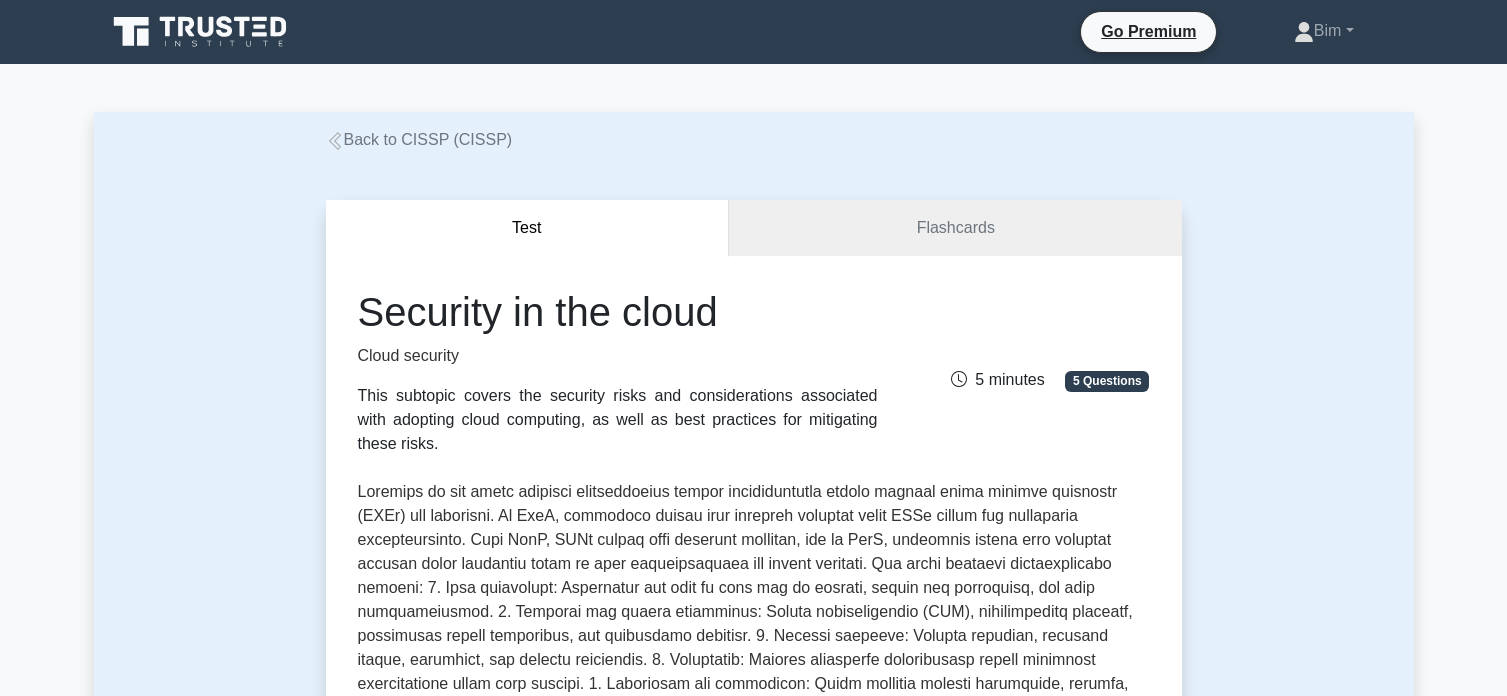 scroll, scrollTop: 0, scrollLeft: 0, axis: both 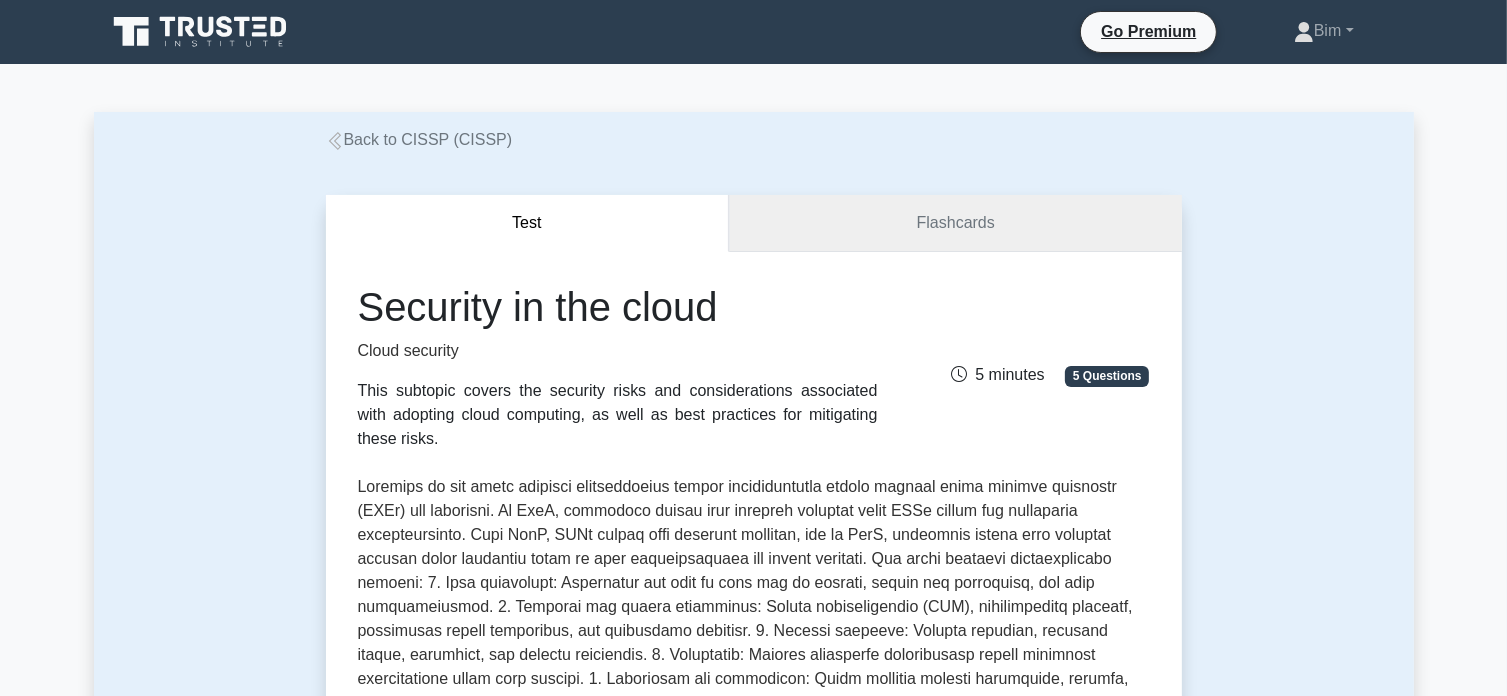 click on "Flashcards" at bounding box center (955, 223) 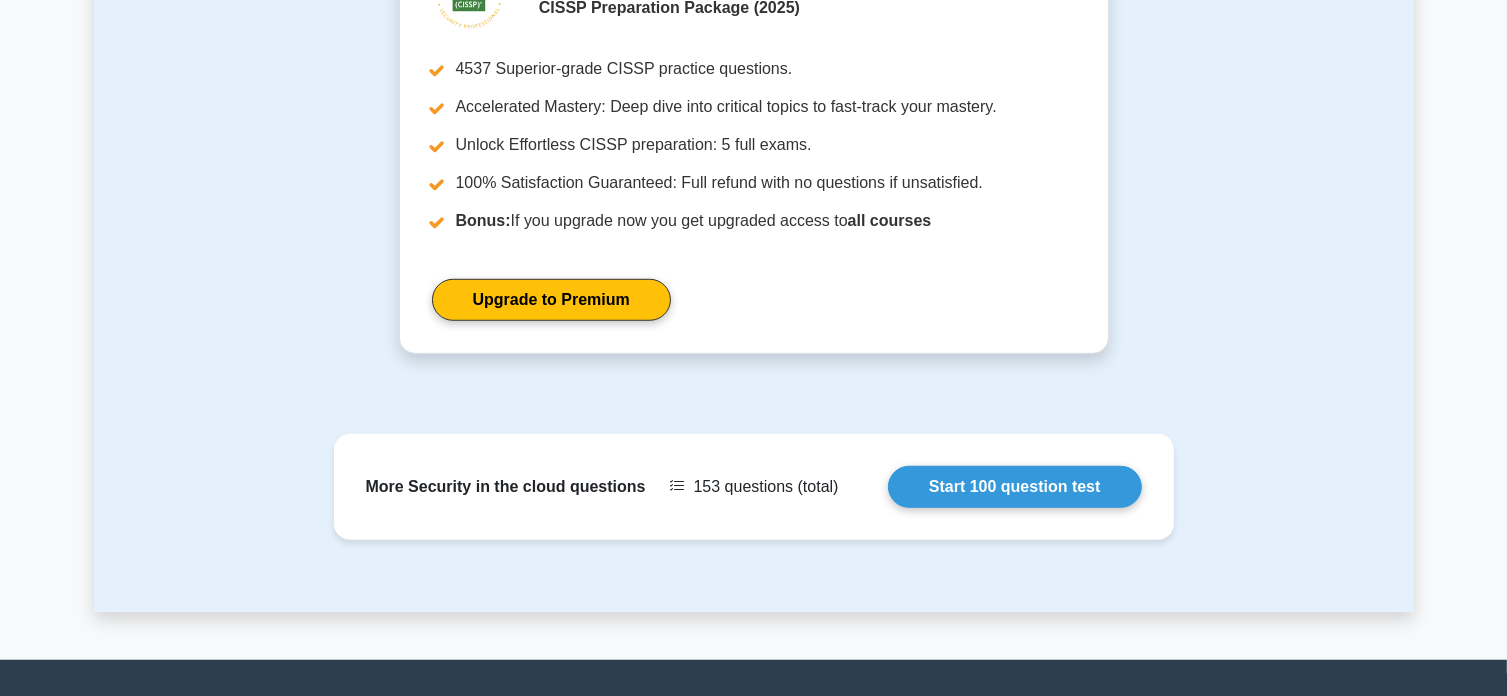 scroll, scrollTop: 1368, scrollLeft: 0, axis: vertical 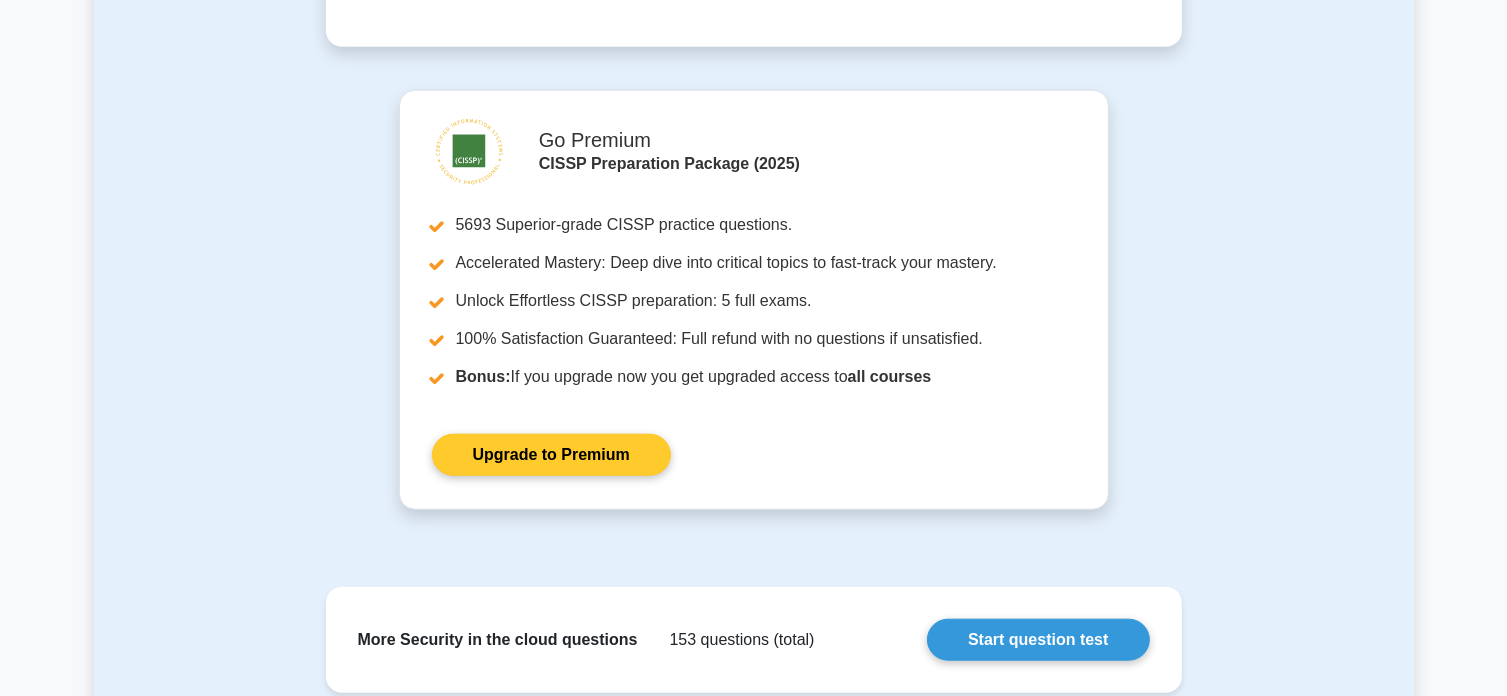 click on "Upgrade to Premium" at bounding box center (551, 455) 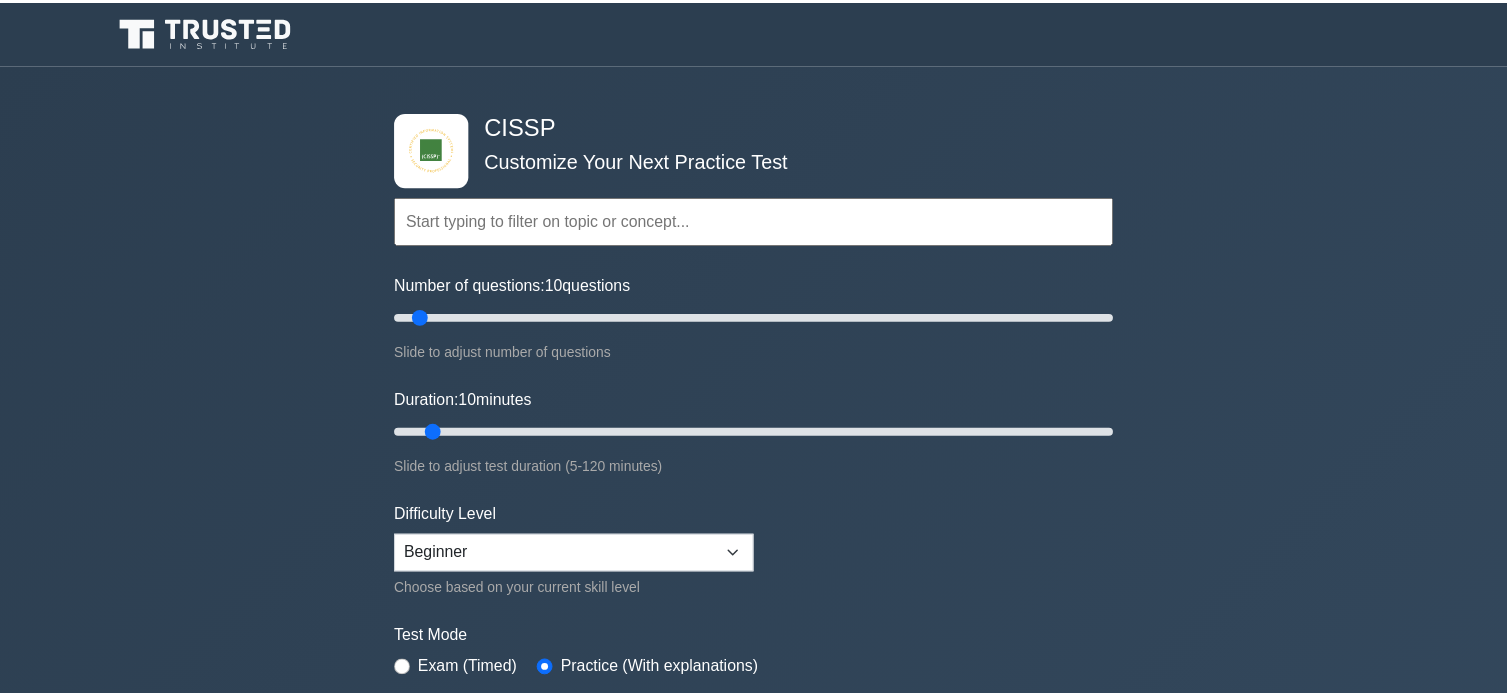 scroll, scrollTop: 0, scrollLeft: 0, axis: both 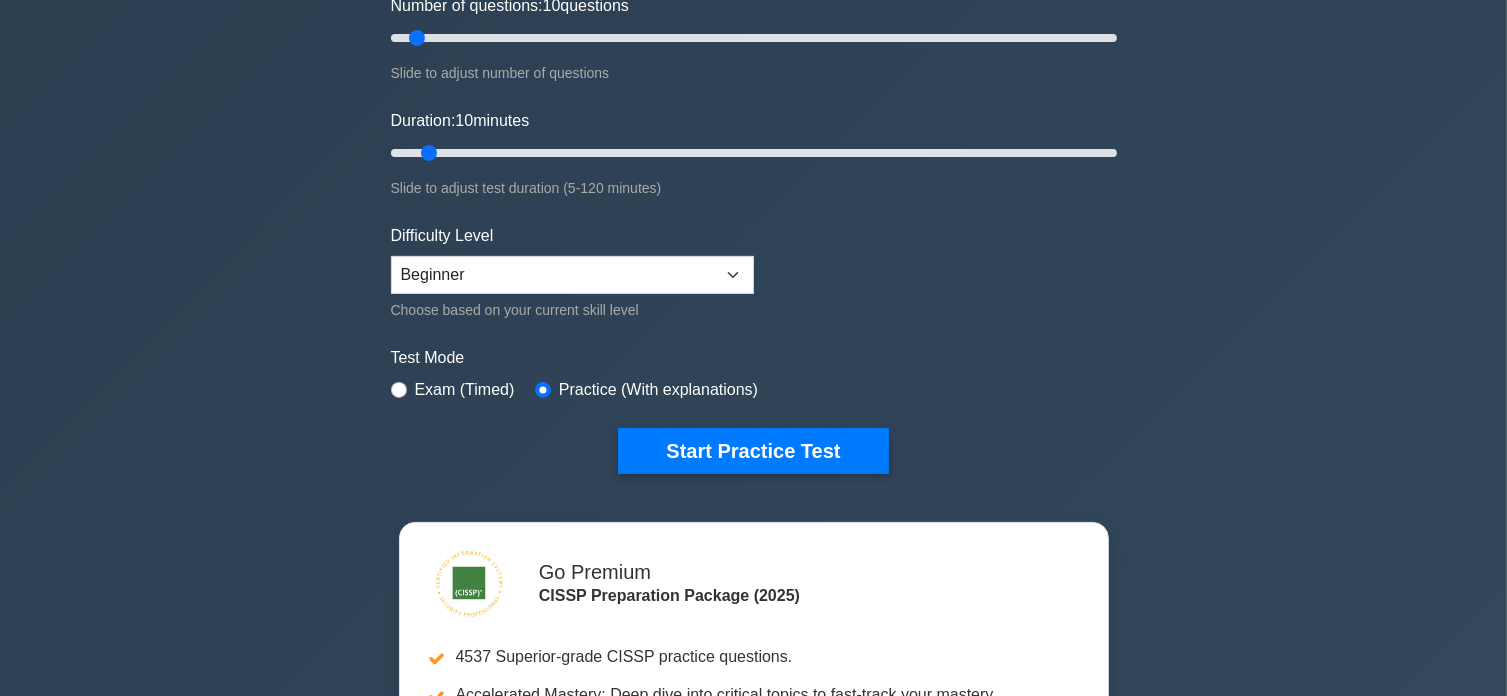 click on "Difficulty Level
Beginner
Intermediate
Expert
Choose based on your current skill level" at bounding box center [572, 273] 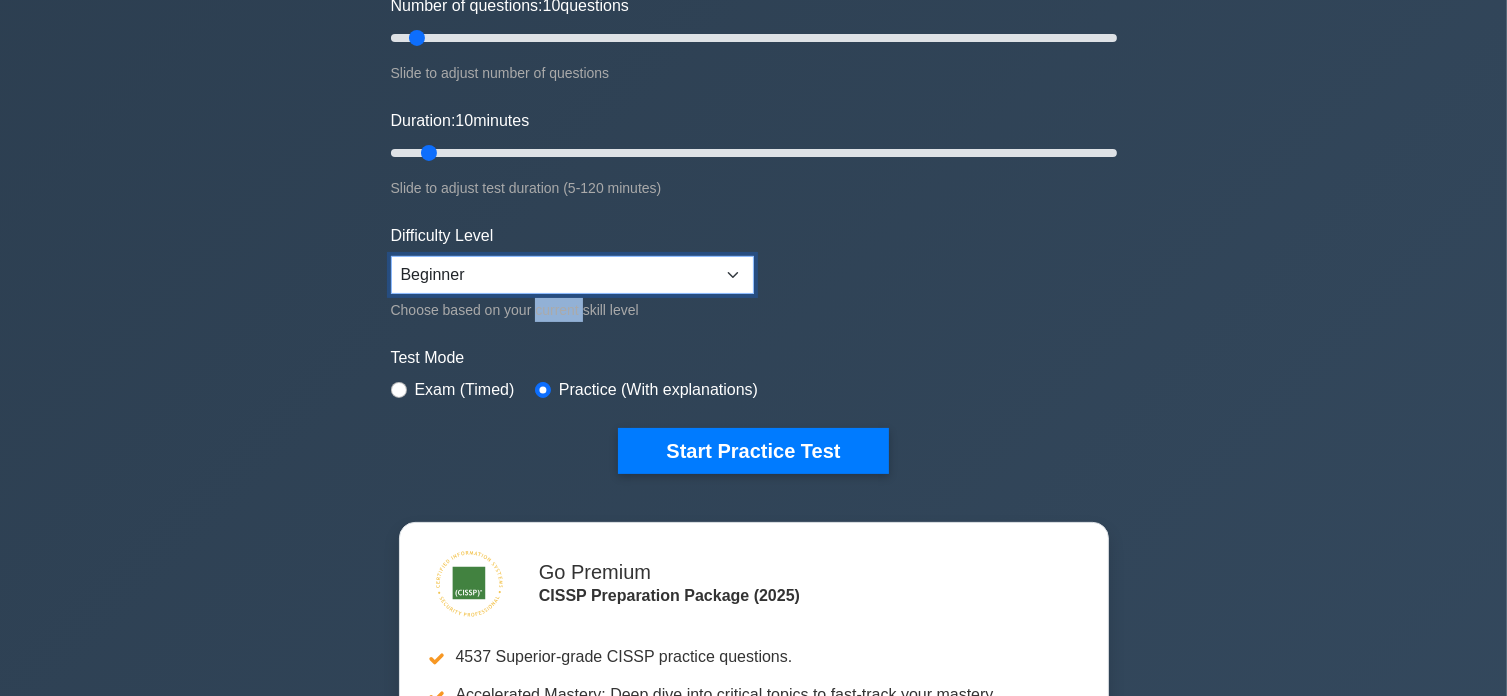 click on "Beginner
Intermediate
Expert" at bounding box center (572, 275) 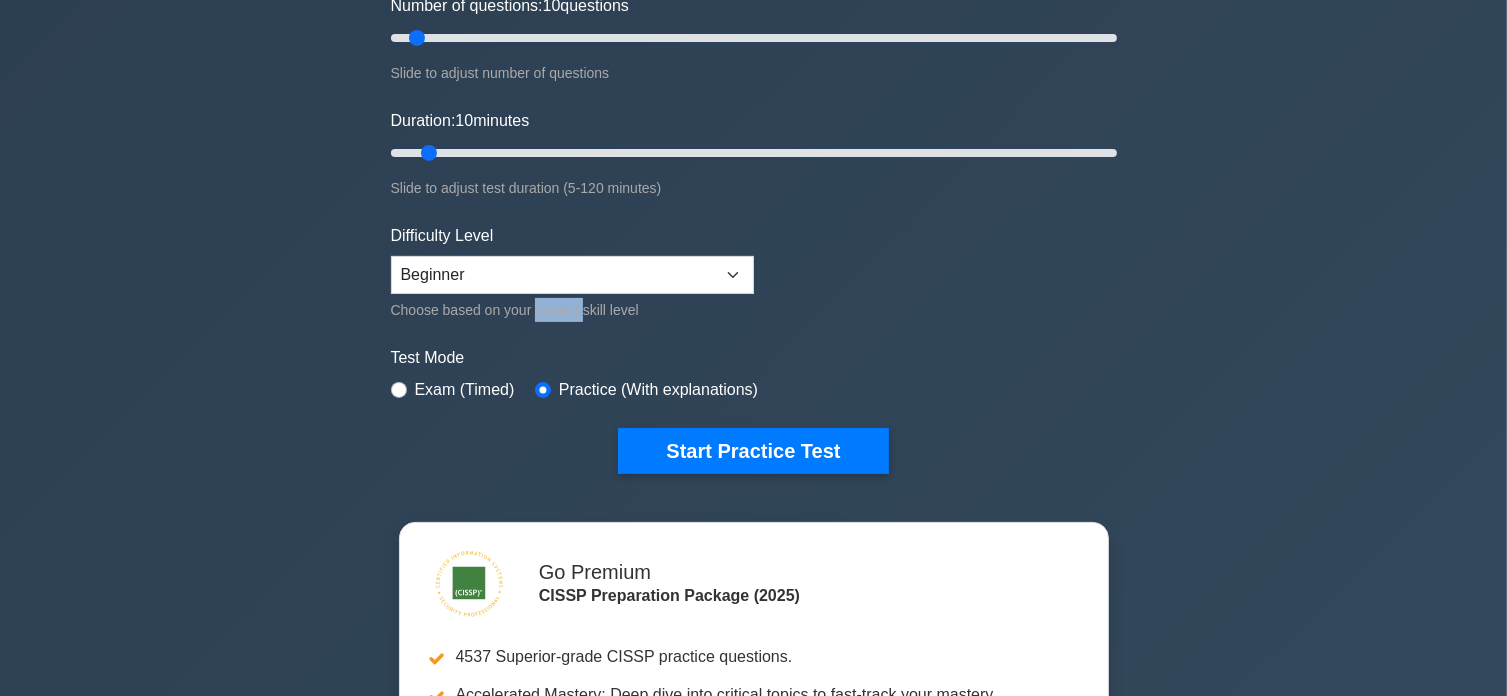 click on "CISSP
Customize Your Next Practice Test
Topics
Security and Risk Management
Asset Security
Security Architecture and Engineering
Communication and Network Security
Software Development Security
Security Assessment and Testing
Identity and Access Management" at bounding box center (753, 375) 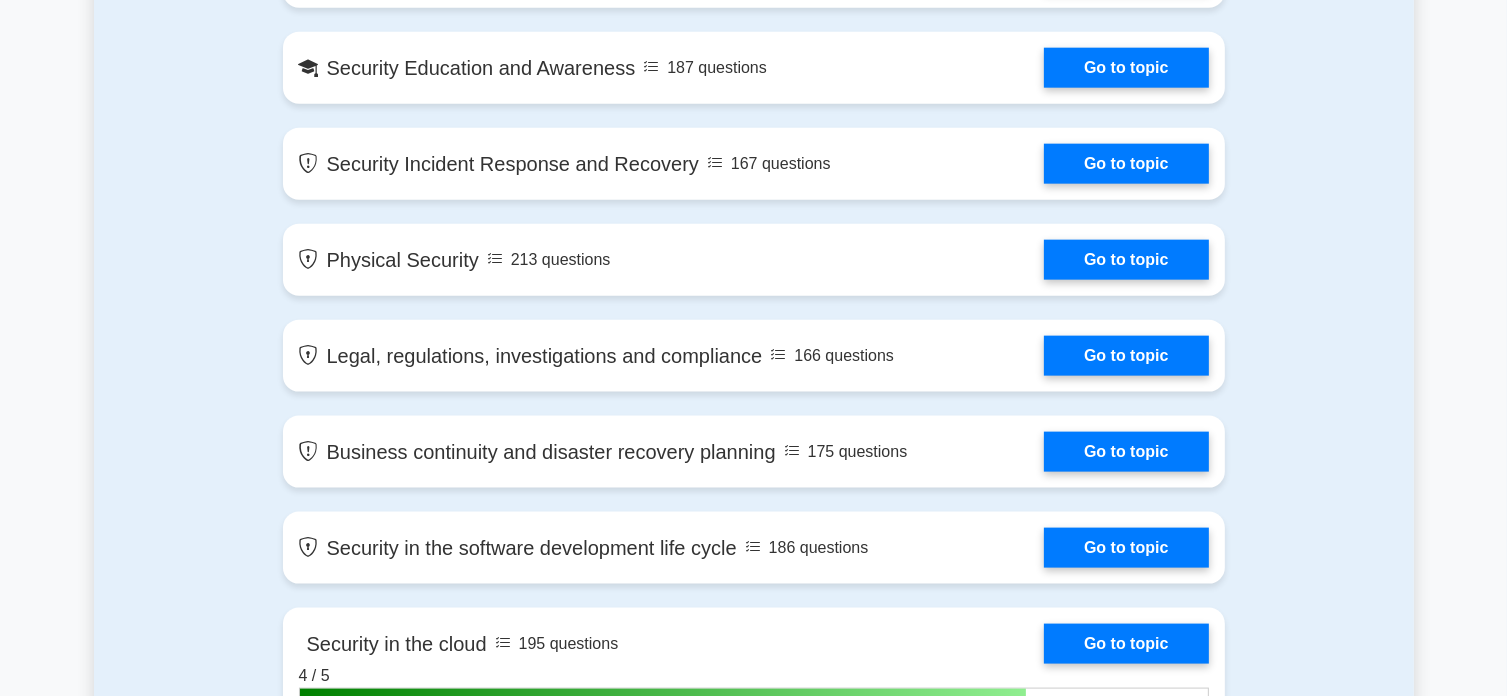 scroll, scrollTop: 2872, scrollLeft: 0, axis: vertical 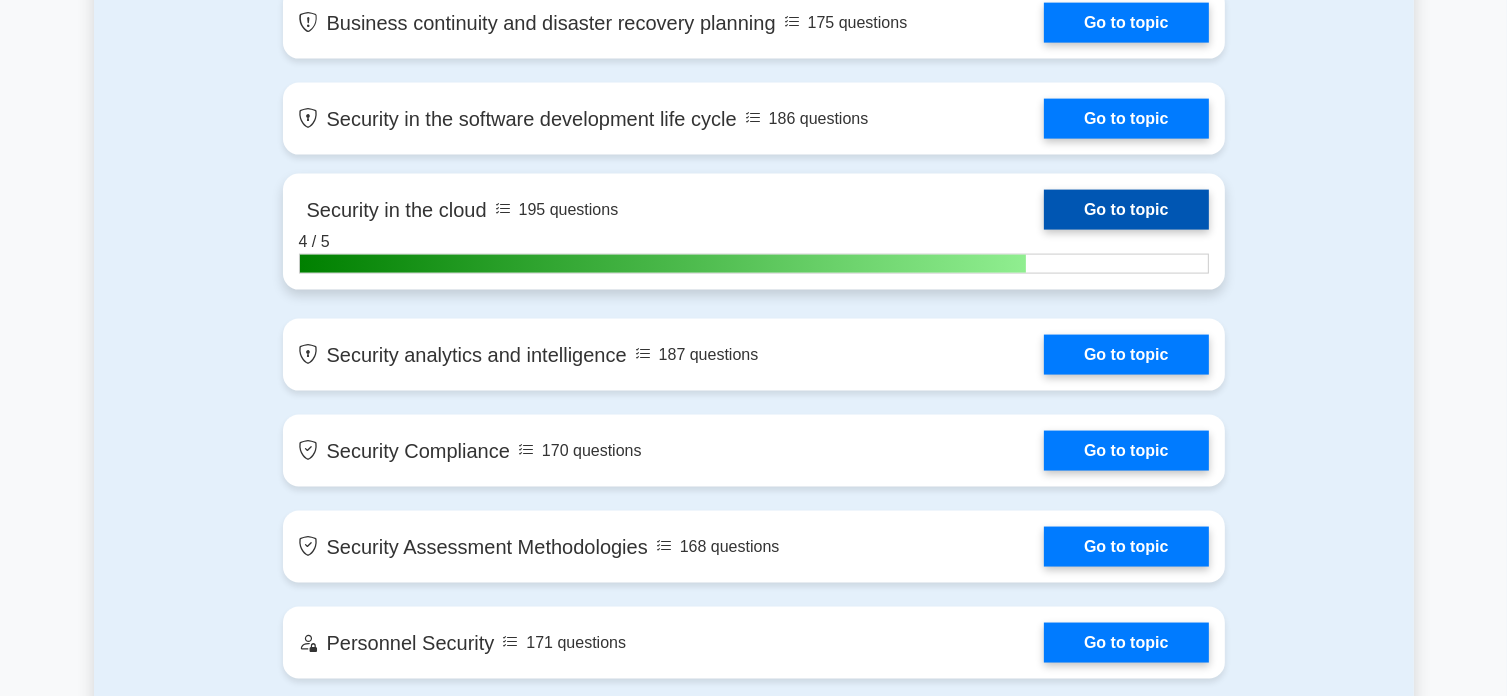click on "Go to topic" at bounding box center (1126, 210) 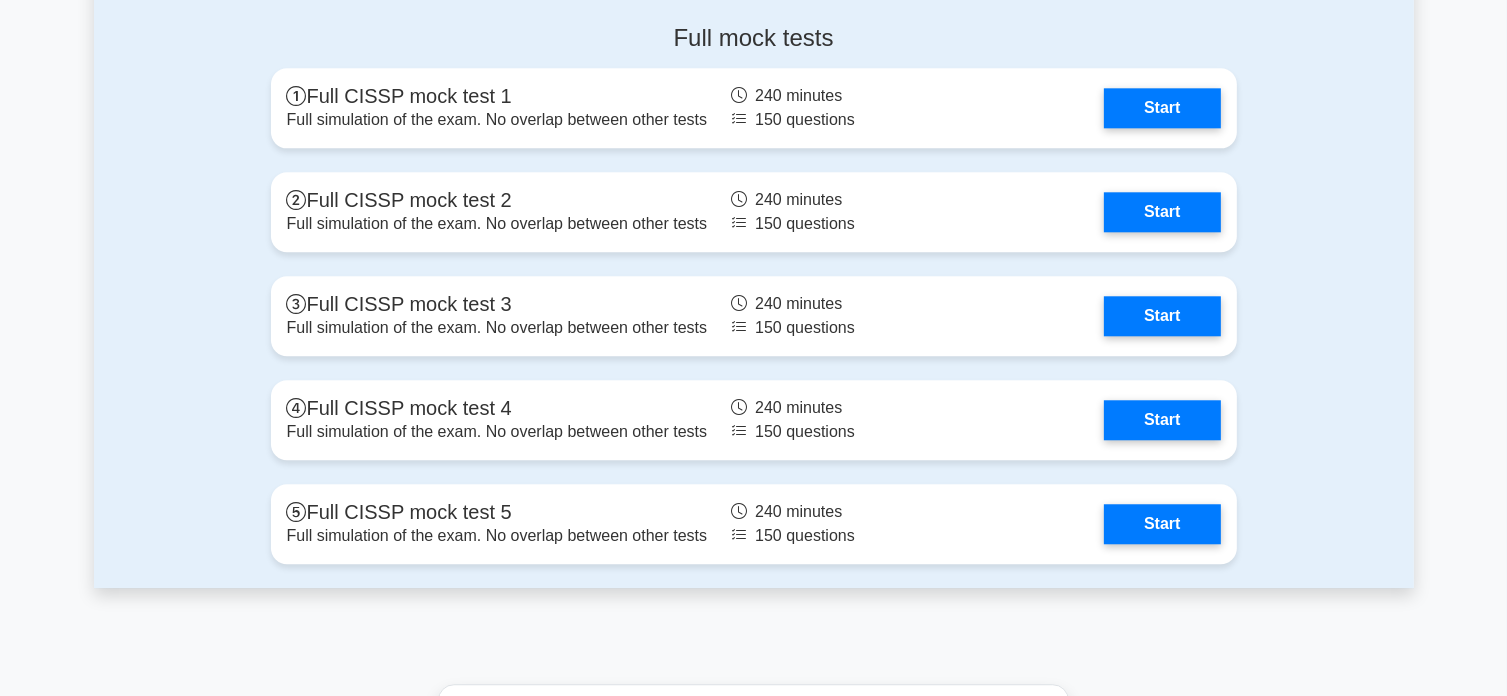 scroll, scrollTop: 4972, scrollLeft: 0, axis: vertical 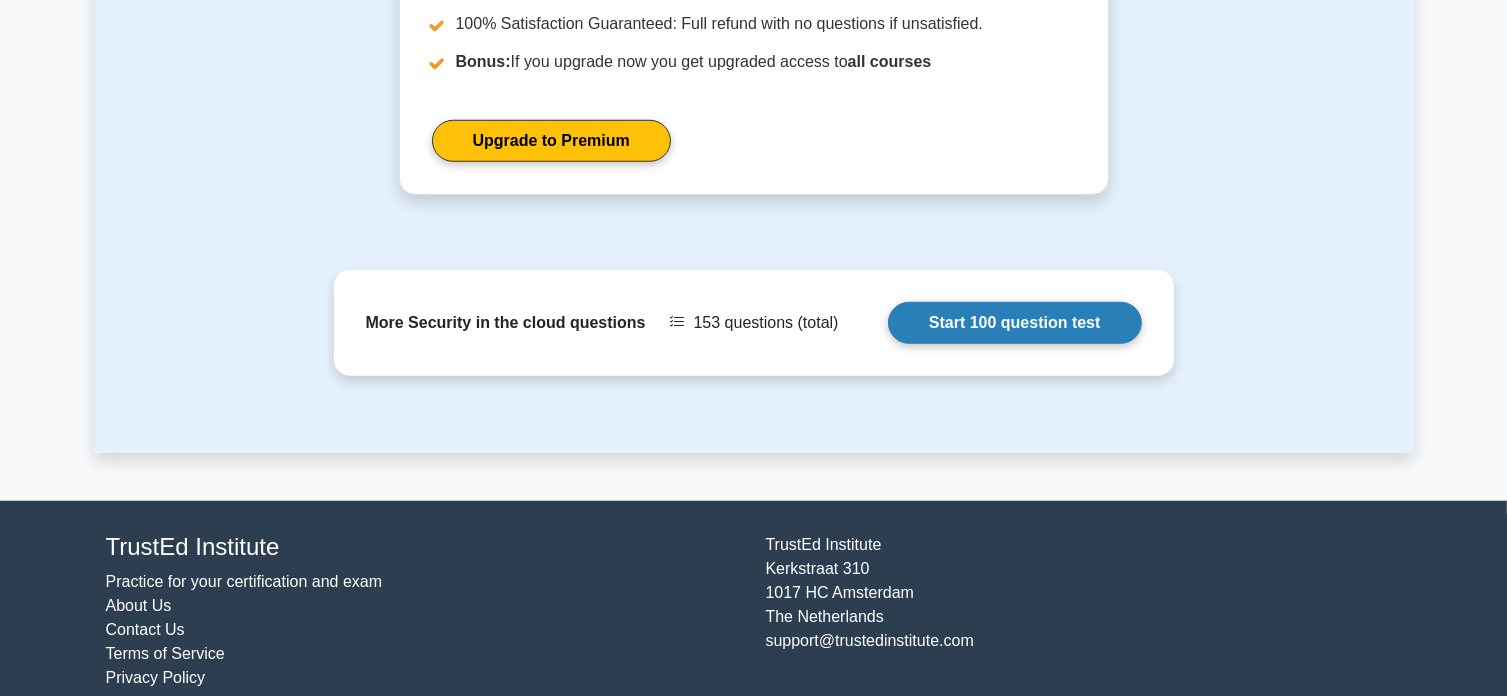 click on "Start 100 question test" at bounding box center [1015, 323] 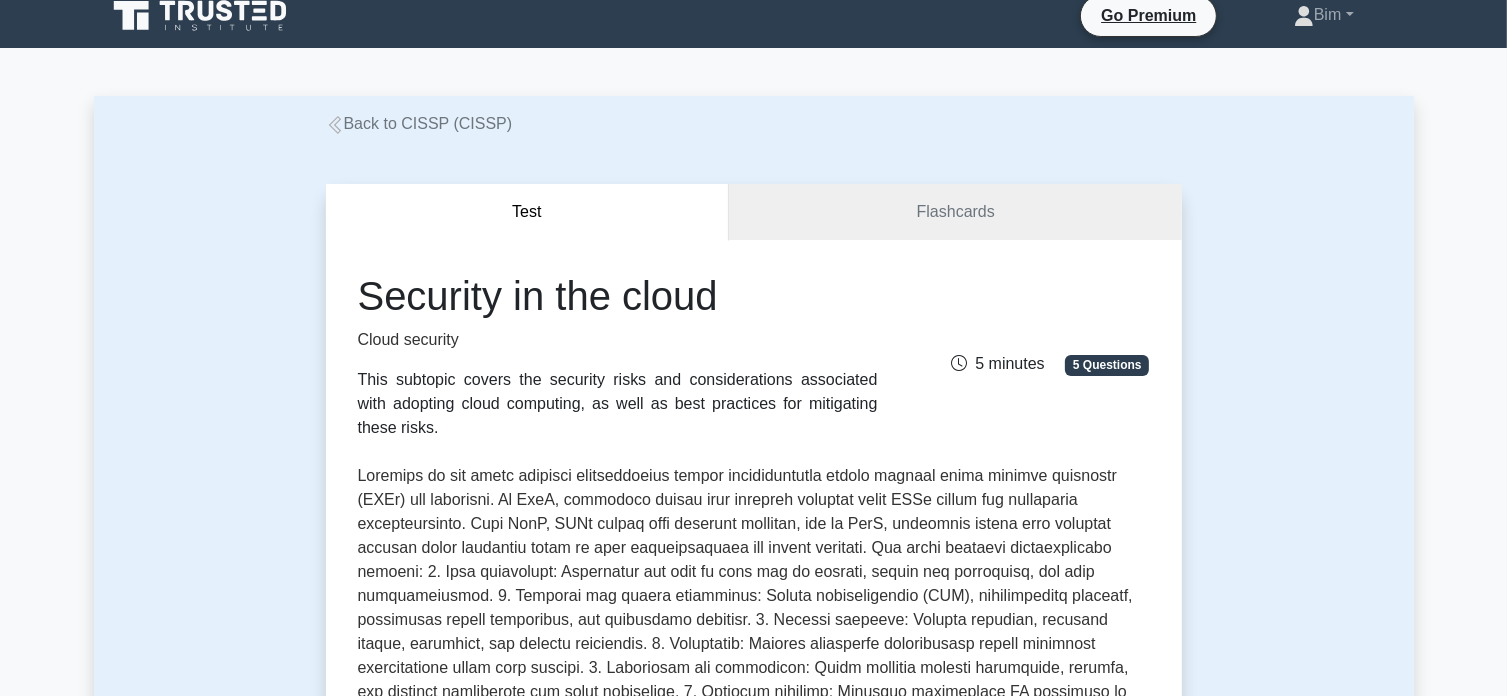 scroll, scrollTop: 0, scrollLeft: 0, axis: both 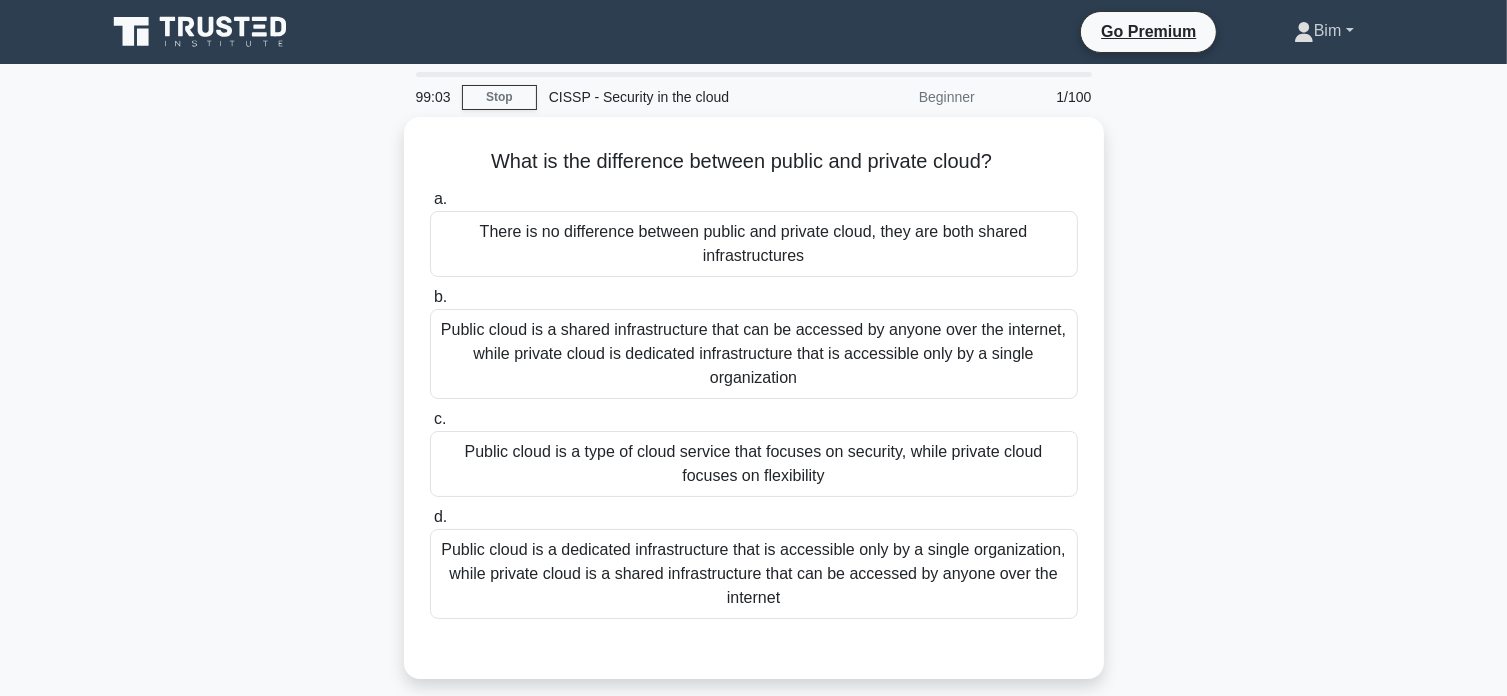 click on "Bim" at bounding box center [1324, 31] 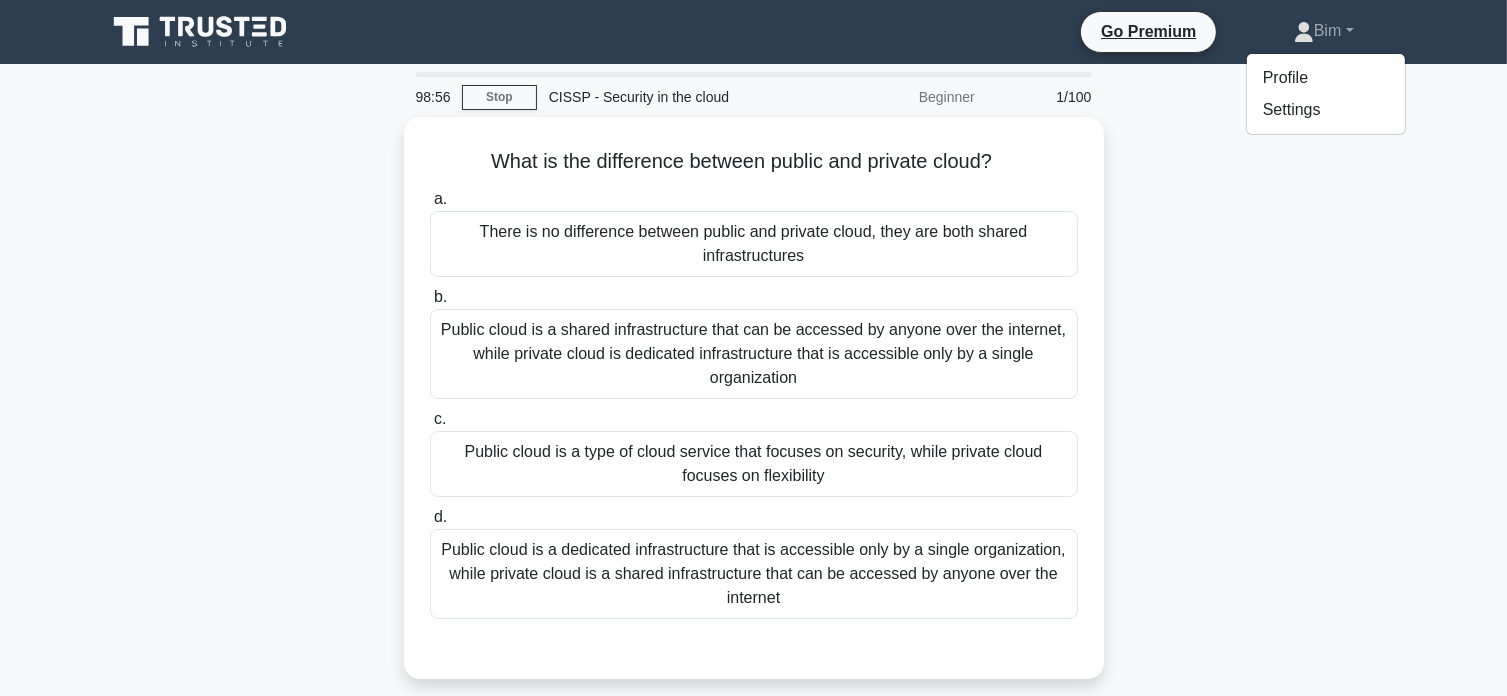click on "What is the difference between public and private cloud?
.spinner_0XTQ{transform-origin:center;animation:spinner_y6GP .75s linear infinite}@keyframes spinner_y6GP{100%{transform:rotate(360deg)}}
a.
There is no difference between public and private cloud, they are both shared infrastructures" at bounding box center (754, 410) 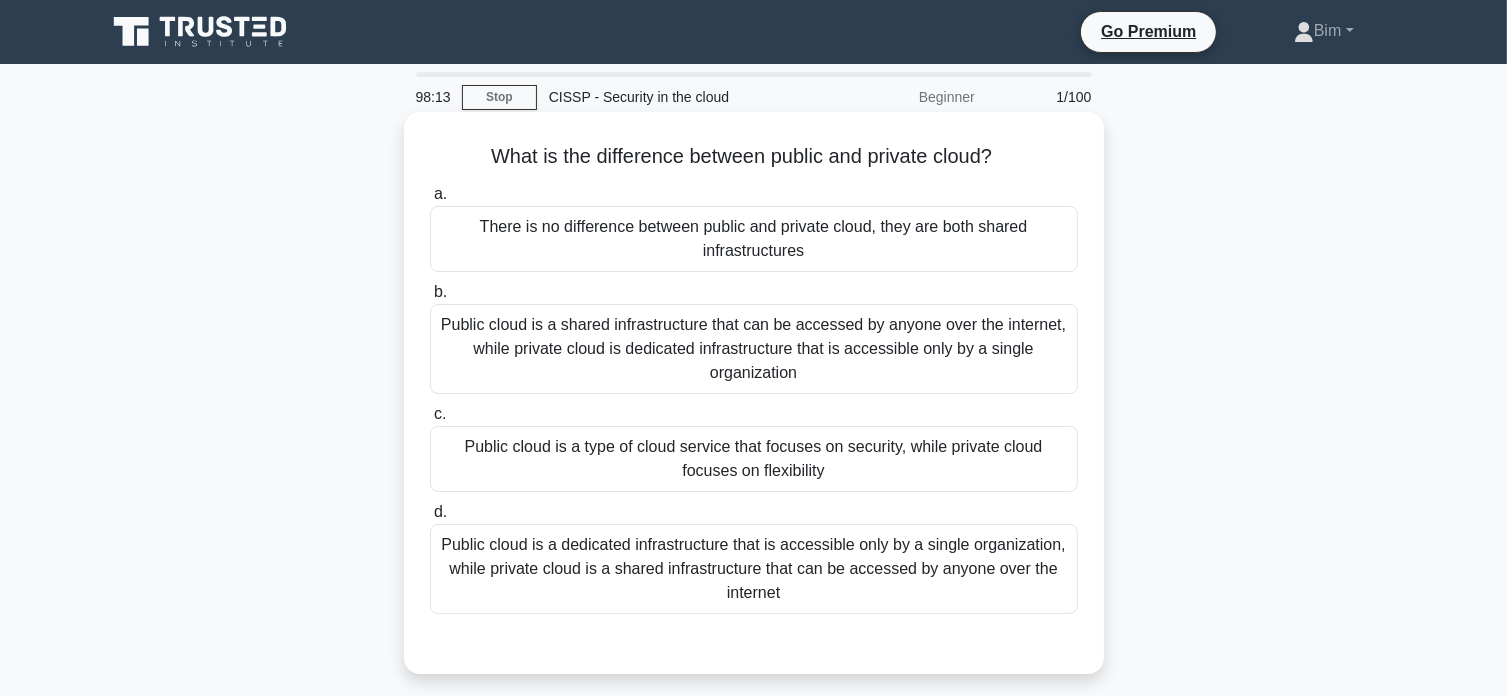 click on "Public cloud is a shared infrastructure that can be accessed by anyone over the internet, while private cloud is dedicated infrastructure that is accessible only by a single organization" at bounding box center [754, 349] 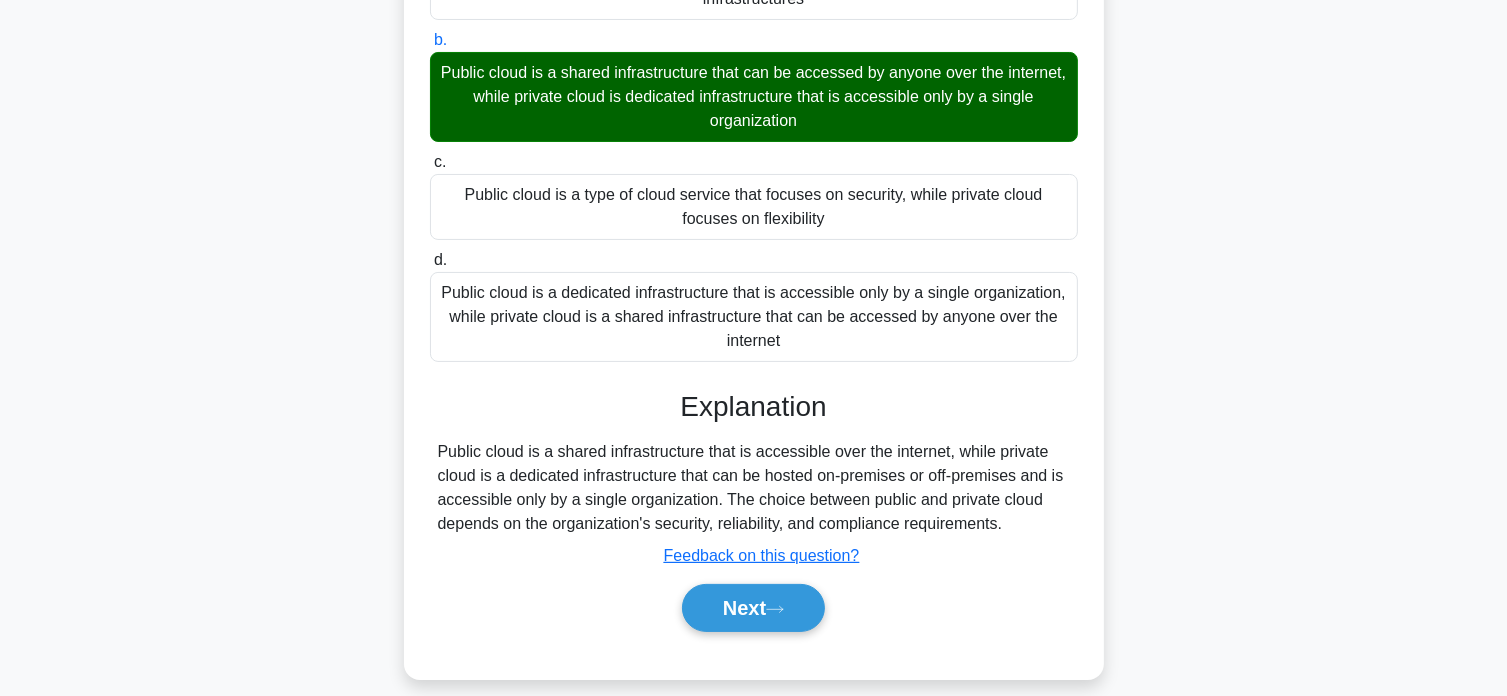 scroll, scrollTop: 256, scrollLeft: 0, axis: vertical 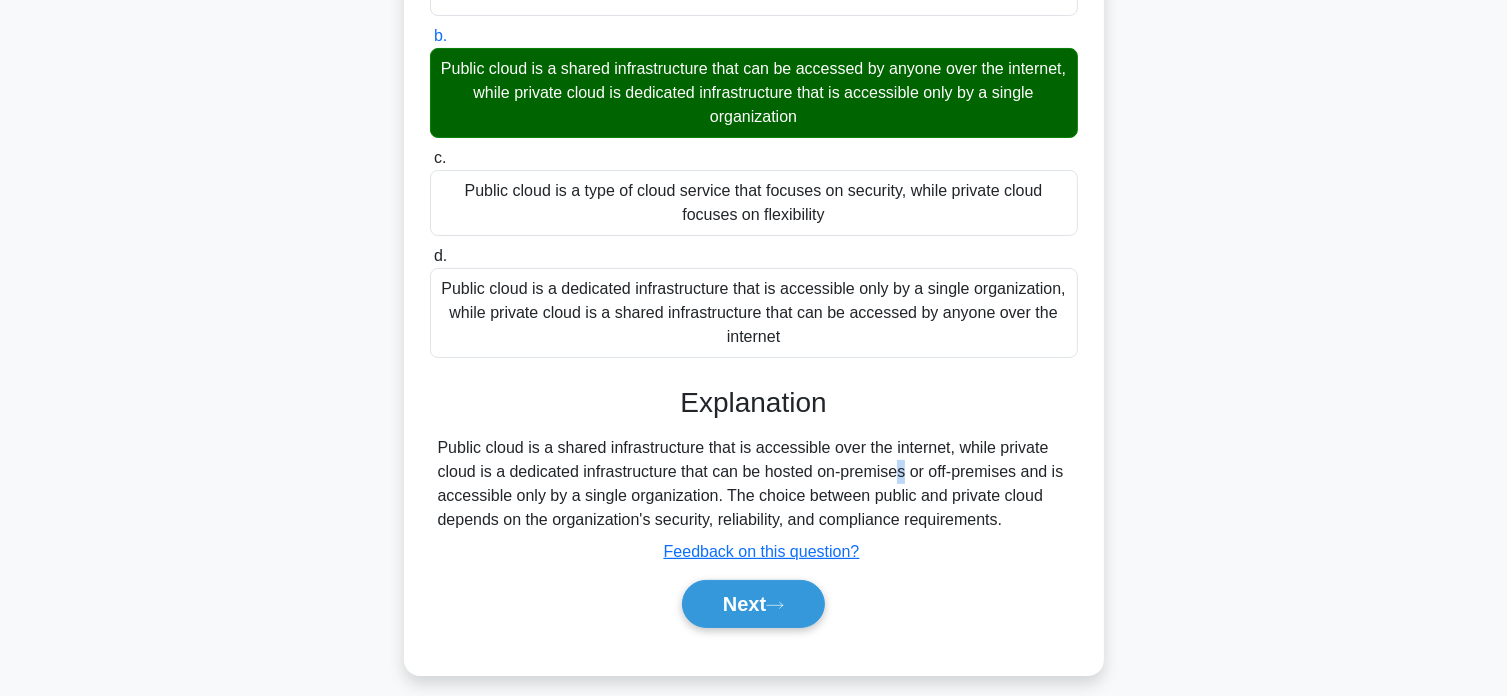 click on "Public cloud is a shared infrastructure that is accessible over the internet, while private cloud is a dedicated infrastructure that can be hosted on-premises or off-premises and is accessible only by a single organization. The choice between public and private cloud depends on the organization's security, reliability, and compliance requirements." at bounding box center (754, 484) 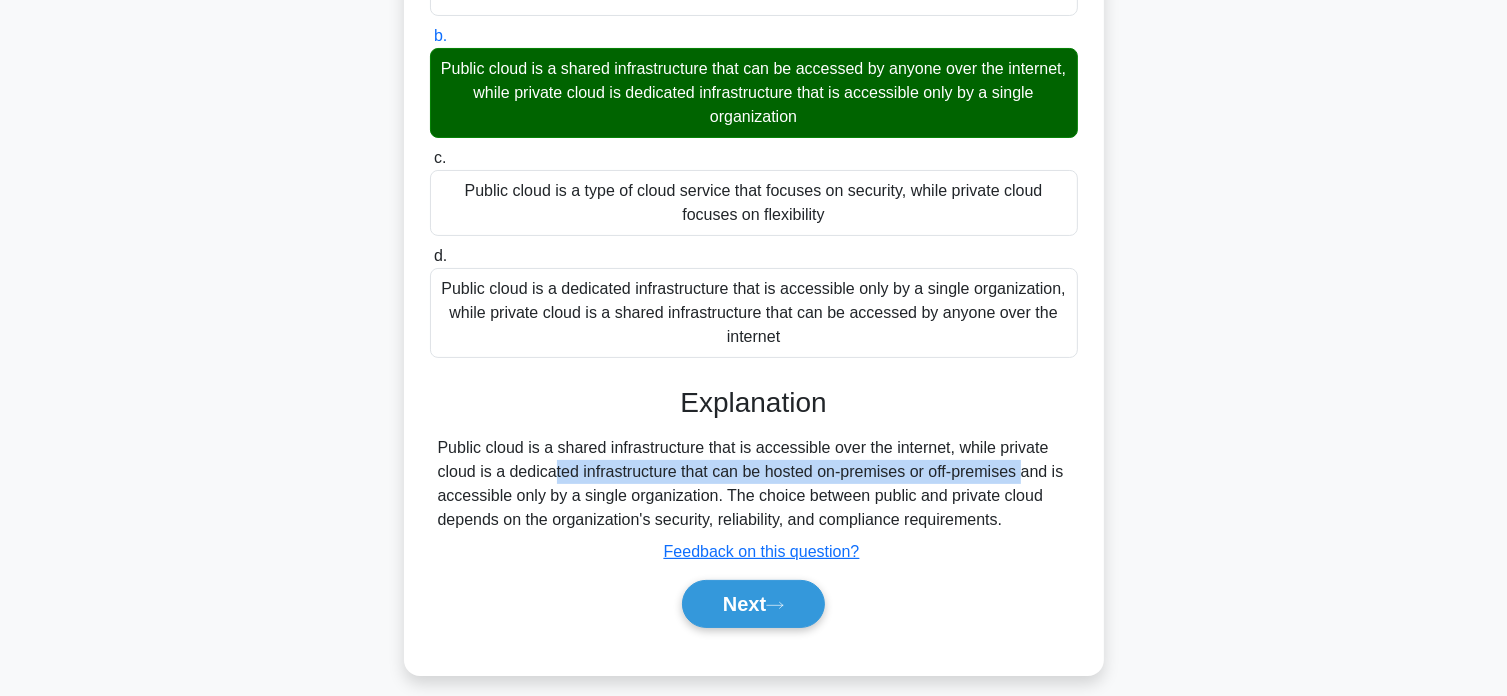 drag, startPoint x: 450, startPoint y: 475, endPoint x: 904, endPoint y: 475, distance: 454 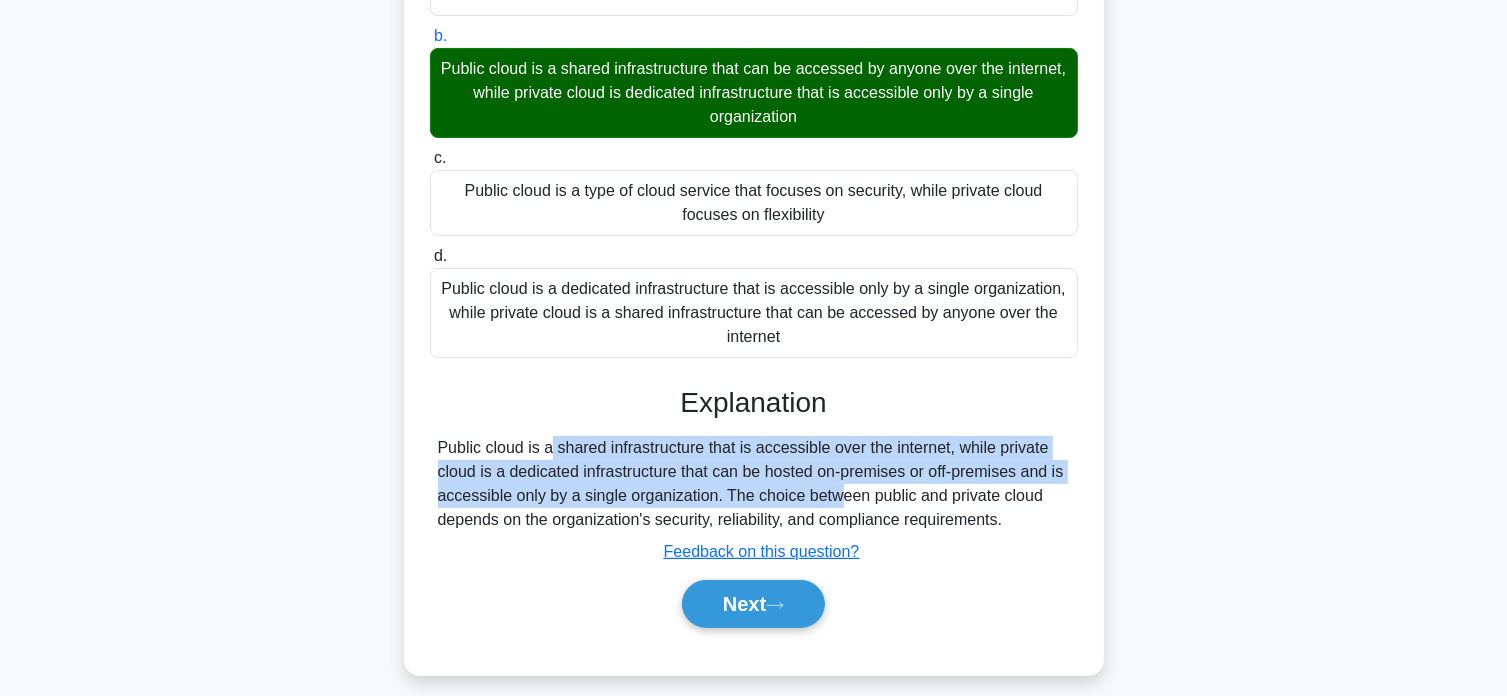 drag, startPoint x: 712, startPoint y: 498, endPoint x: 421, endPoint y: 435, distance: 297.7415 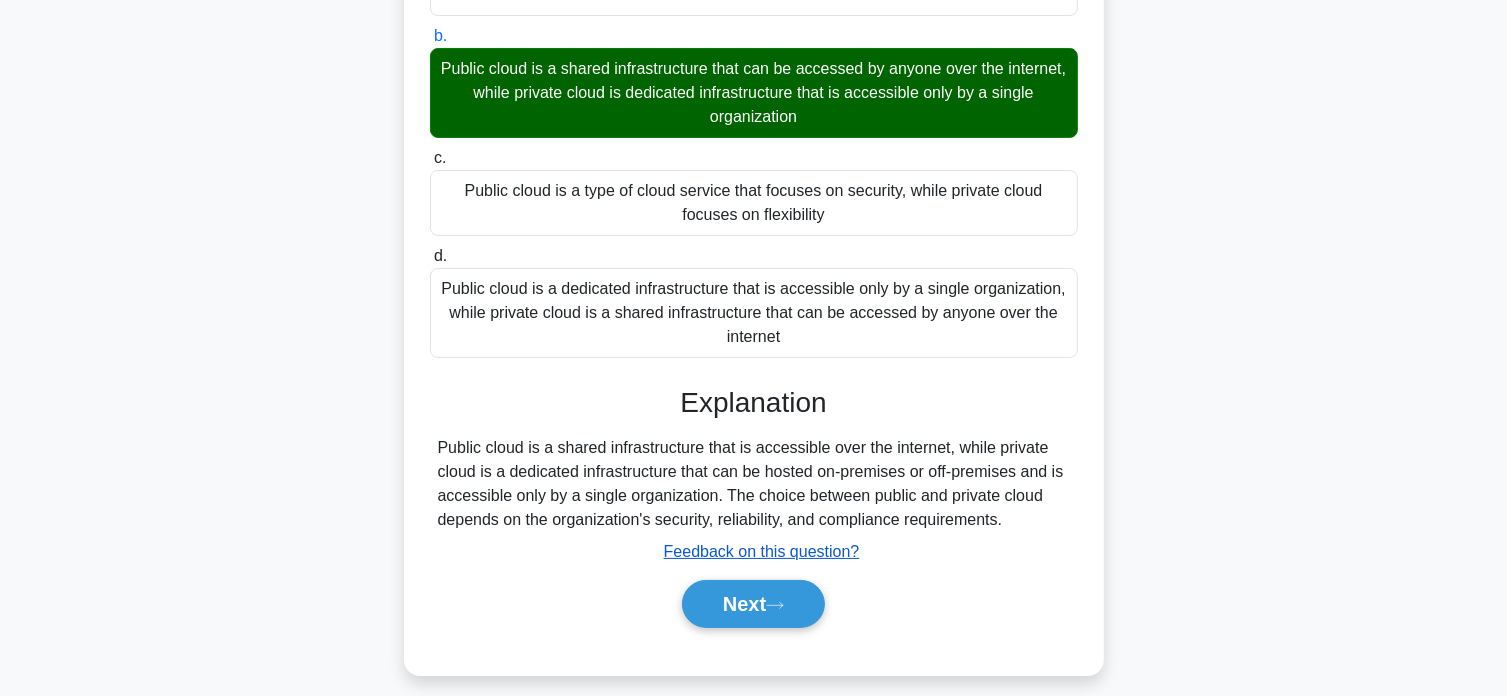 click on "Feedback on this question?" at bounding box center [762, 551] 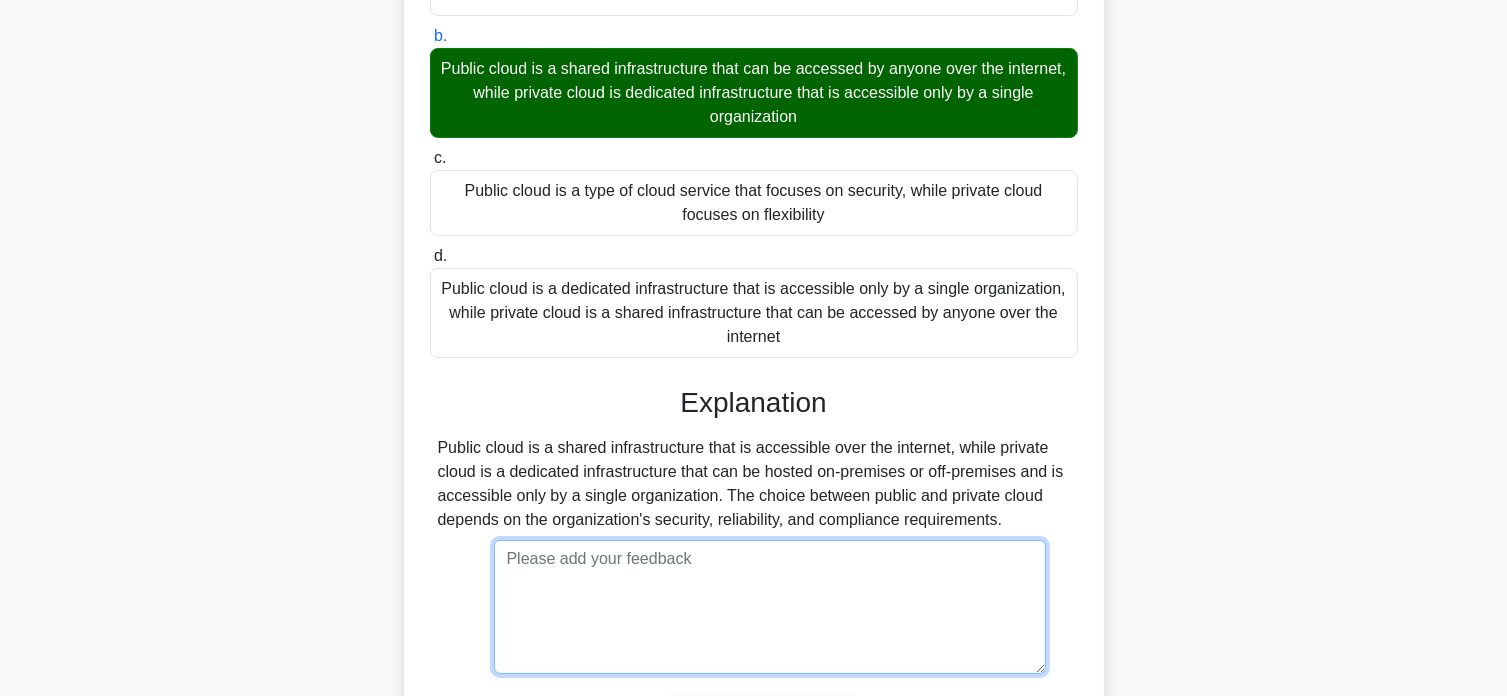 click at bounding box center (770, 607) 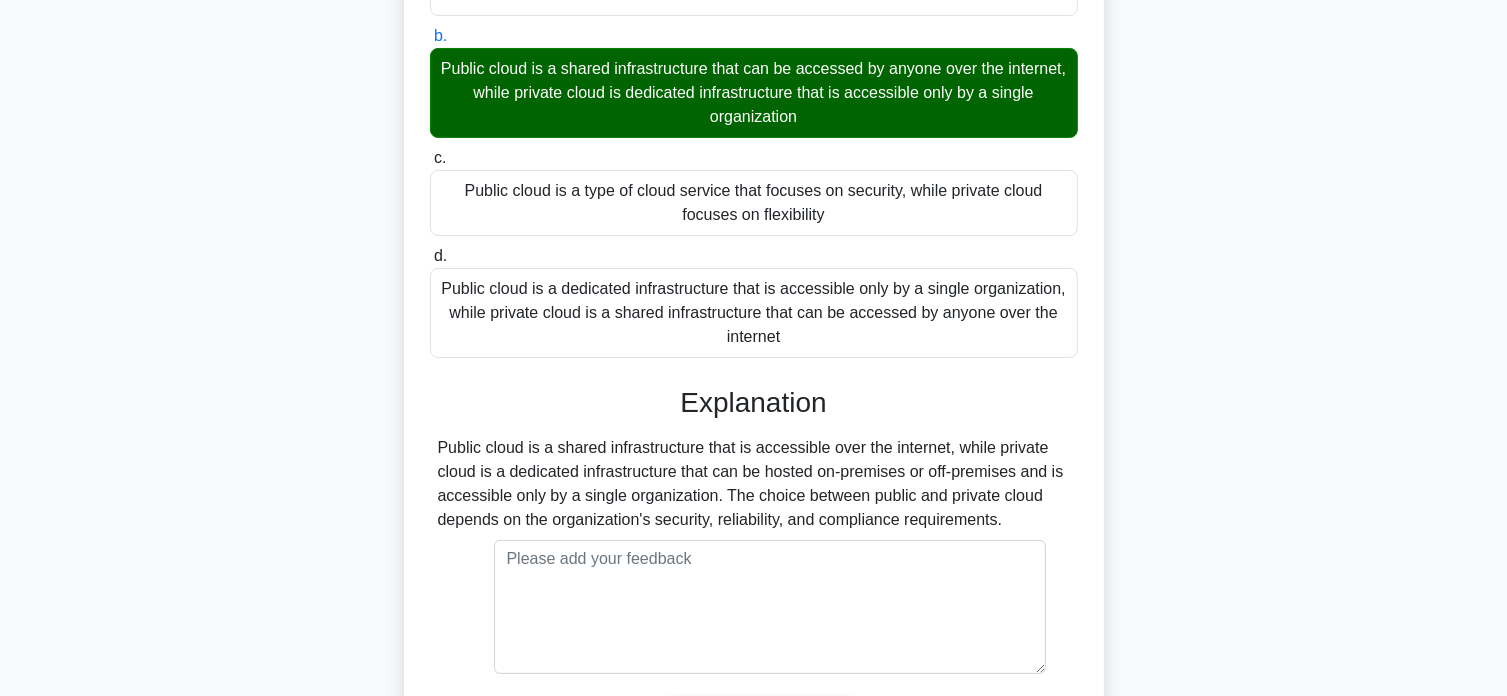 click on "Public cloud is a shared infrastructure that is accessible over the internet, while private cloud is a dedicated infrastructure that can be hosted on-premises or off-premises and is accessible only by a single organization. The choice between public and private cloud depends on the organization's security, reliability, and compliance requirements." at bounding box center [754, 484] 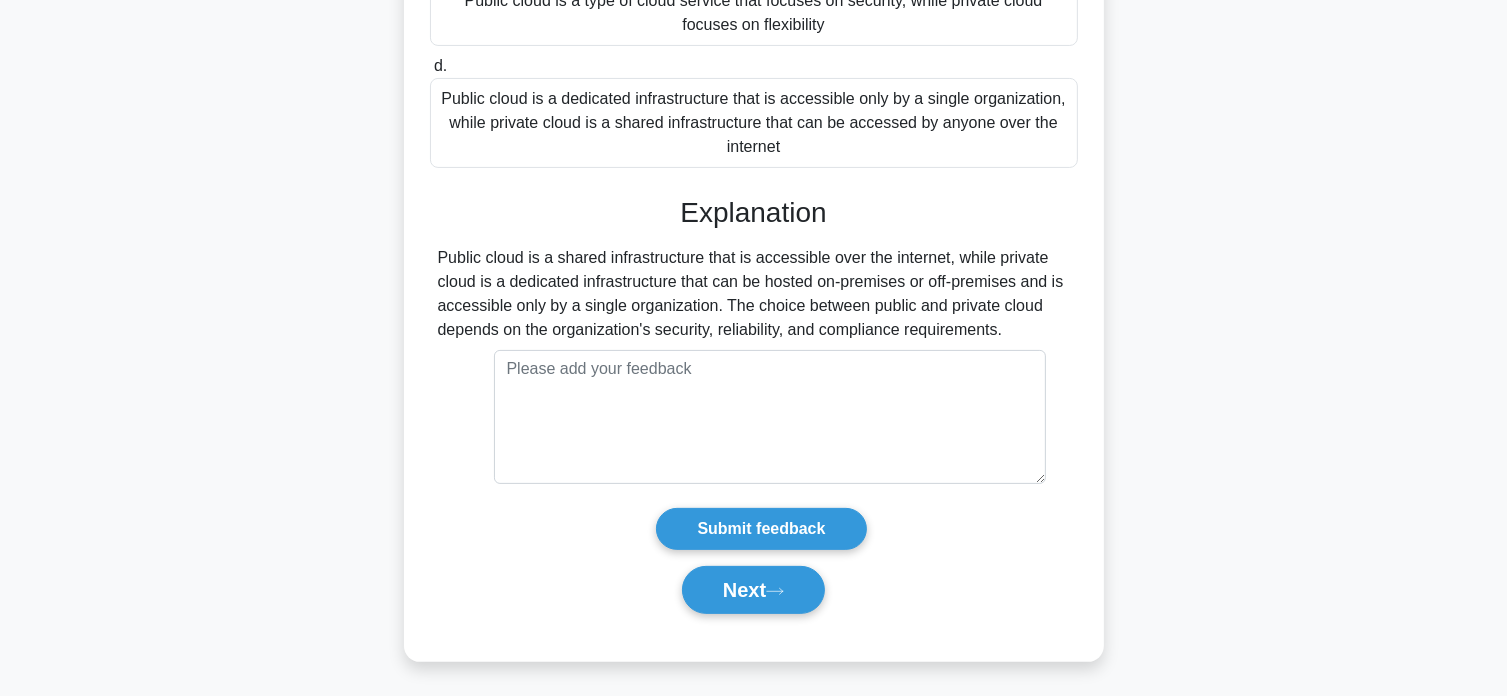 scroll, scrollTop: 447, scrollLeft: 0, axis: vertical 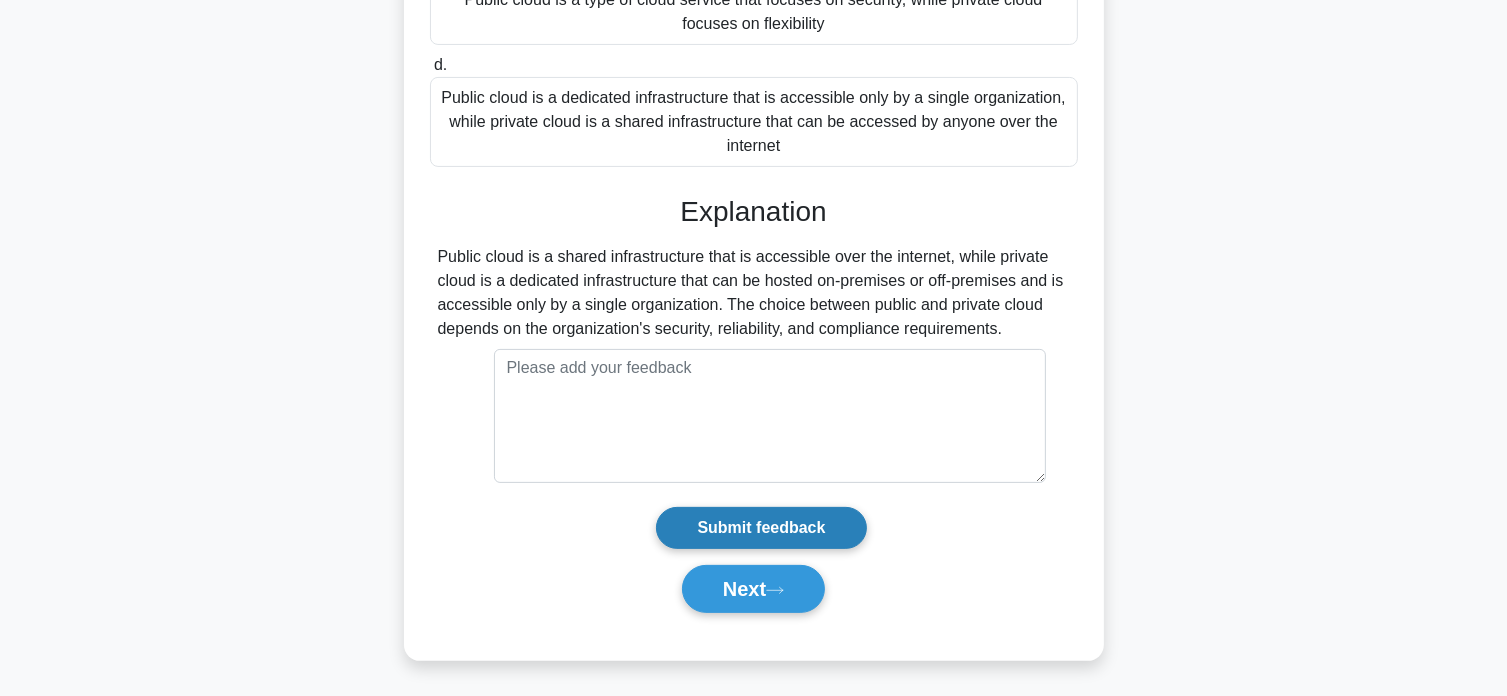 click on "Submit feedback" at bounding box center [761, 528] 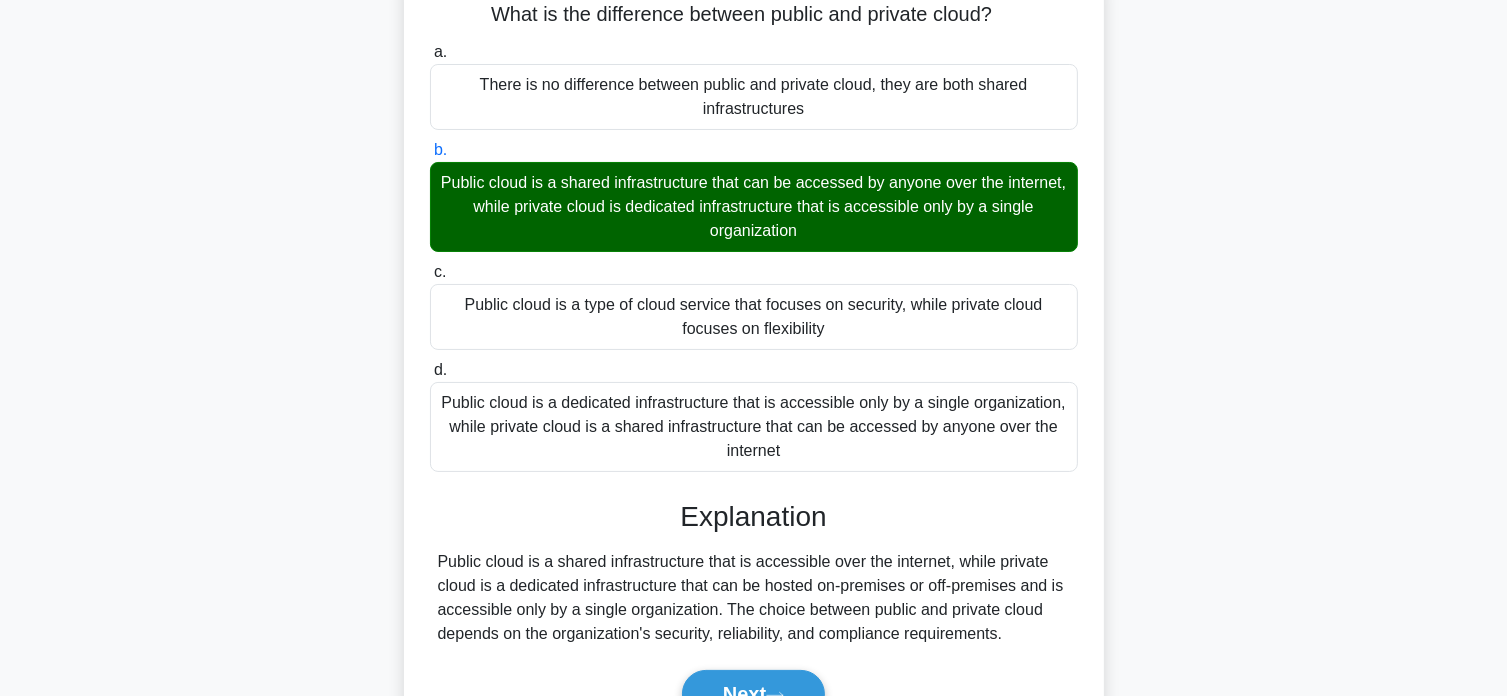 scroll, scrollTop: 260, scrollLeft: 0, axis: vertical 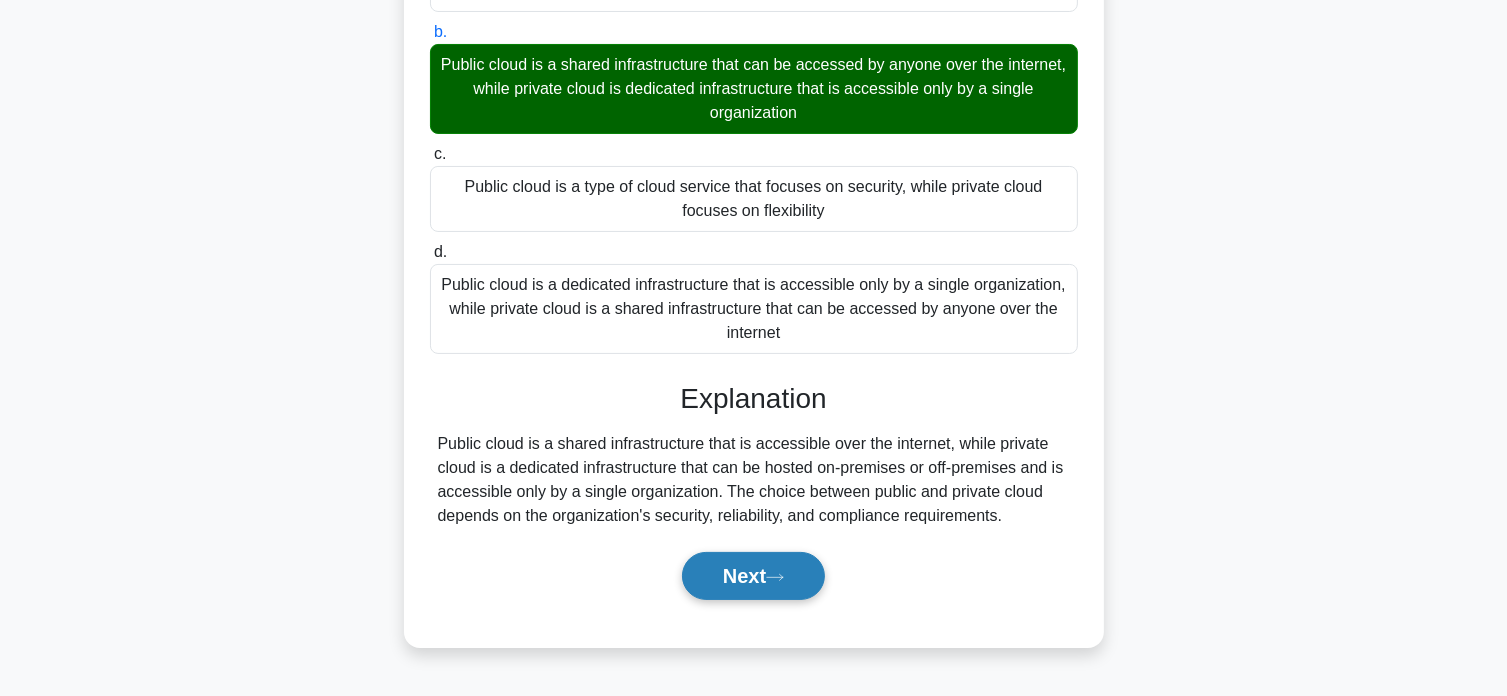 click on "Next" at bounding box center (753, 576) 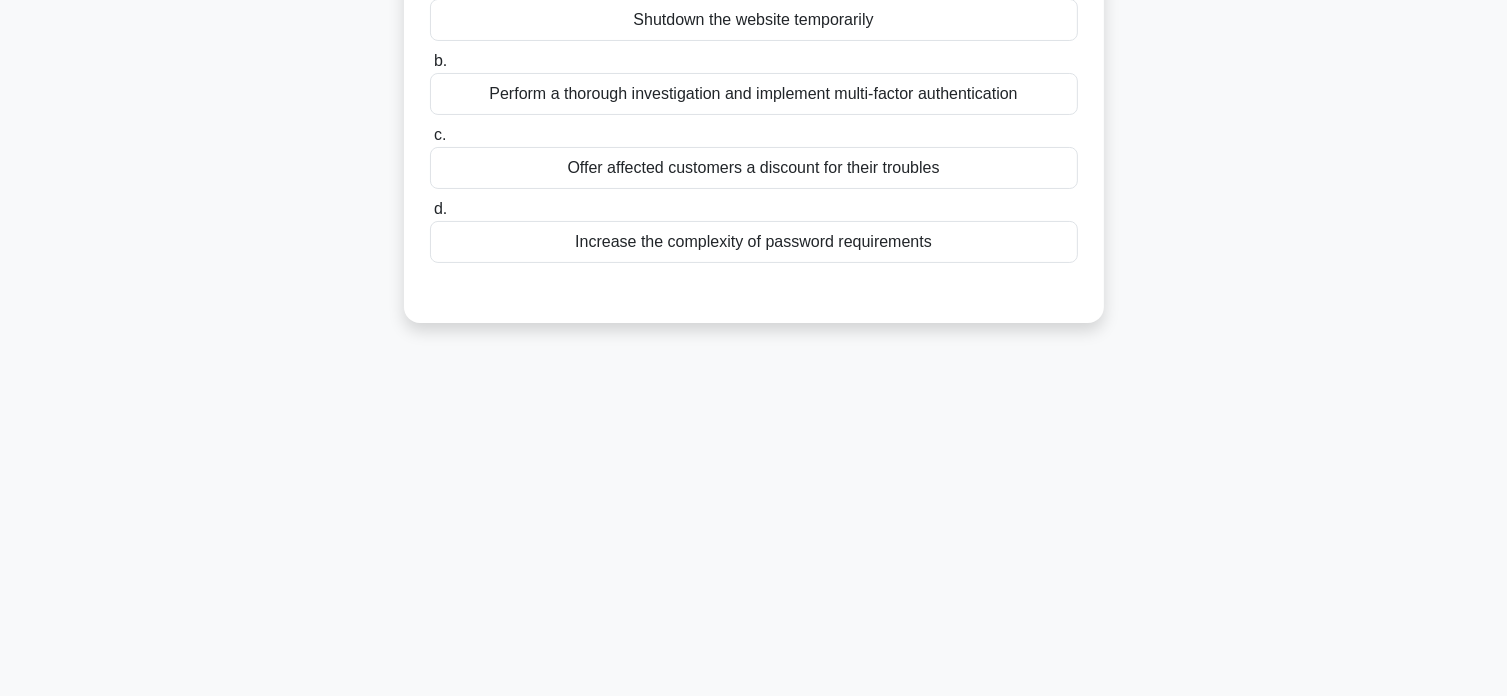 scroll, scrollTop: 0, scrollLeft: 0, axis: both 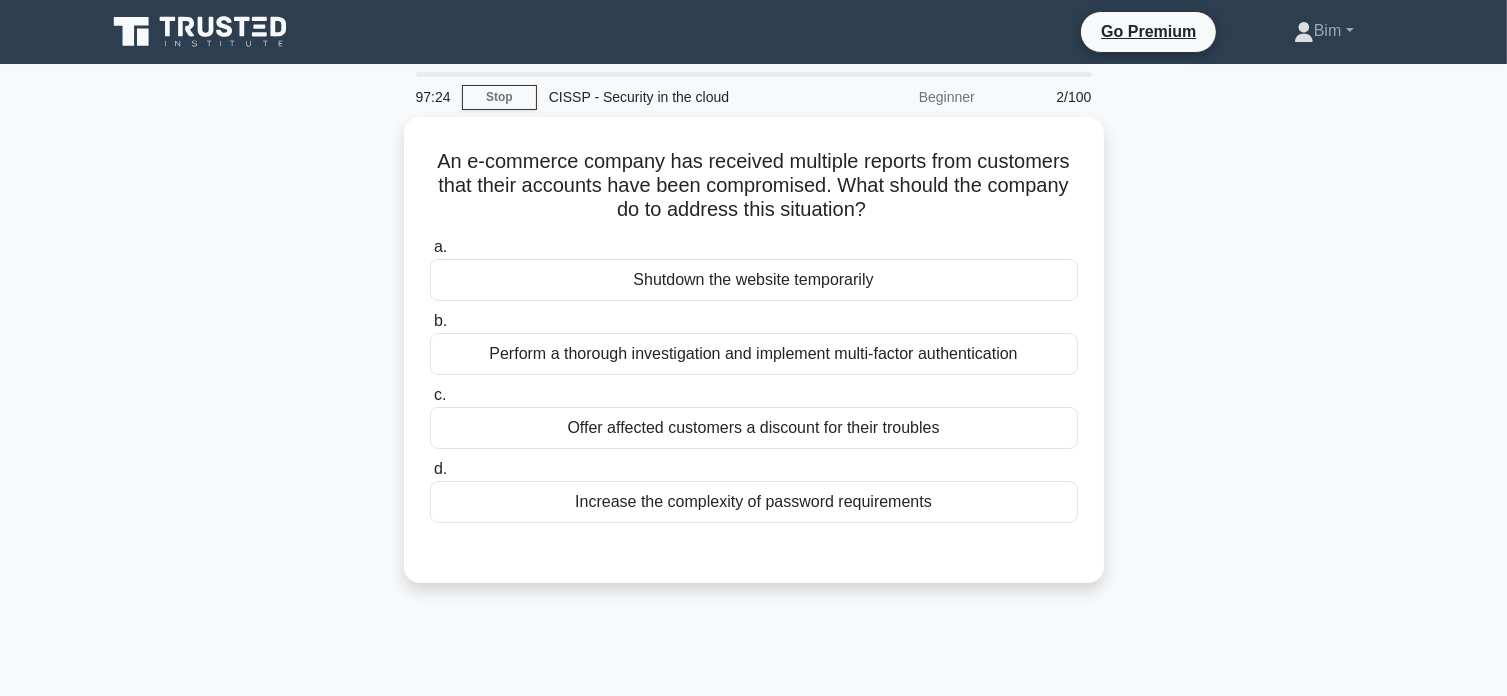 click on "CISSP  - Security in the cloud" at bounding box center [674, 97] 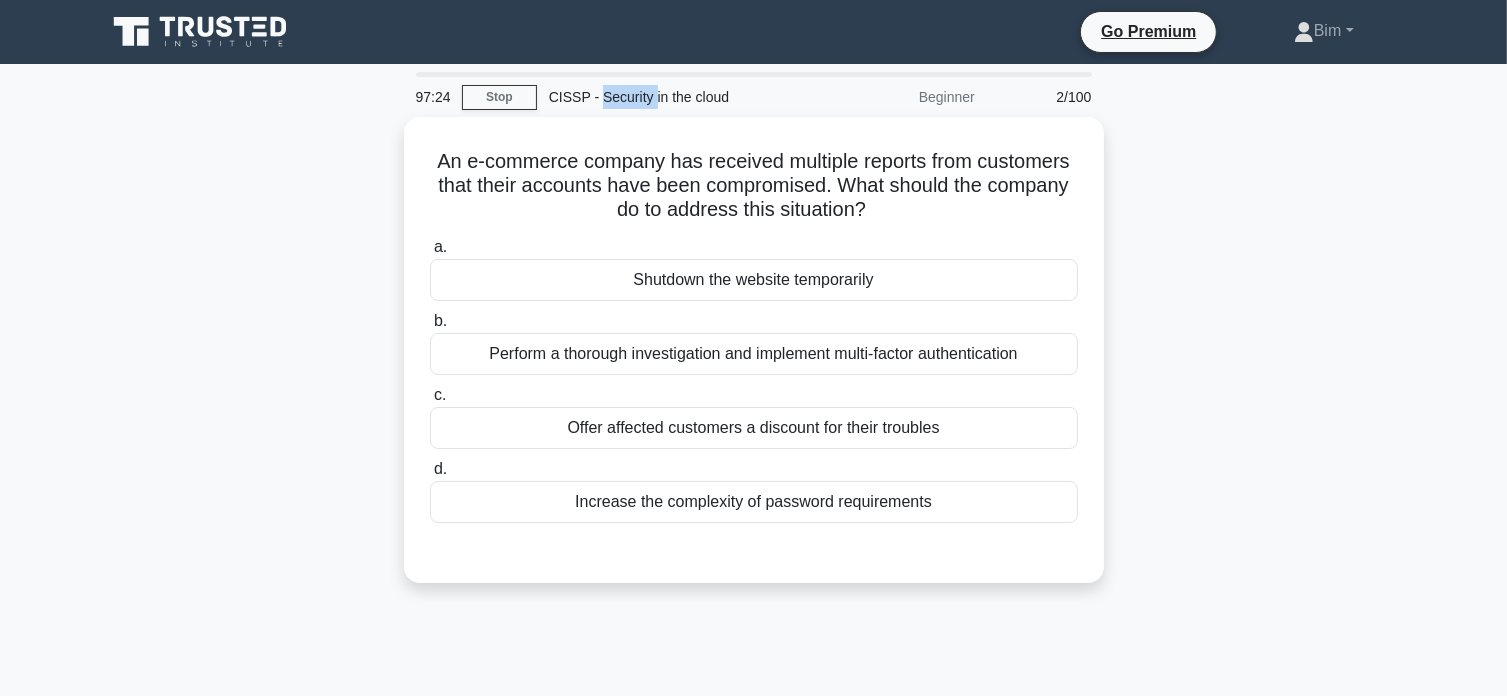 click on "CISSP  - Security in the cloud" at bounding box center (674, 97) 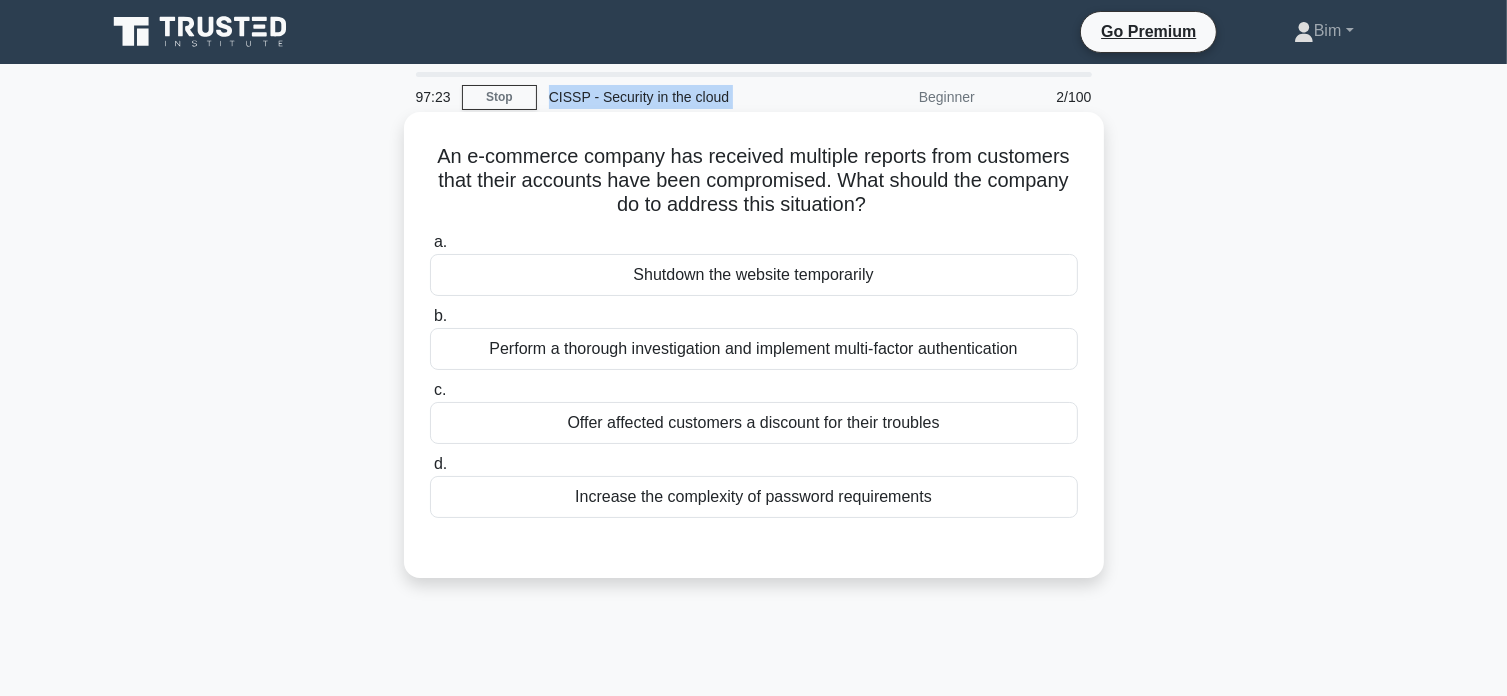 click on "An e-commerce company has received multiple reports from customers that their accounts have been compromised. What should the company do to address this situation?
.spinner_0XTQ{transform-origin:center;animation:spinner_y6GP .75s linear infinite}@keyframes spinner_y6GP{100%{transform:rotate(360deg)}}" at bounding box center (754, 181) 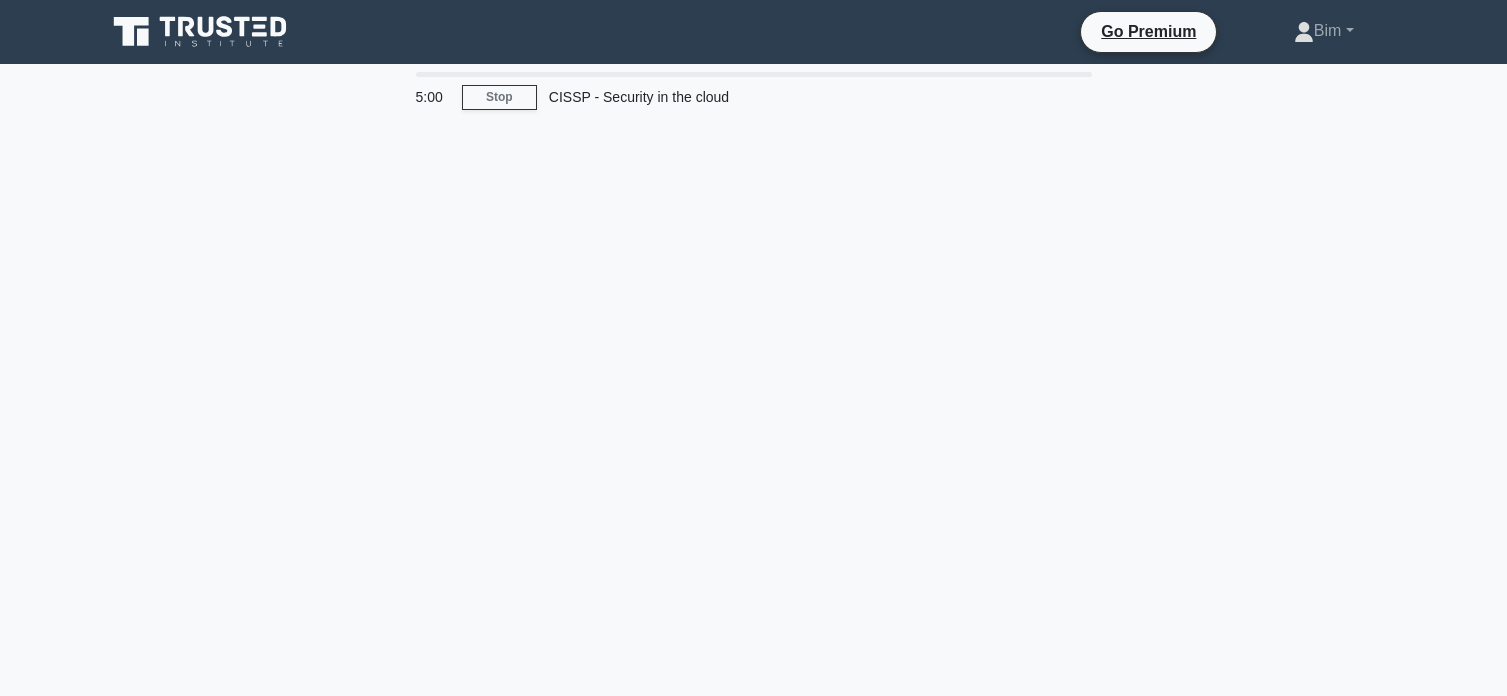 scroll, scrollTop: 292, scrollLeft: 0, axis: vertical 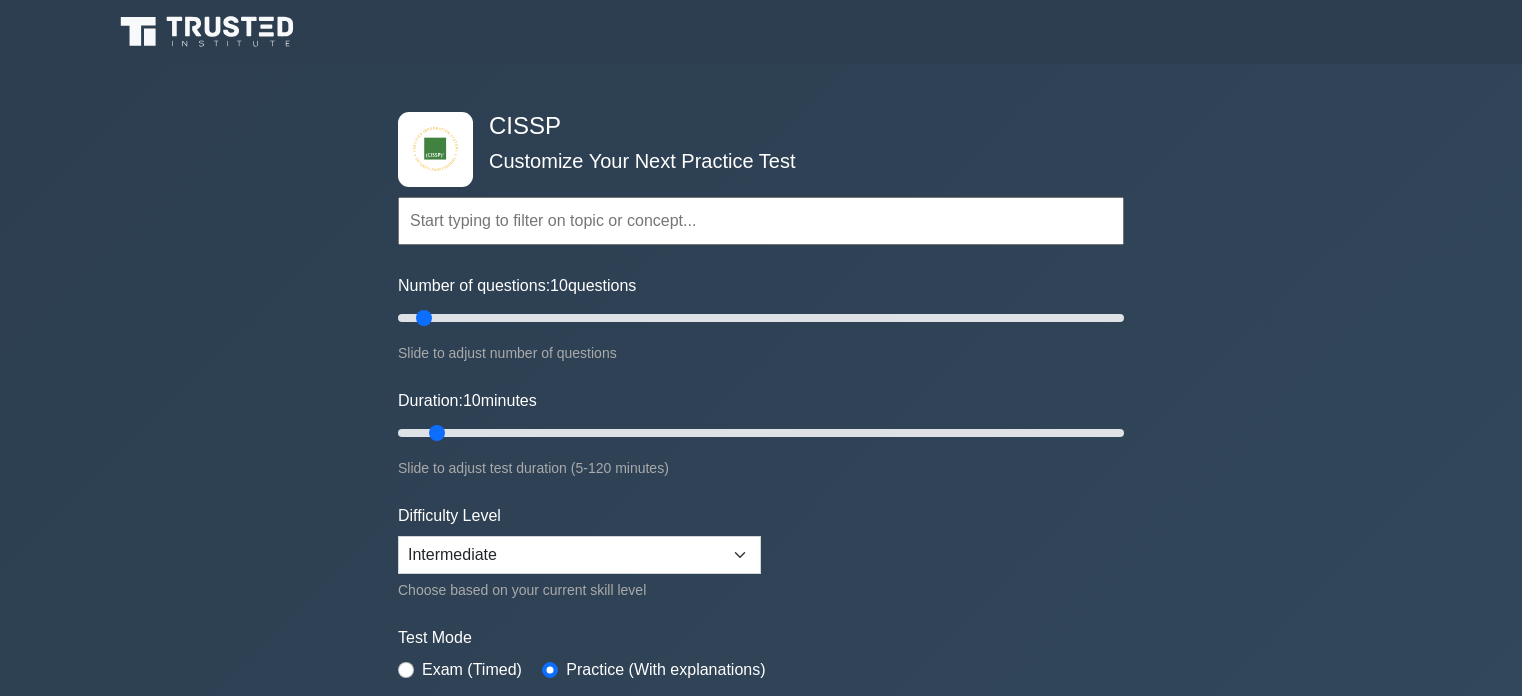 select on "intermediate" 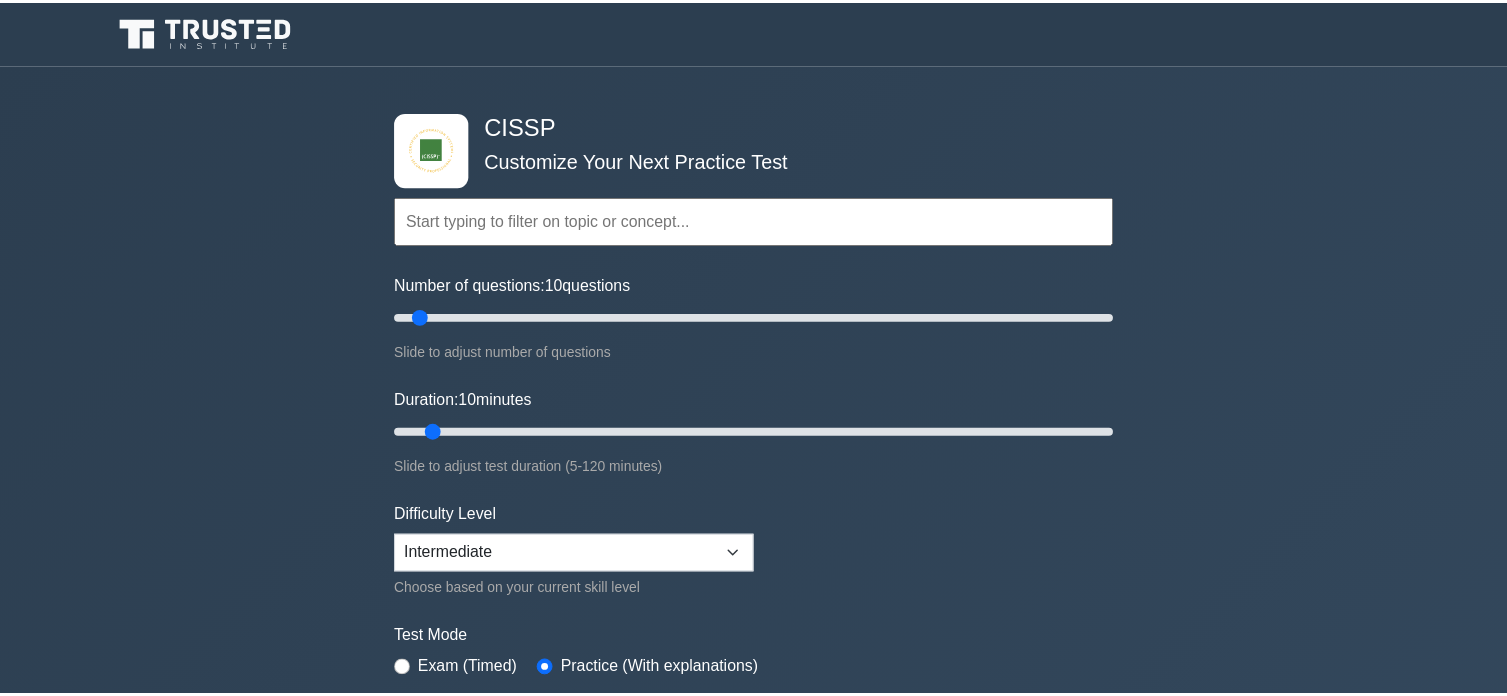 scroll, scrollTop: 605, scrollLeft: 0, axis: vertical 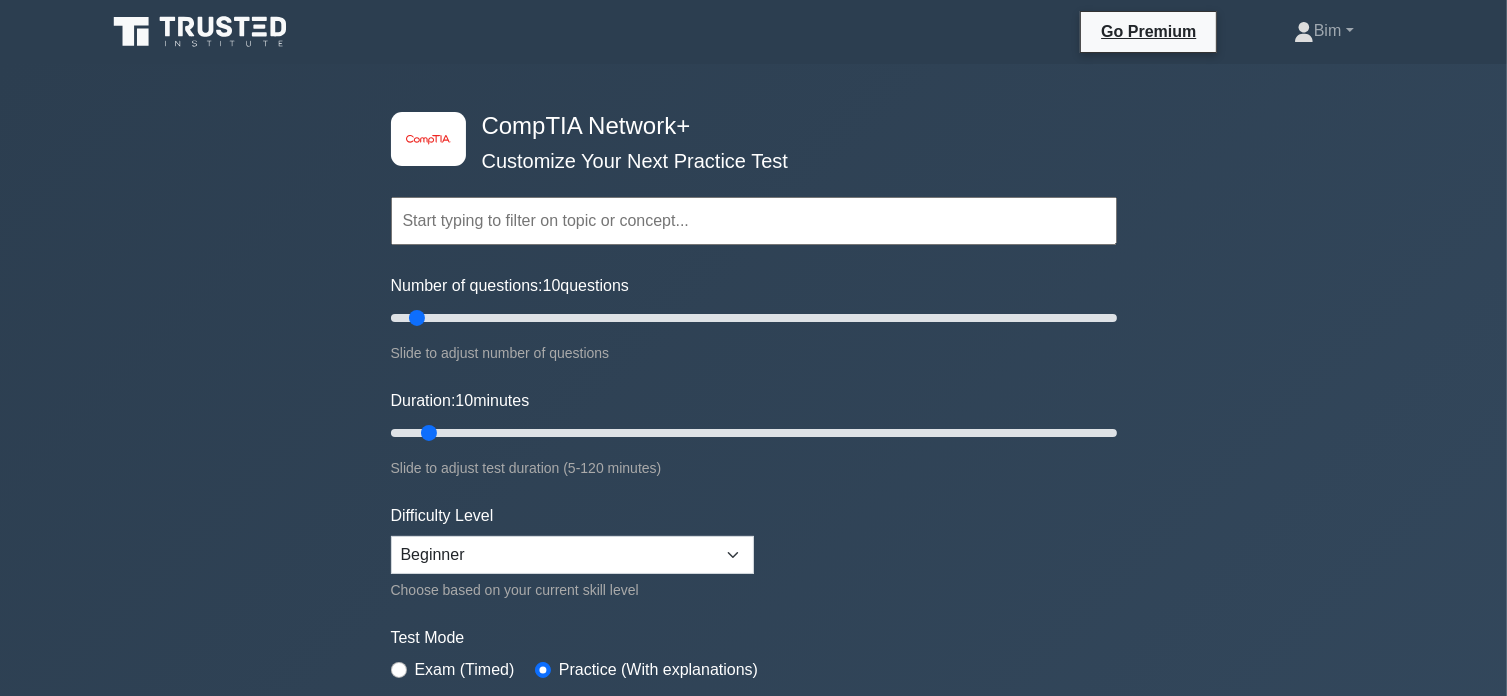 click on "image/svg+xml" at bounding box center [428, 139] 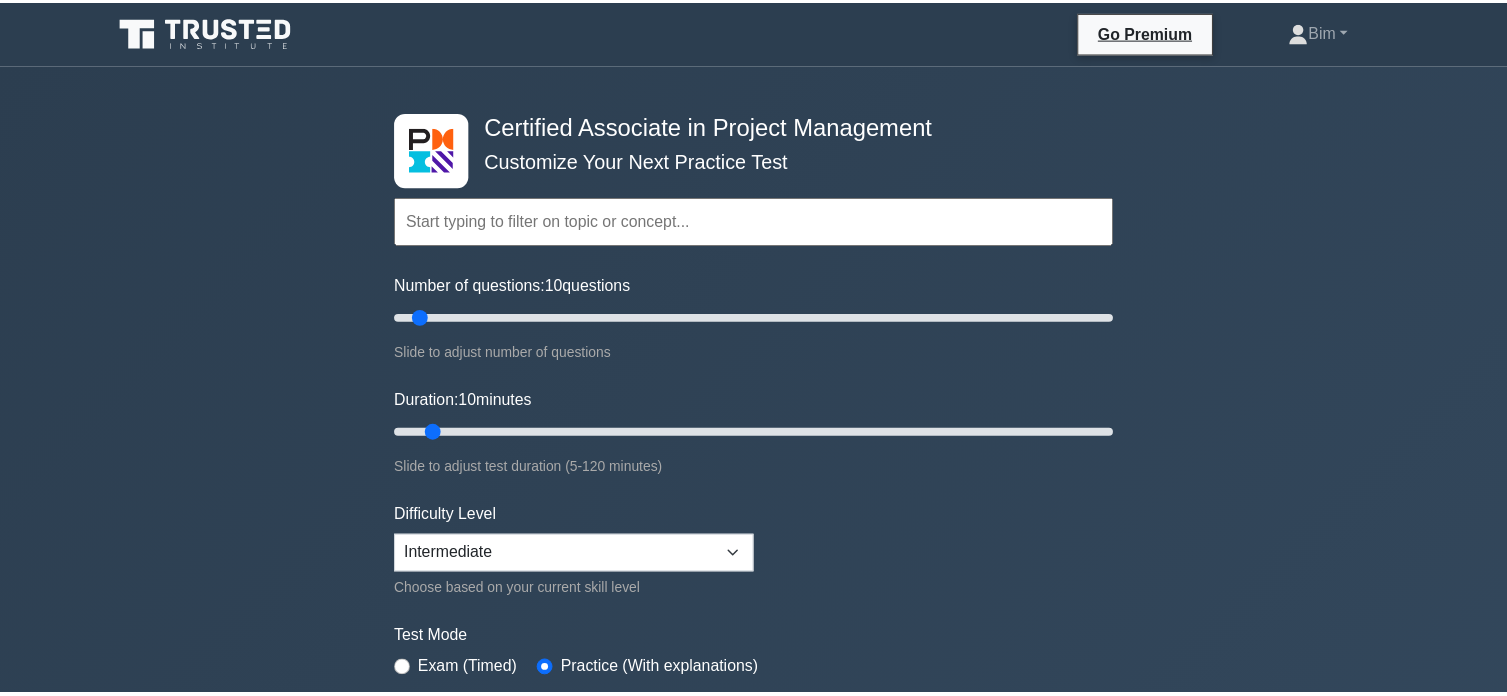 scroll, scrollTop: 0, scrollLeft: 0, axis: both 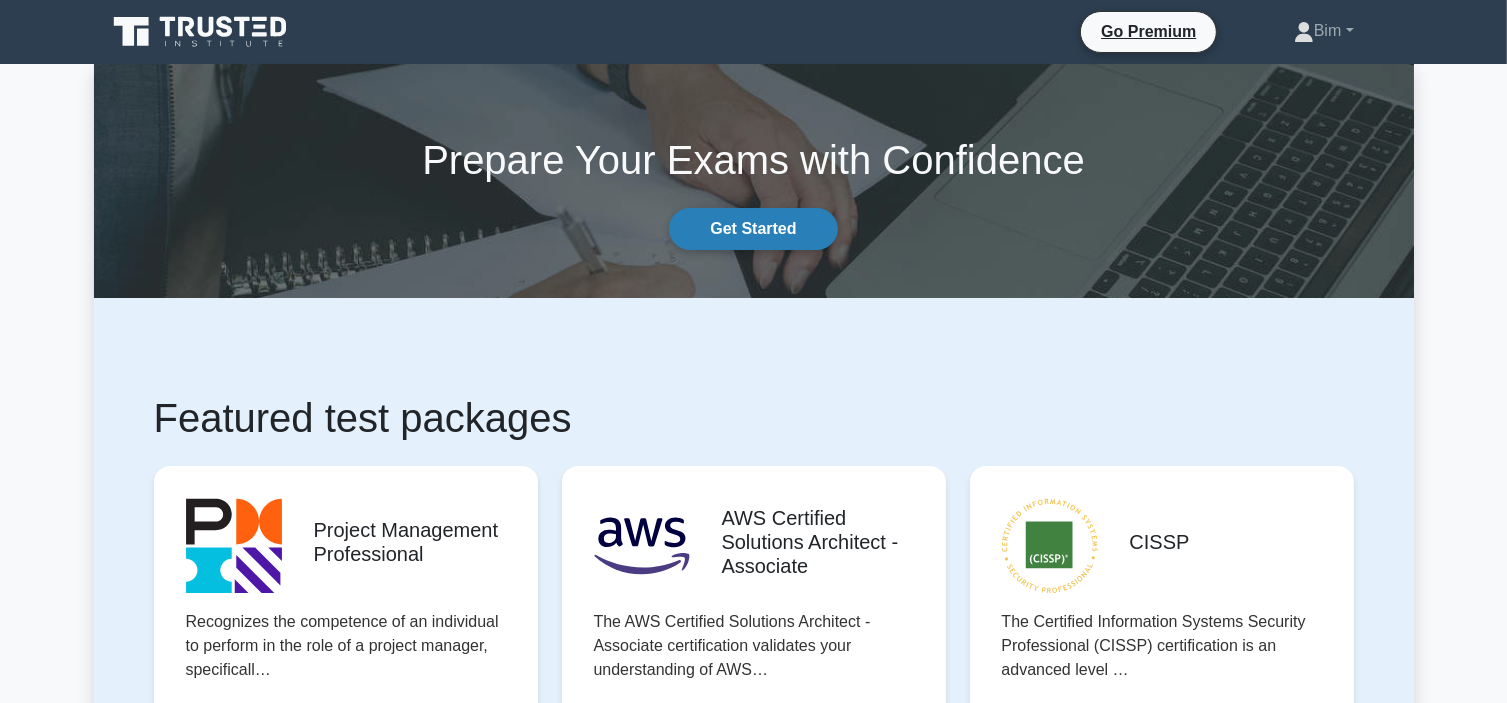 click on "Get Started" at bounding box center (753, 229) 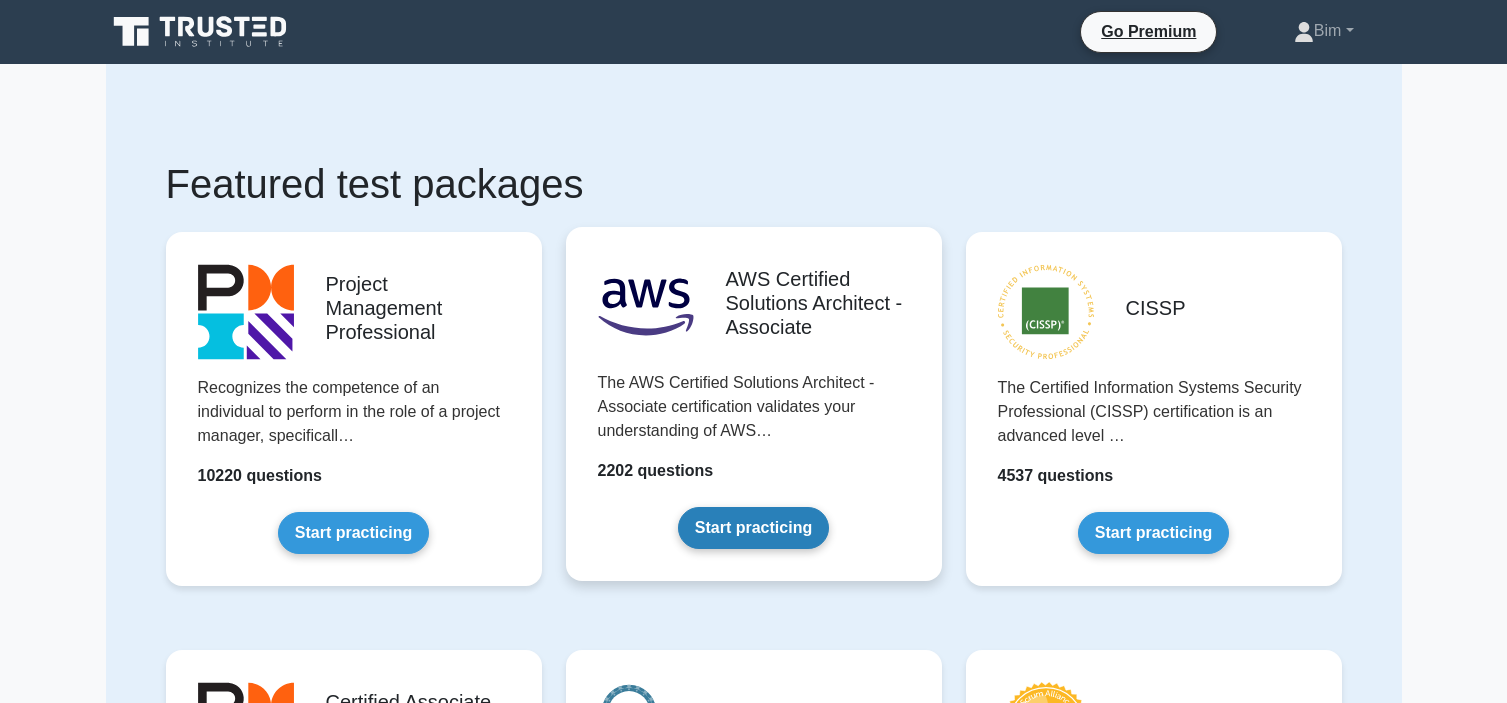 scroll, scrollTop: 0, scrollLeft: 0, axis: both 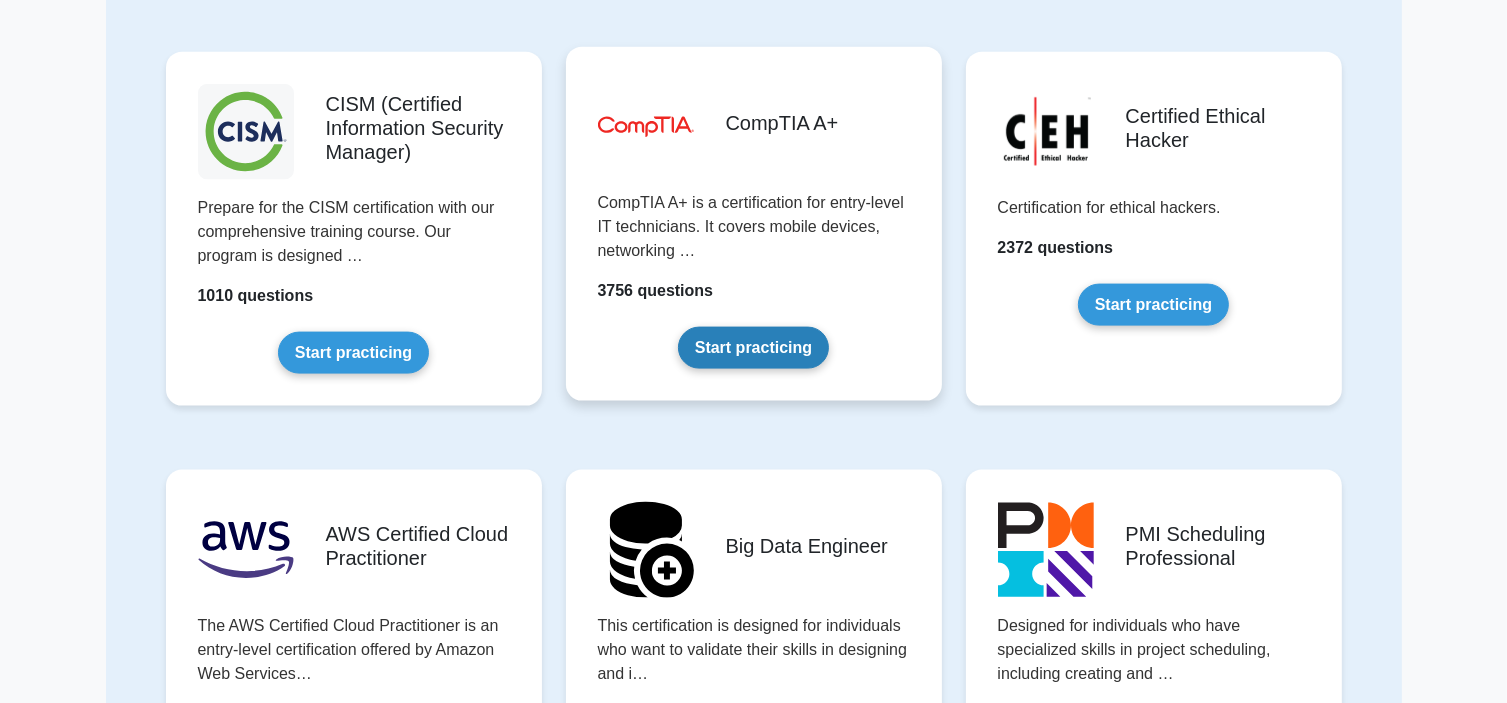 click on "Start practicing" at bounding box center [753, 348] 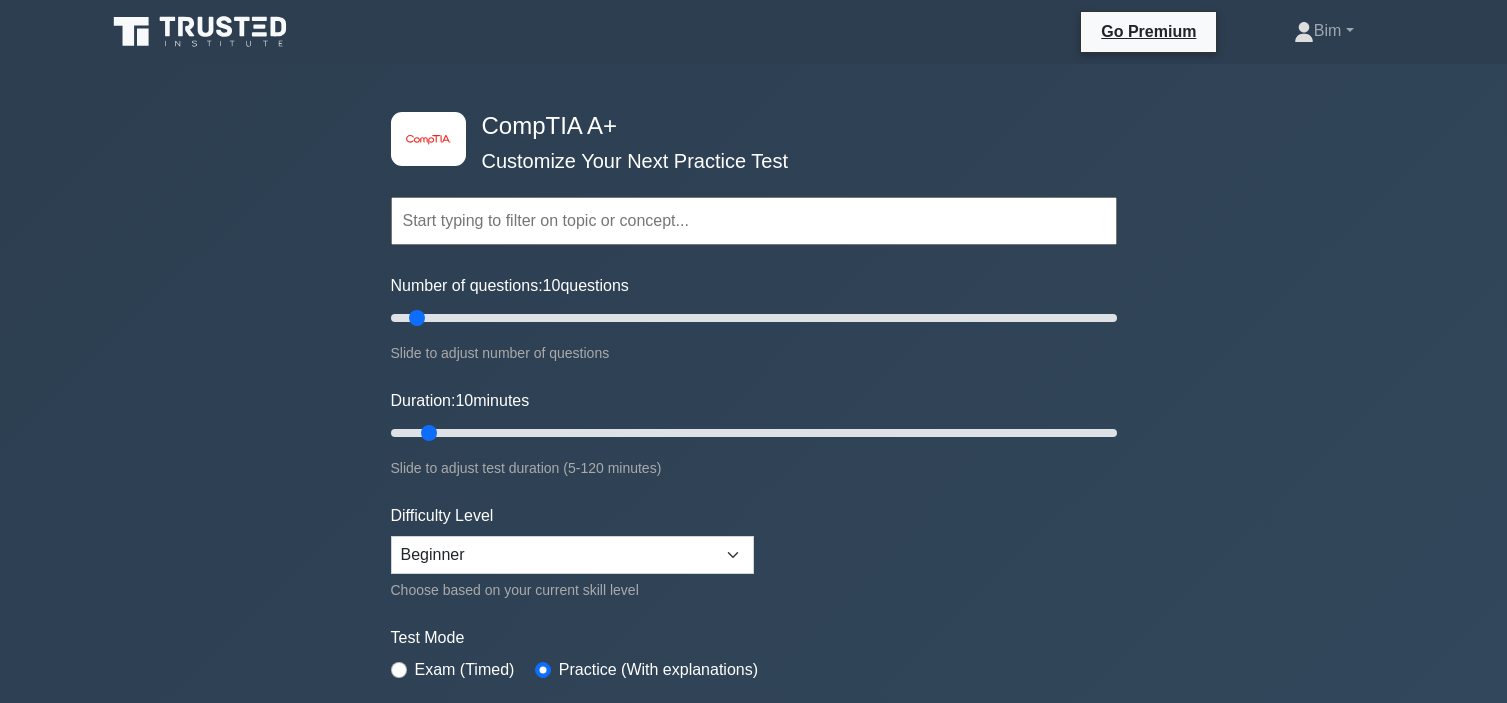 scroll, scrollTop: 0, scrollLeft: 0, axis: both 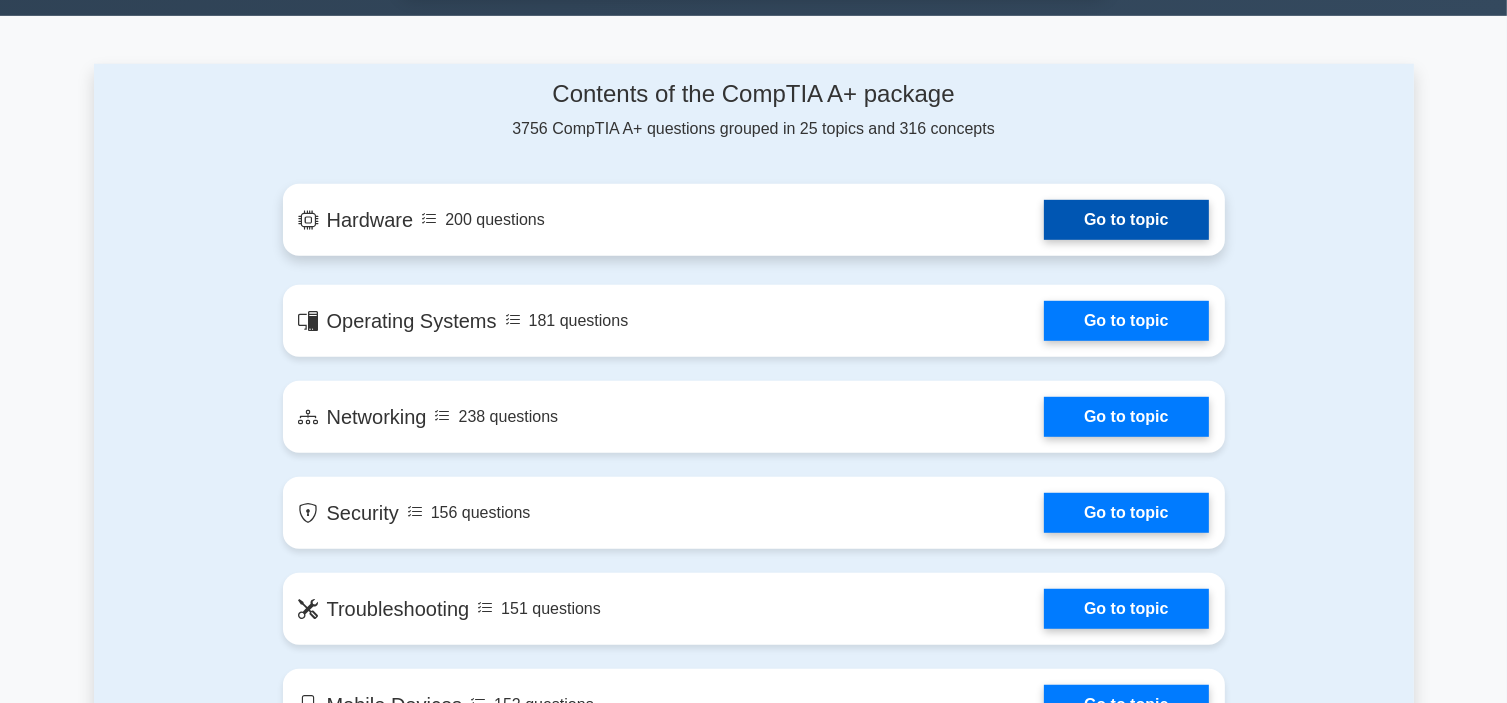 click on "Go to topic" at bounding box center (1126, 220) 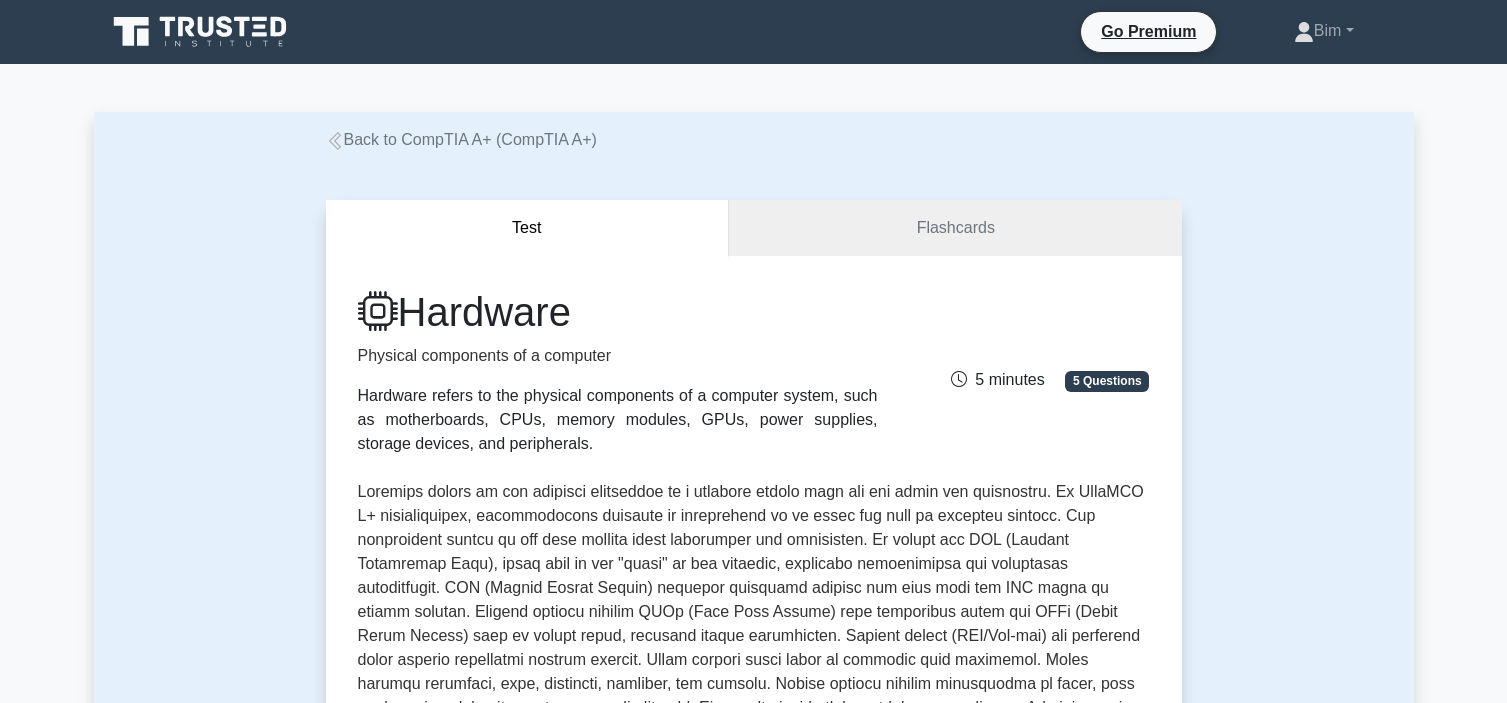 scroll, scrollTop: 0, scrollLeft: 0, axis: both 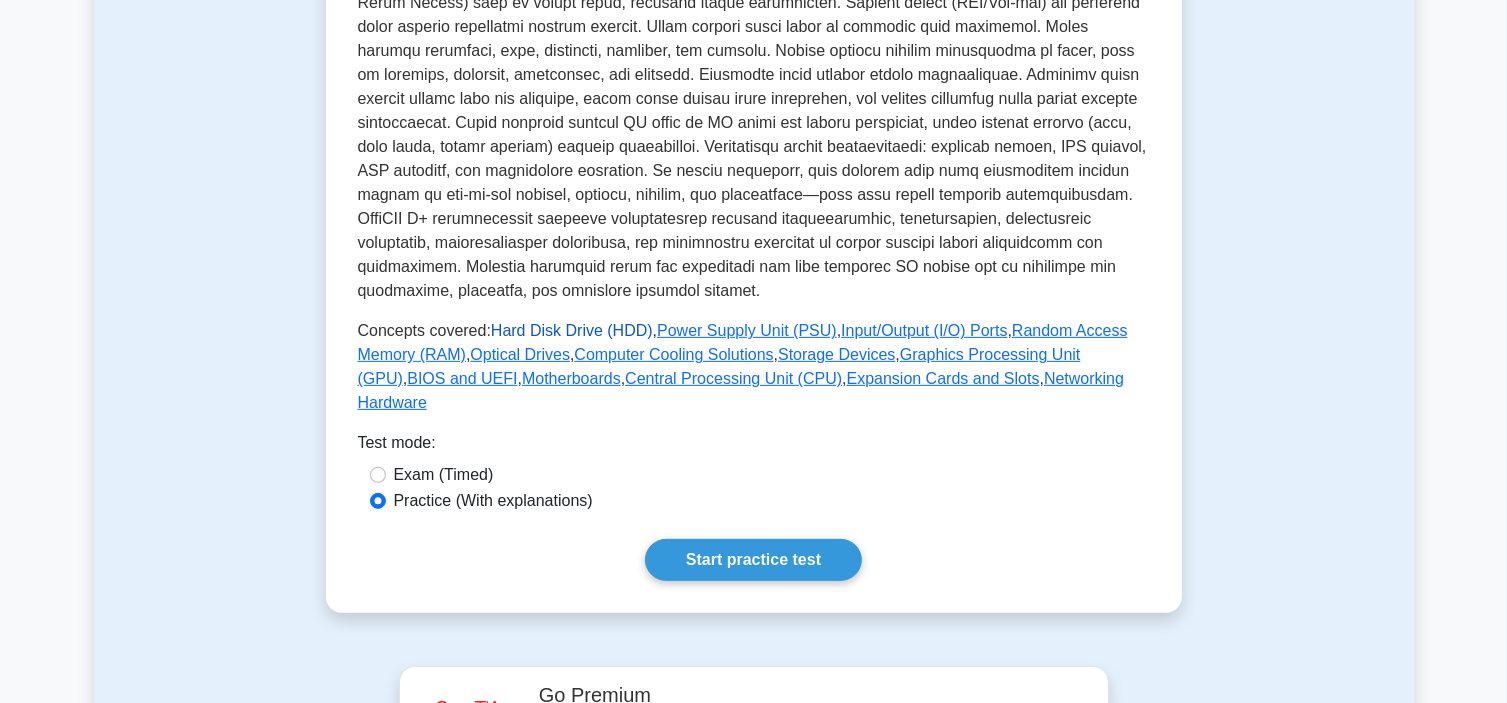 click on "Hard Disk Drive (HDD)" at bounding box center [572, 330] 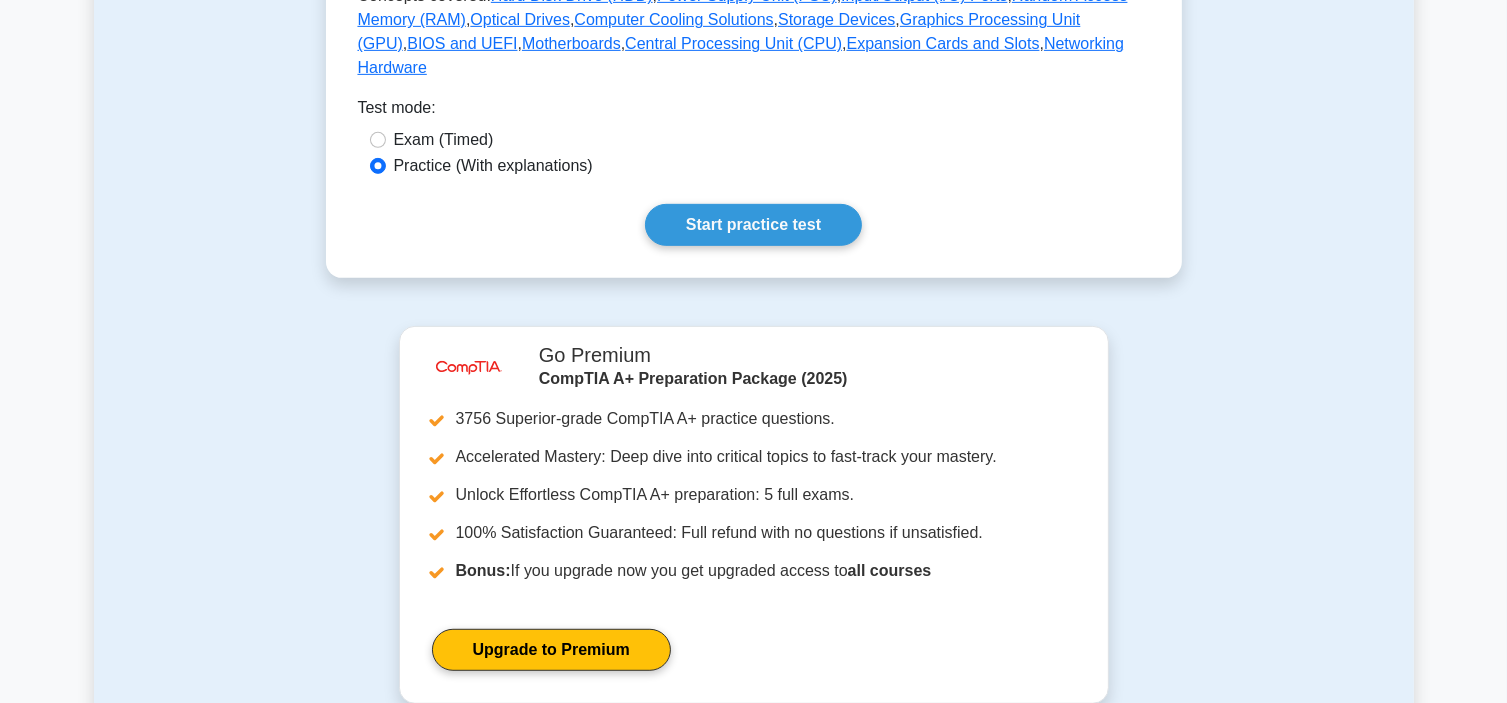 scroll, scrollTop: 964, scrollLeft: 0, axis: vertical 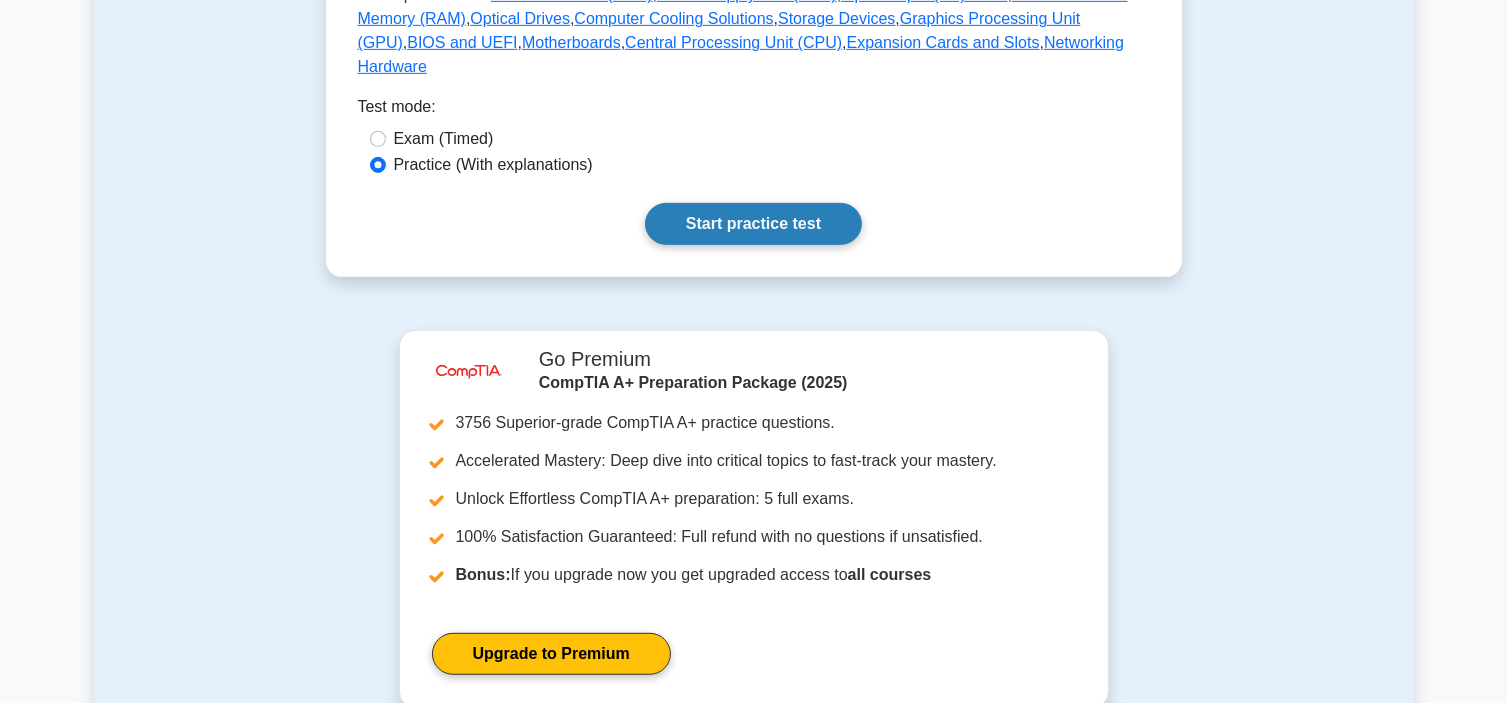 click on "Start practice test" at bounding box center (753, 224) 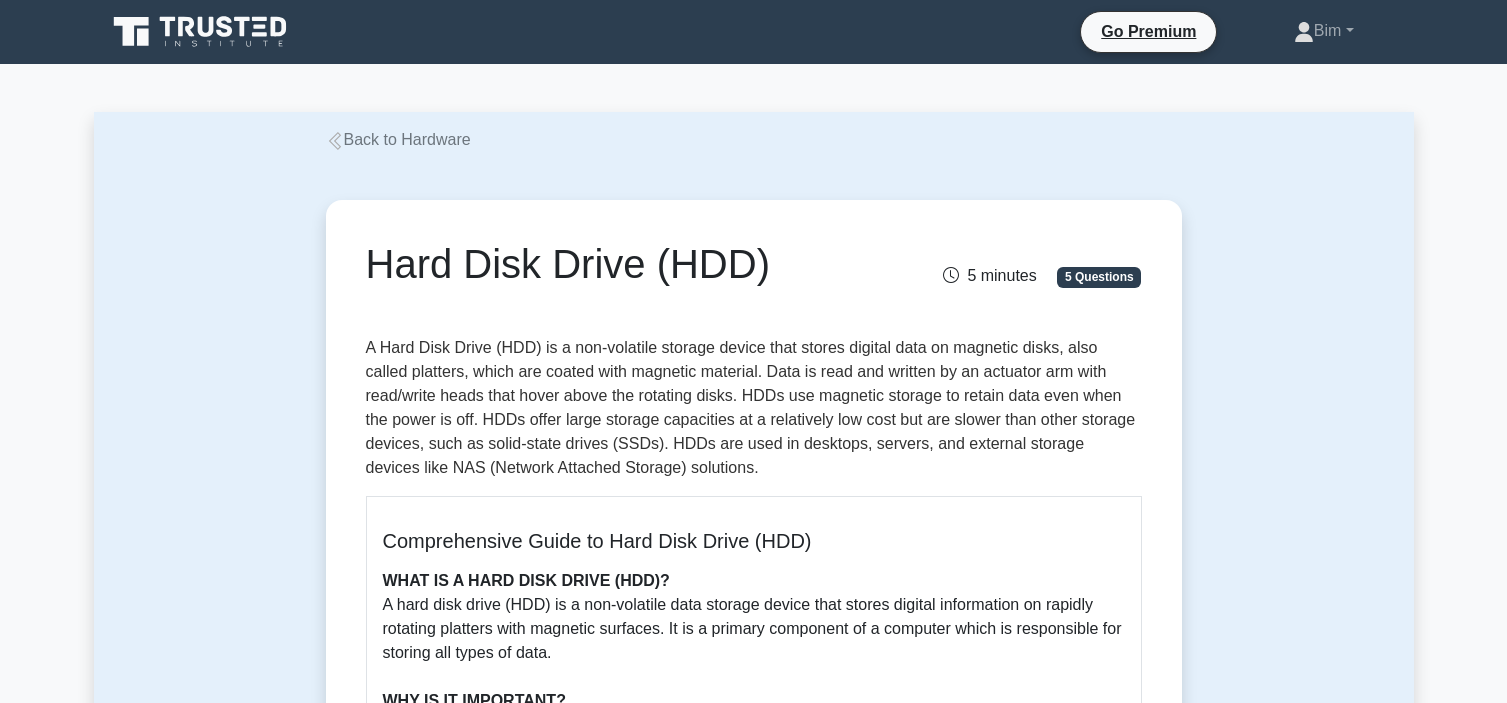 scroll, scrollTop: 0, scrollLeft: 0, axis: both 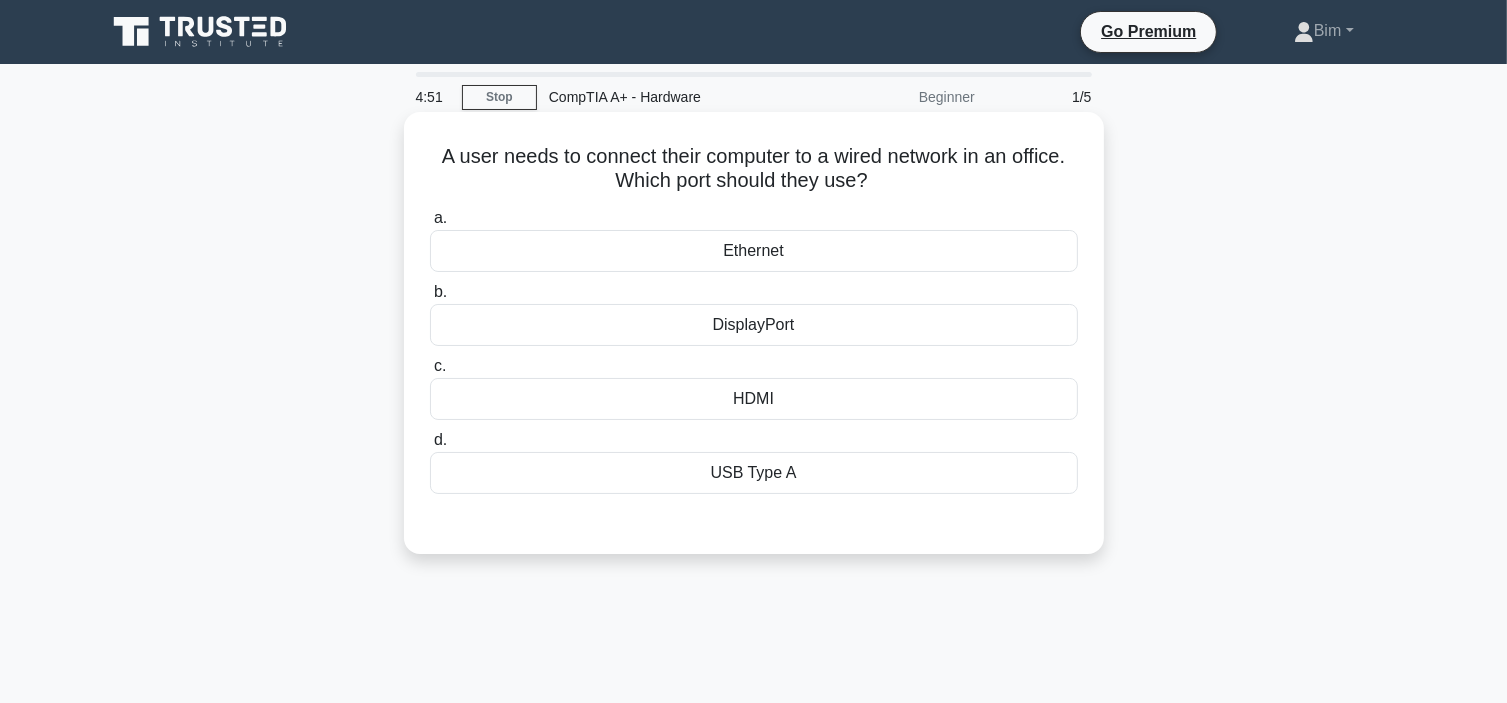 click on "Ethernet" at bounding box center (754, 251) 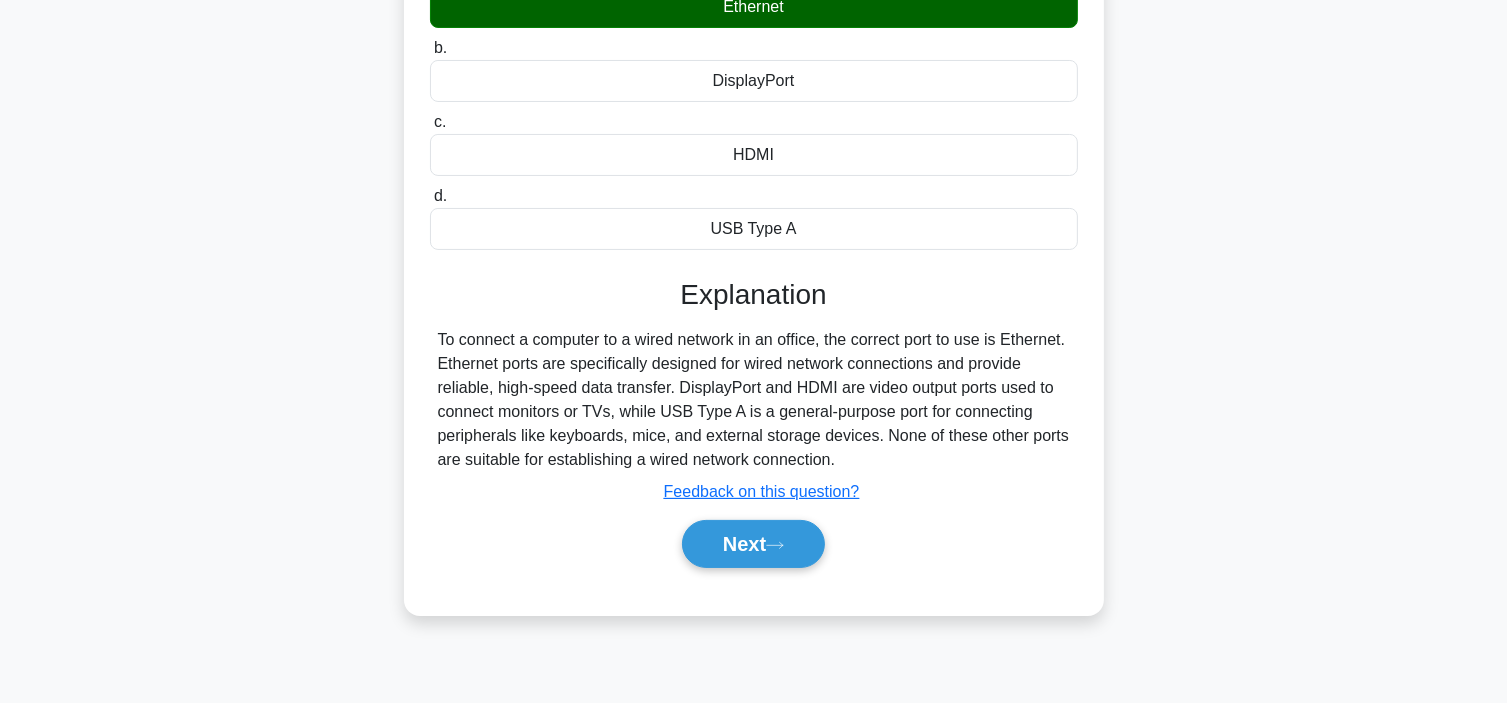scroll, scrollTop: 240, scrollLeft: 0, axis: vertical 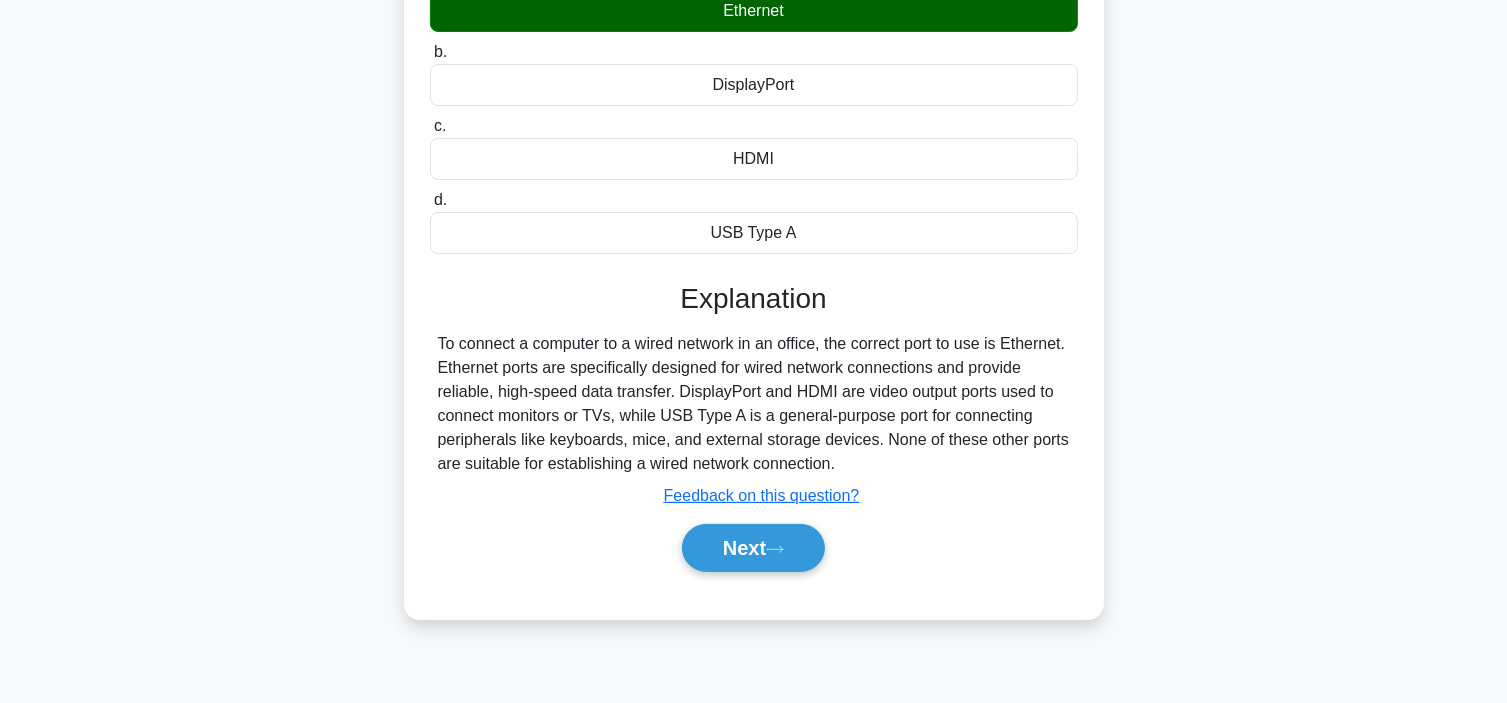 click on "To connect a computer to a wired network in an office, the correct port to use is Ethernet. Ethernet ports are specifically designed for wired network connections and provide reliable, high-speed data transfer. DisplayPort and HDMI are video output ports used to connect monitors or TVs, while USB Type A is a general-purpose port for connecting peripherals like keyboards, mice, and external storage devices. None of these other ports are suitable for establishing a wired network connection." at bounding box center (754, 404) 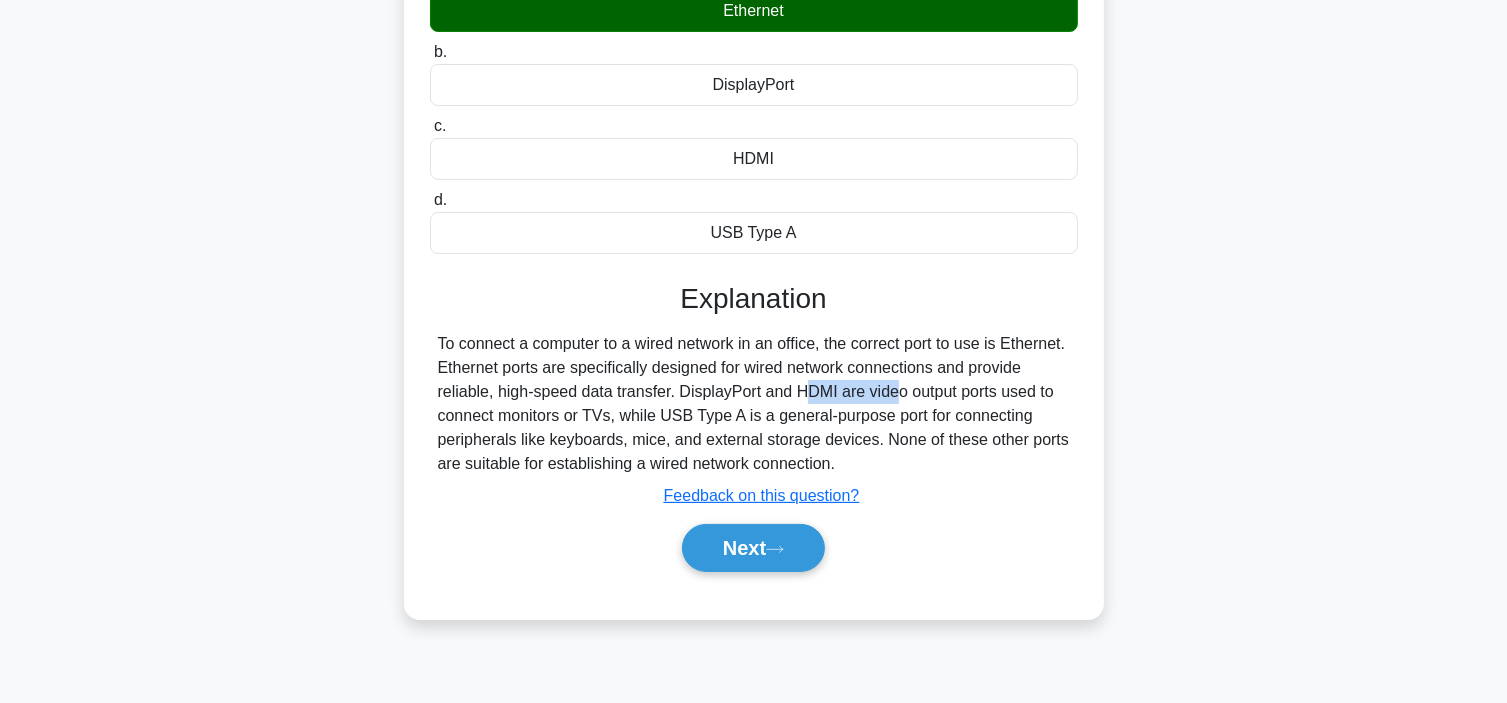 copy on "DisplayPort" 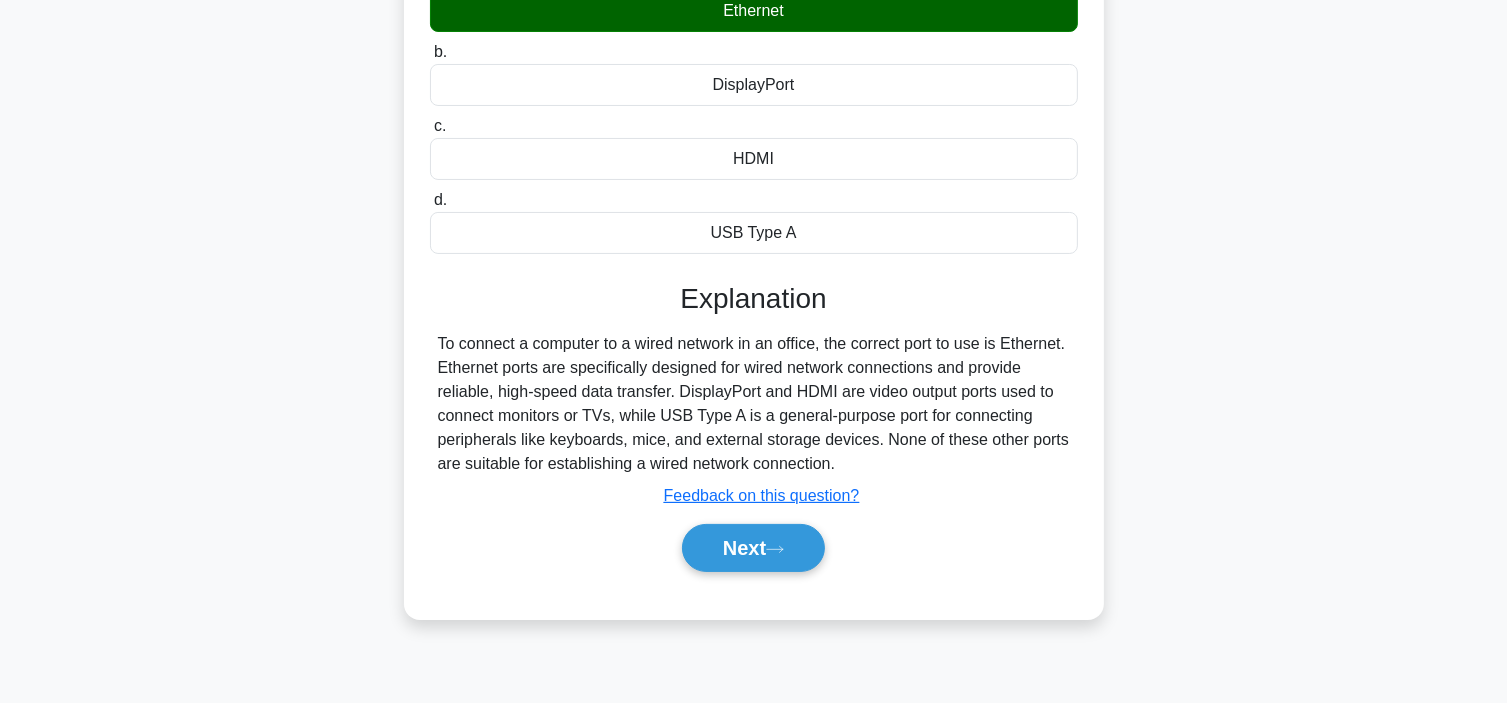 click on "To connect a computer to a wired network in an office, the correct port to use is Ethernet. Ethernet ports are specifically designed for wired network connections and provide reliable, high-speed data transfer. DisplayPort and HDMI are video output ports used to connect monitors or TVs, while USB Type A is a general-purpose port for connecting peripherals like keyboards, mice, and external storage devices. None of these other ports are suitable for establishing a wired network connection." at bounding box center (754, 404) 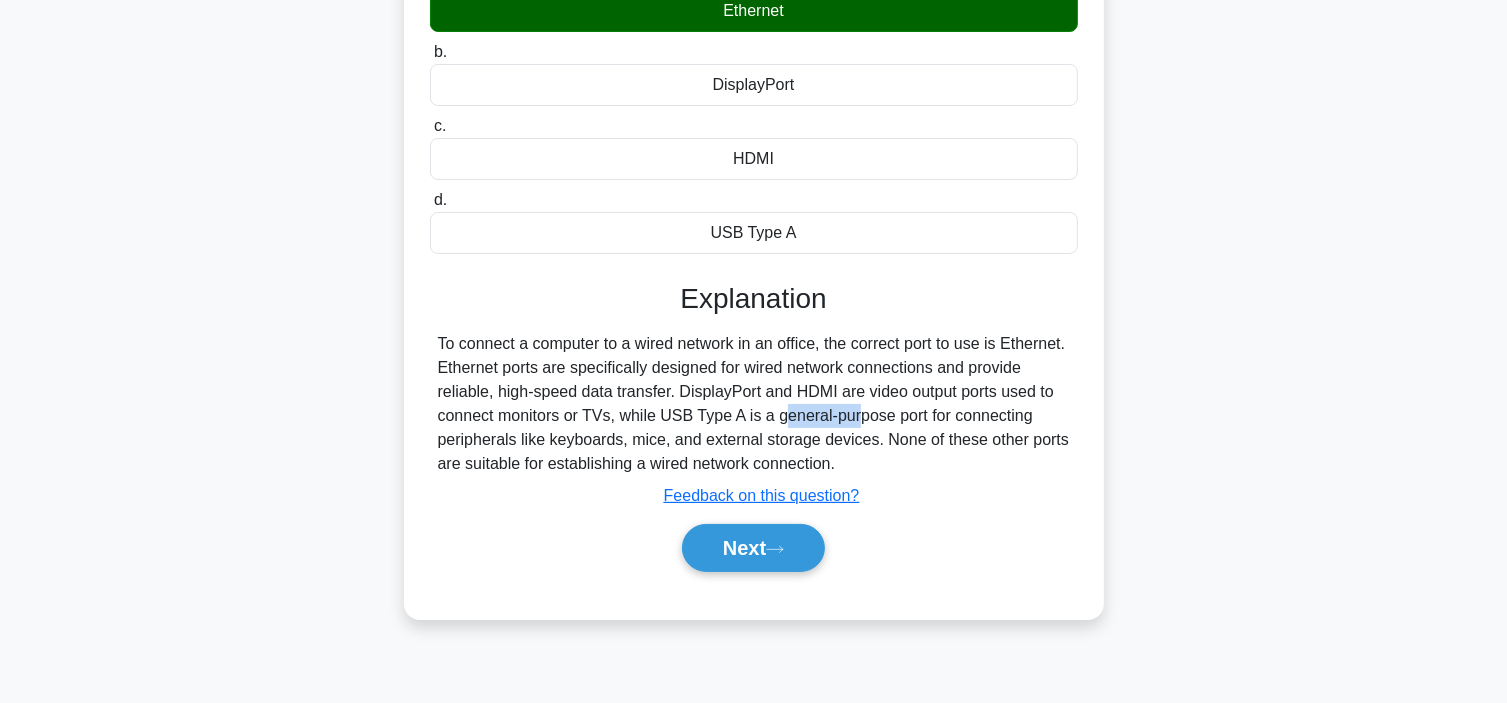 drag, startPoint x: 659, startPoint y: 415, endPoint x: 736, endPoint y: 409, distance: 77.23341 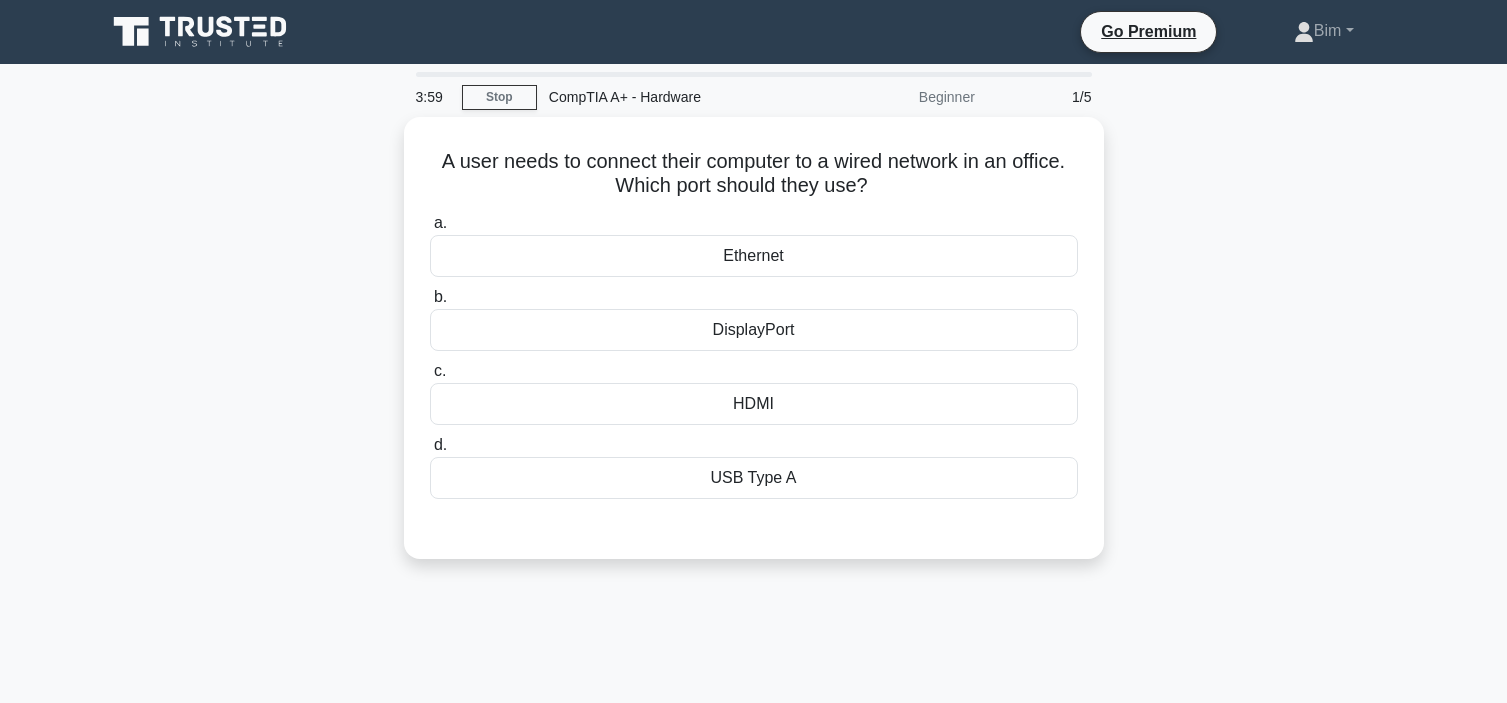 scroll, scrollTop: 240, scrollLeft: 0, axis: vertical 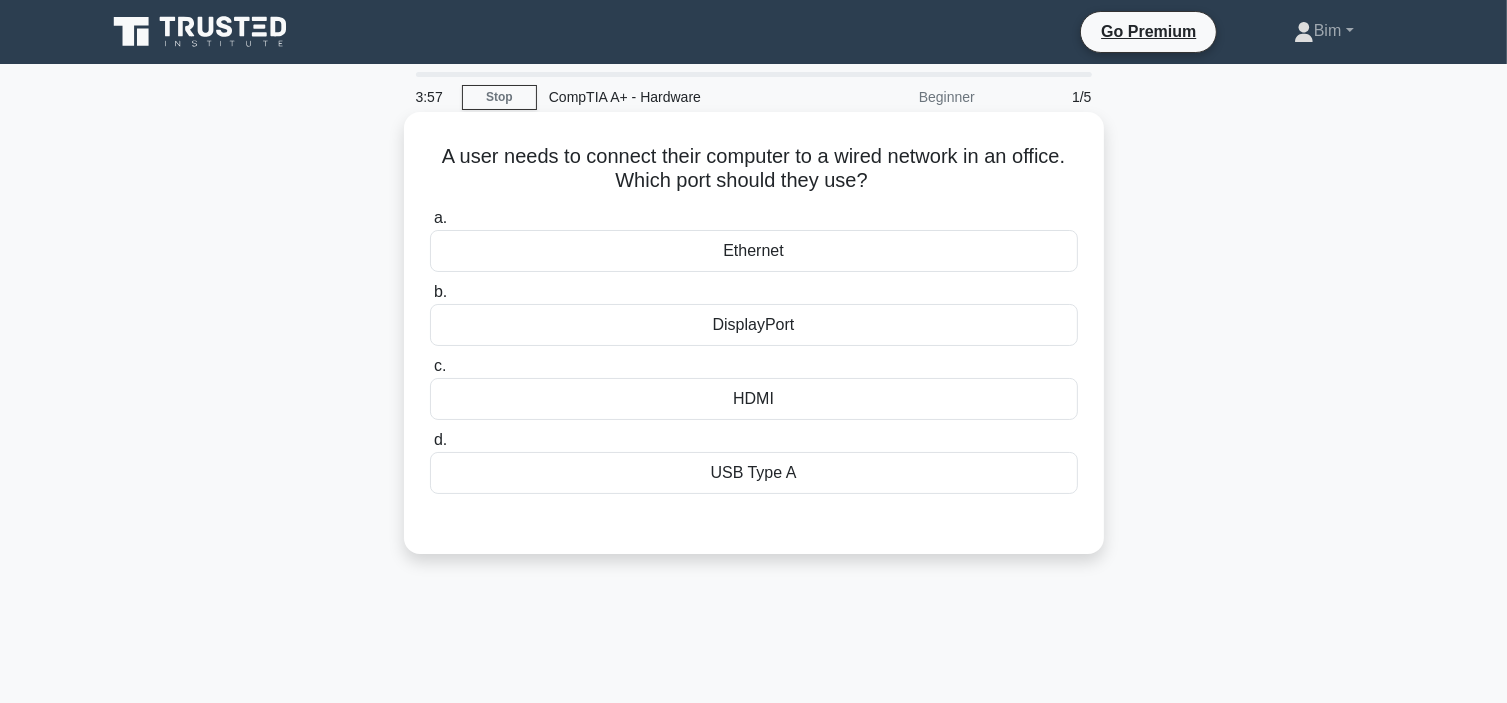 click on "Ethernet" at bounding box center (754, 251) 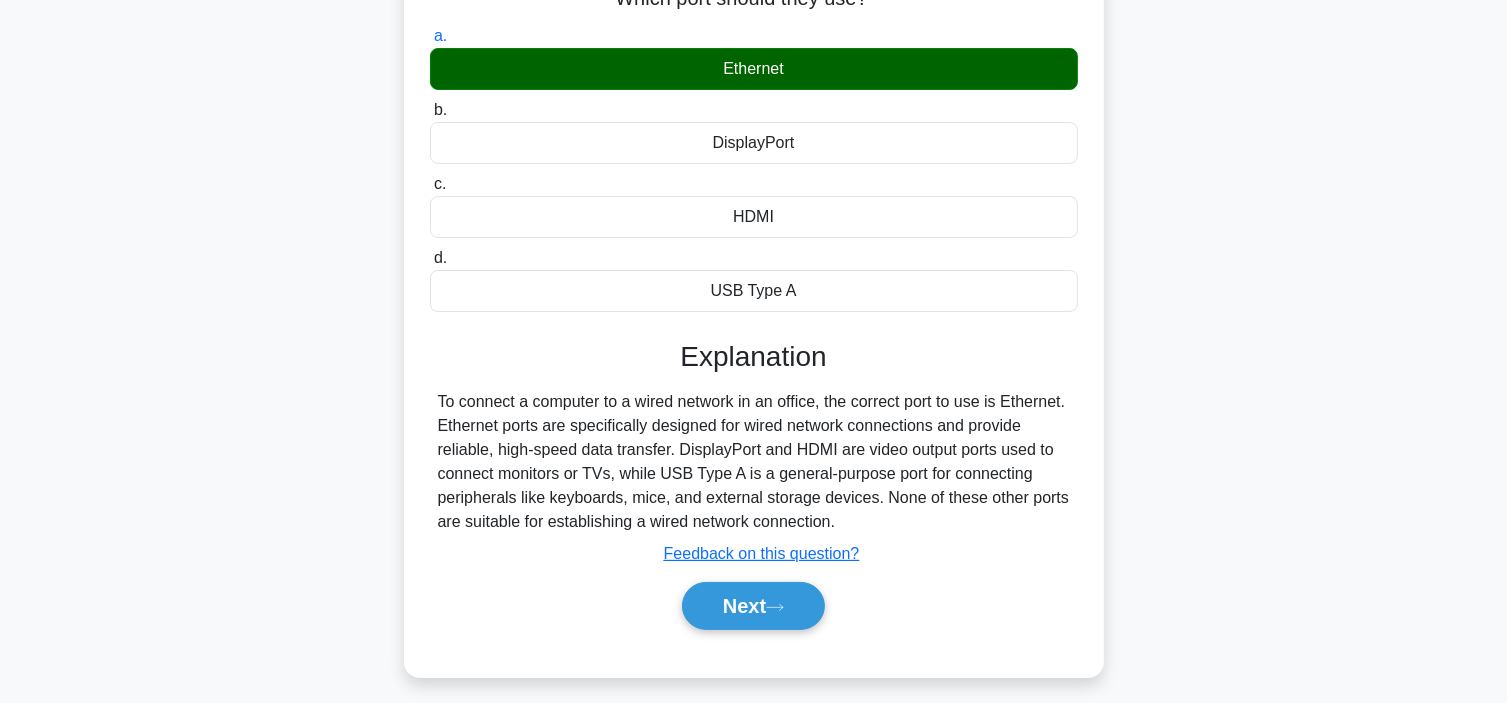 scroll, scrollTop: 184, scrollLeft: 0, axis: vertical 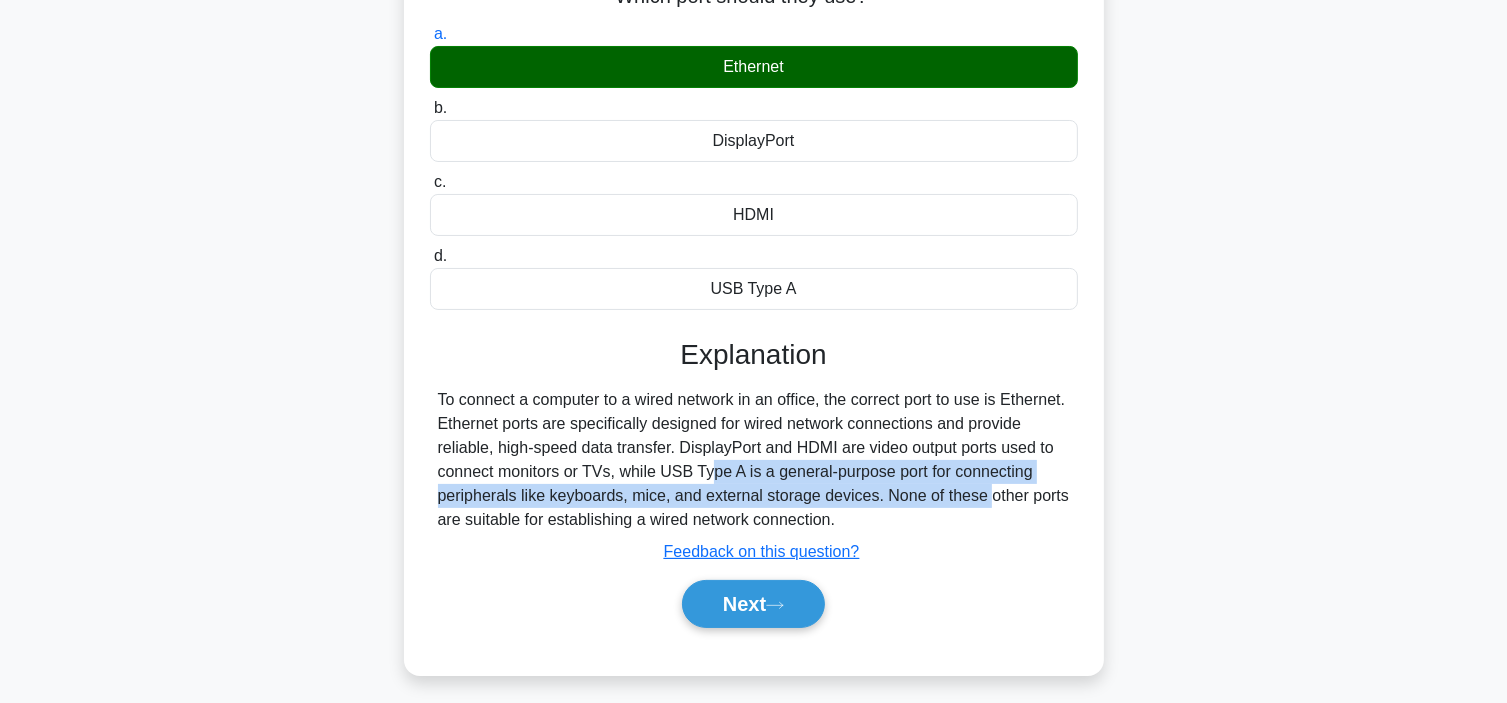 drag, startPoint x: 868, startPoint y: 505, endPoint x: 588, endPoint y: 469, distance: 282.3048 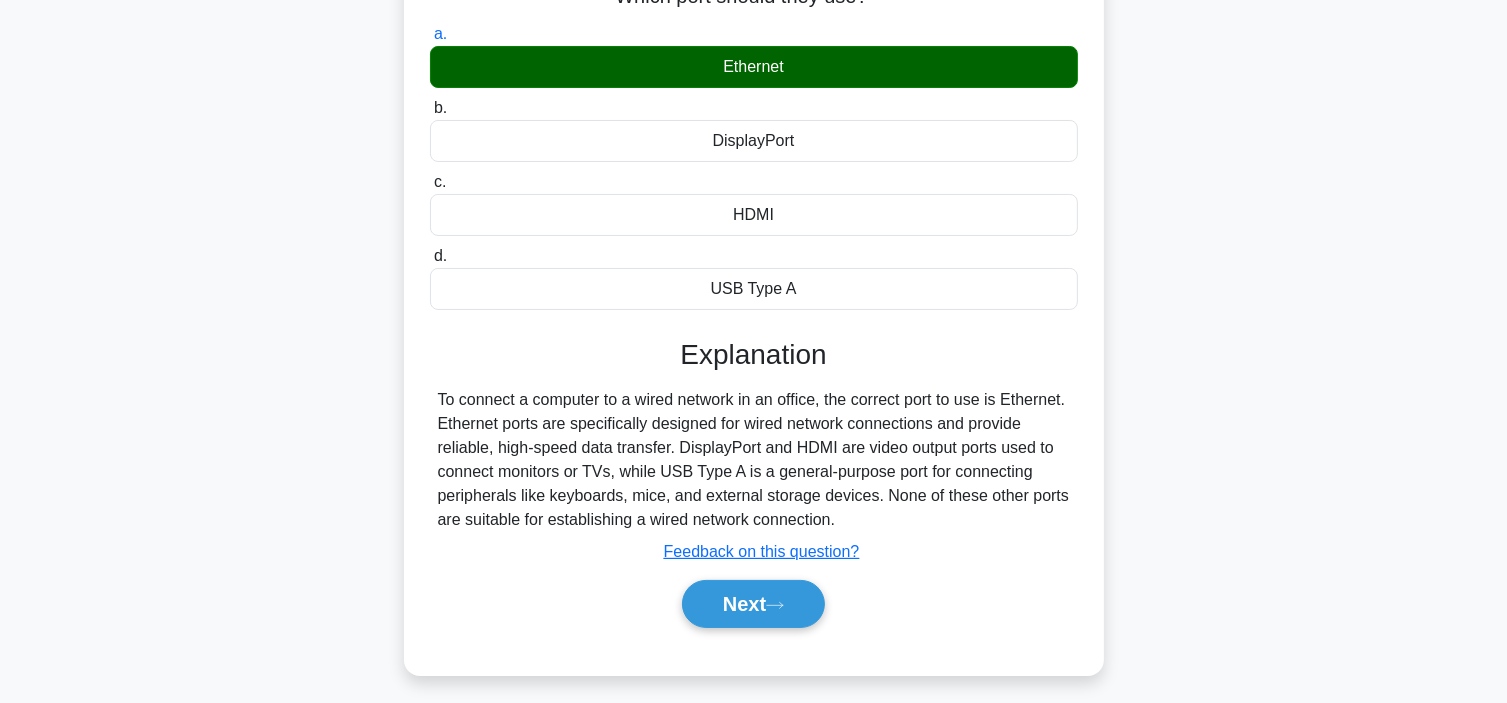 drag, startPoint x: 872, startPoint y: 495, endPoint x: 740, endPoint y: 495, distance: 132 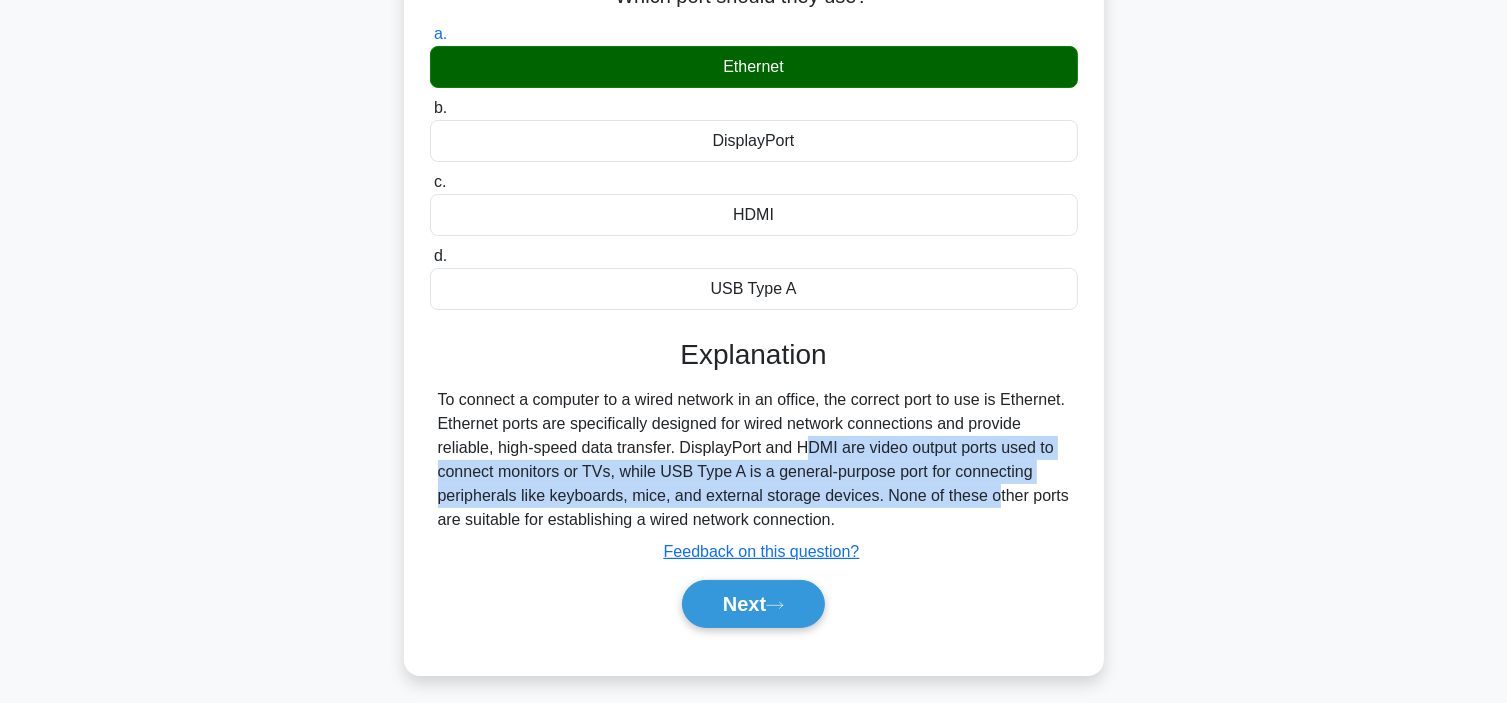 drag, startPoint x: 870, startPoint y: 495, endPoint x: 677, endPoint y: 455, distance: 197.1015 